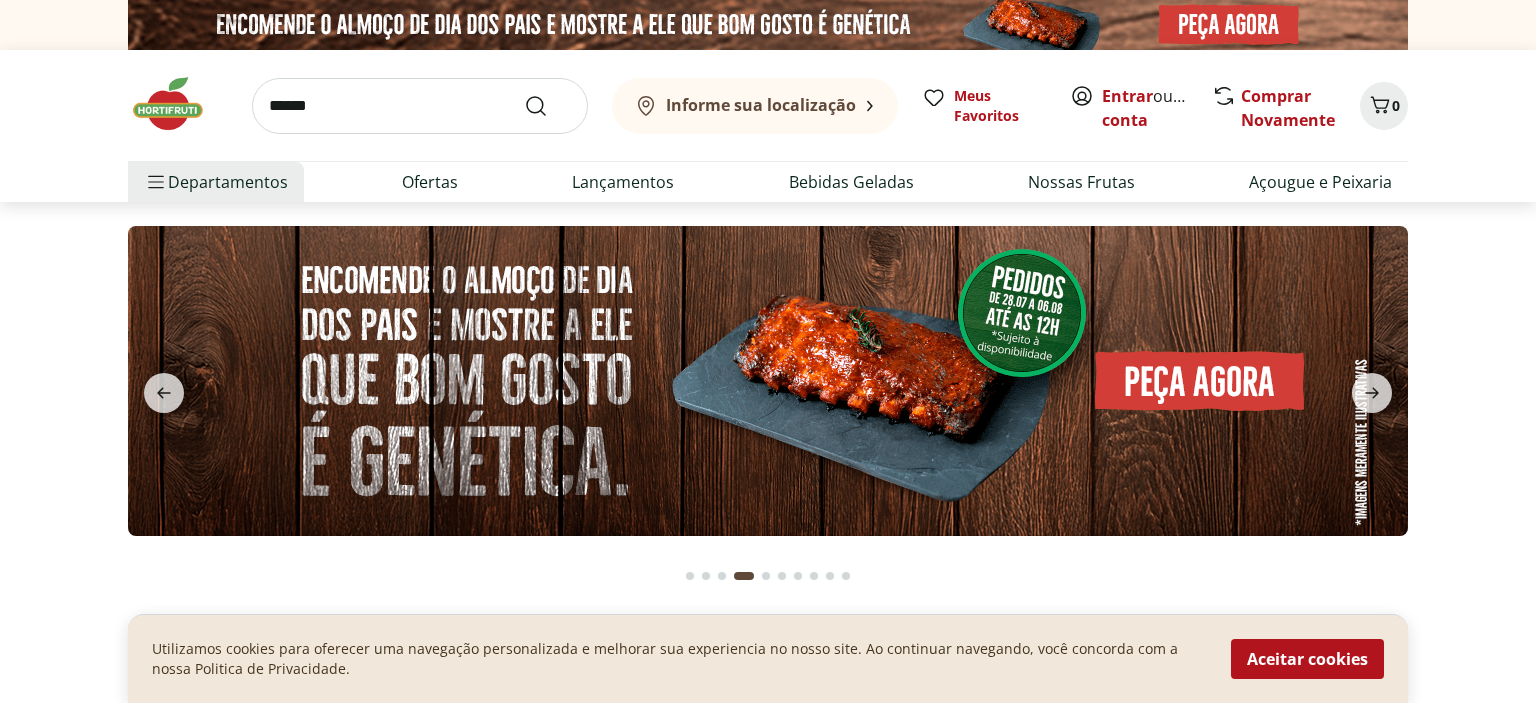 scroll, scrollTop: 0, scrollLeft: 0, axis: both 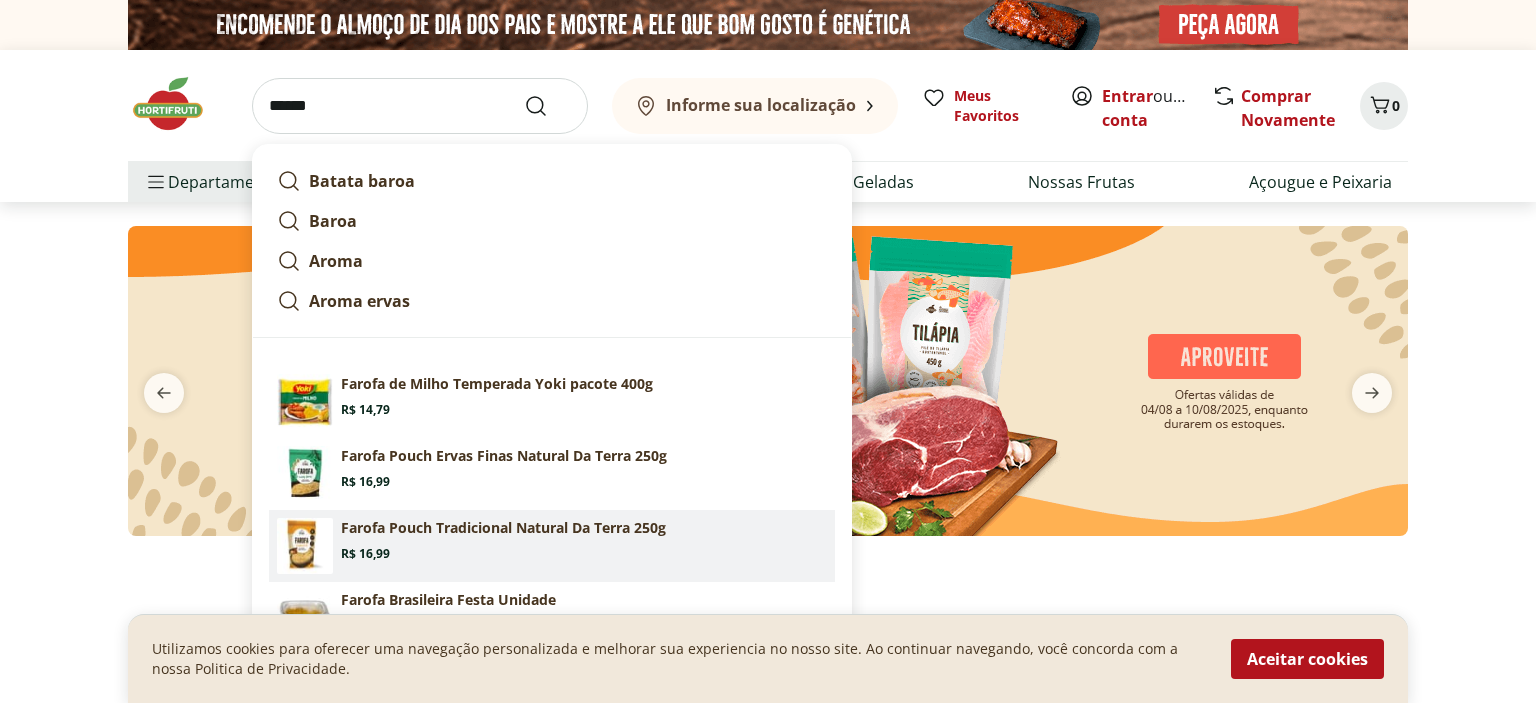 click on "Farofa Pouch Tradicional Natural Da Terra 250g Price: R$ 16,99" at bounding box center [584, 540] 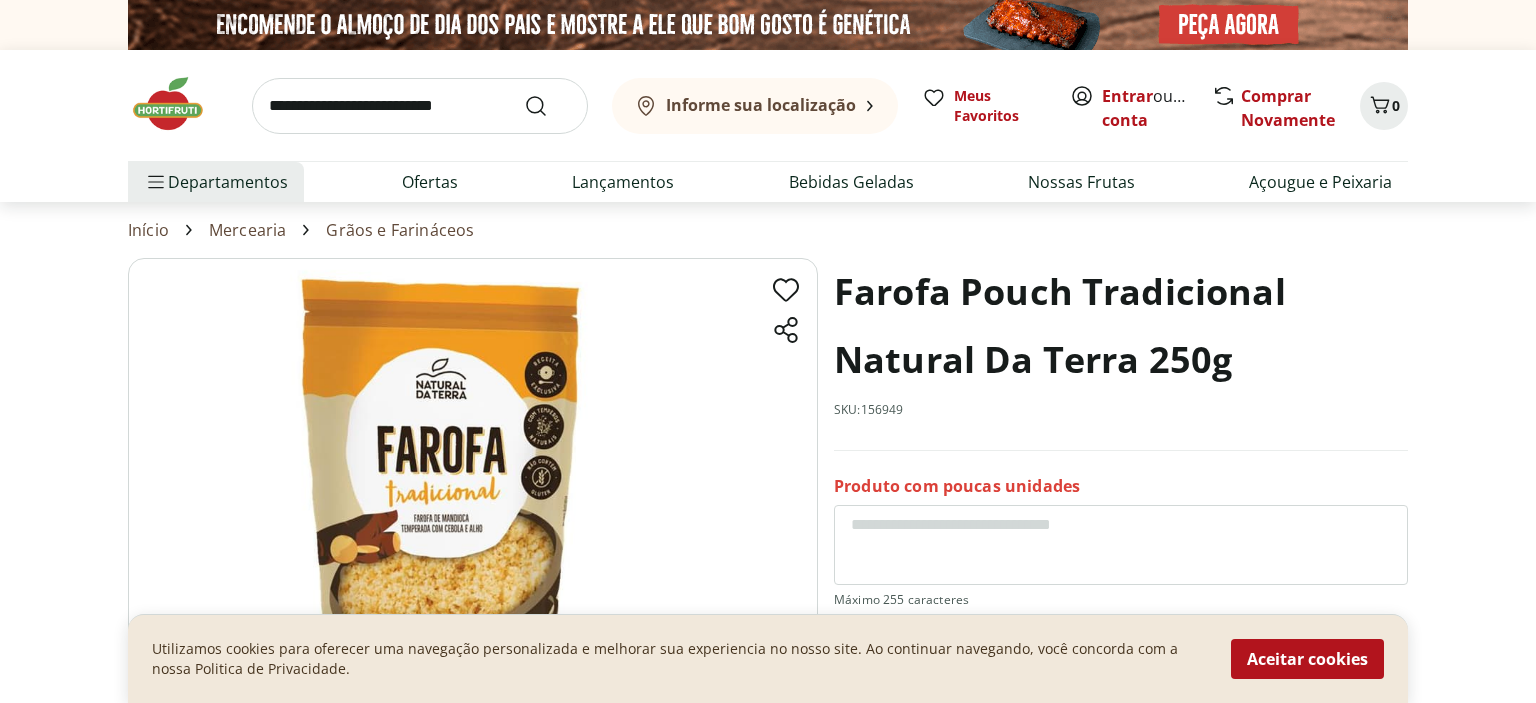 scroll, scrollTop: 0, scrollLeft: 0, axis: both 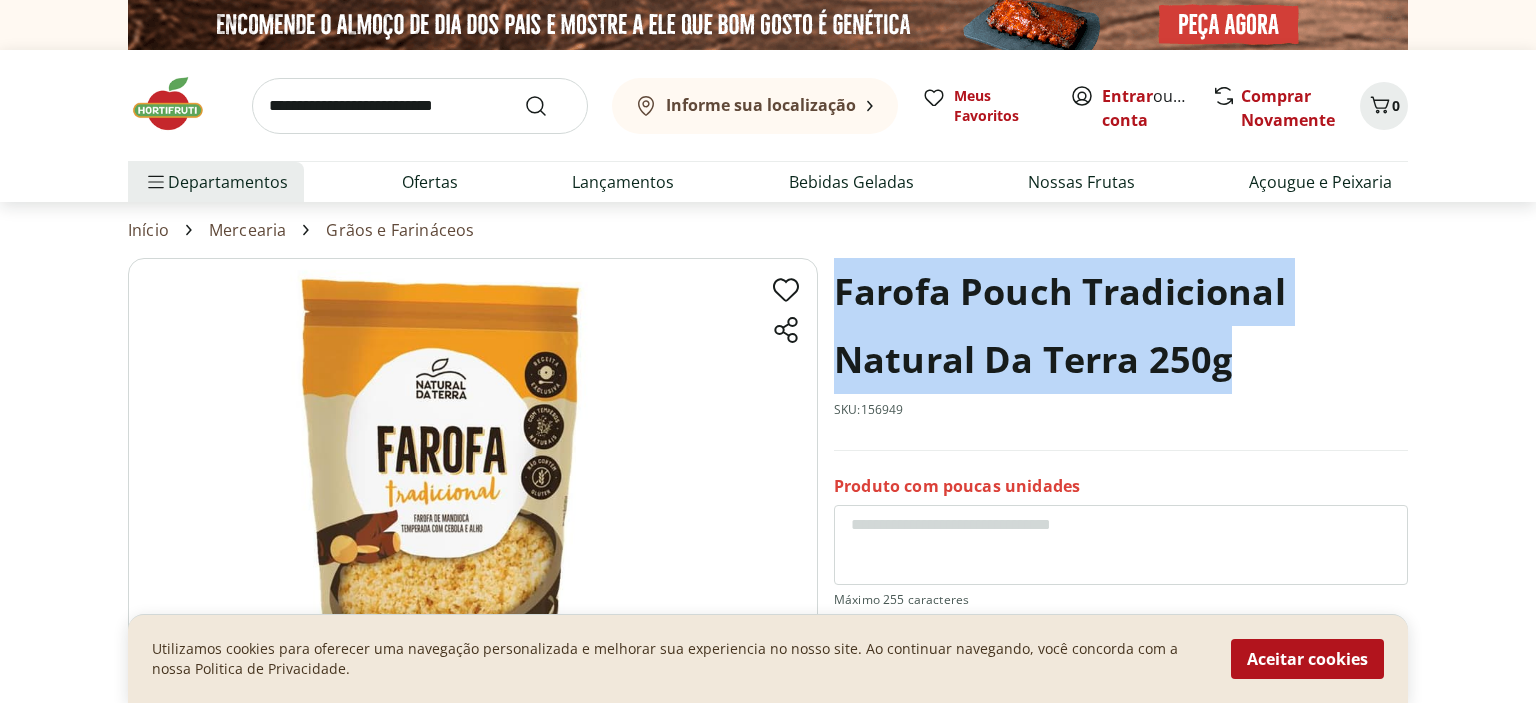 drag, startPoint x: 1223, startPoint y: 362, endPoint x: 842, endPoint y: 282, distance: 389.30835 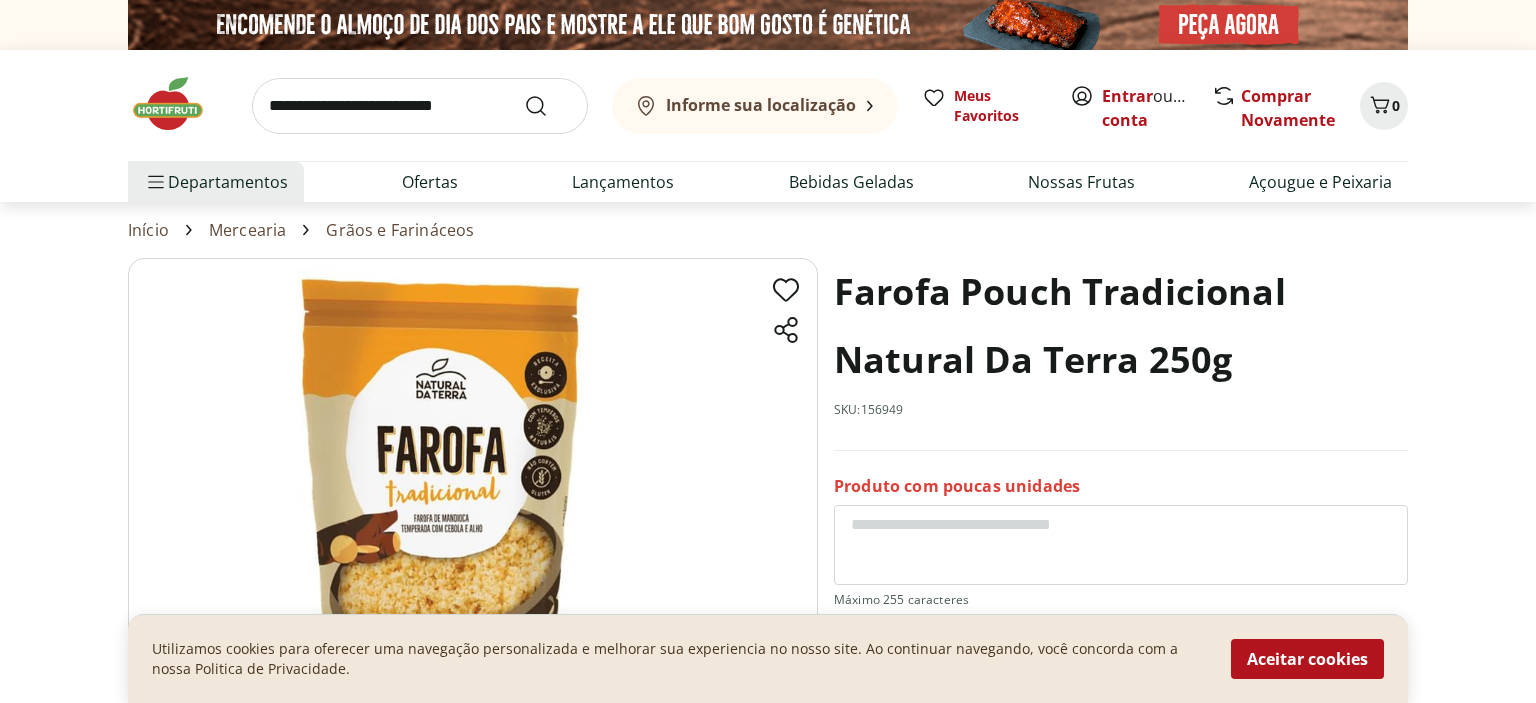 click at bounding box center [420, 106] 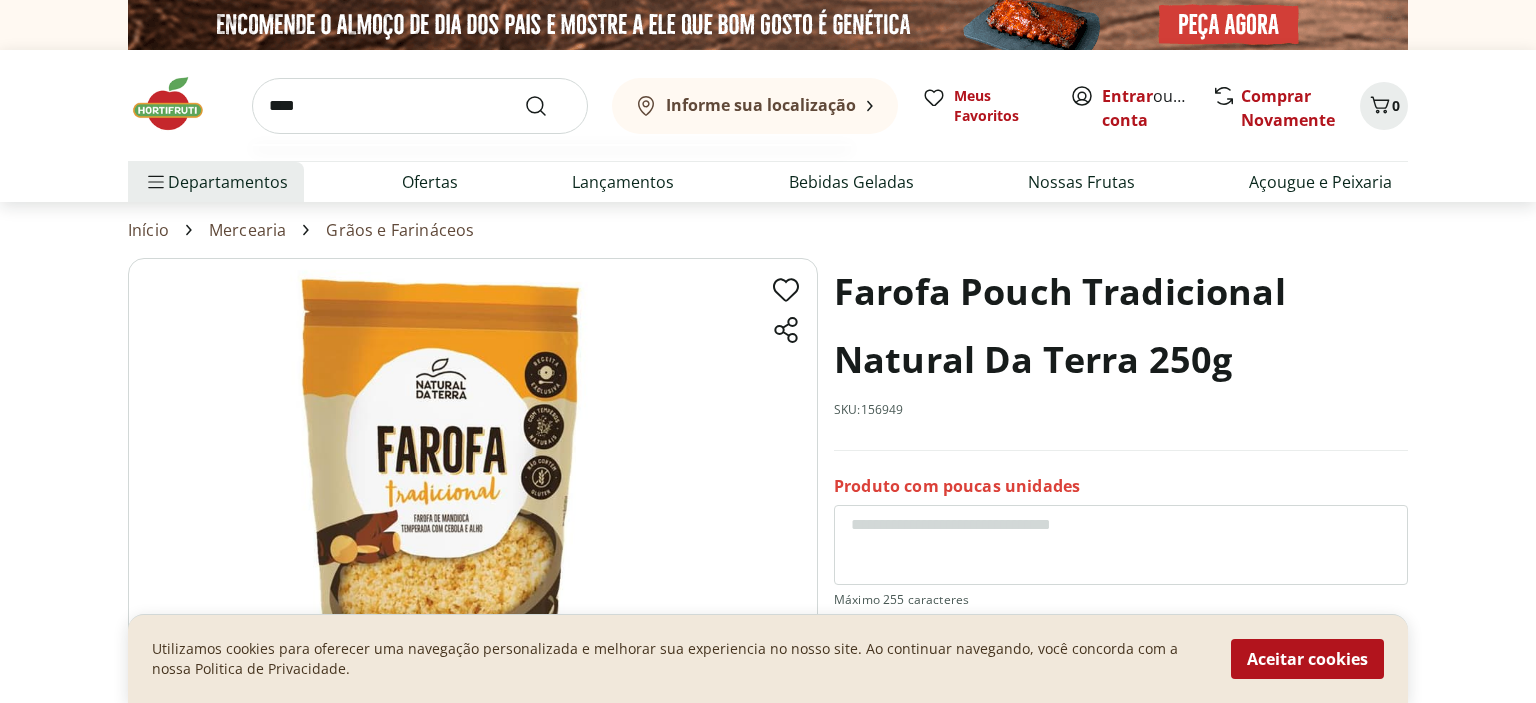 type on "****" 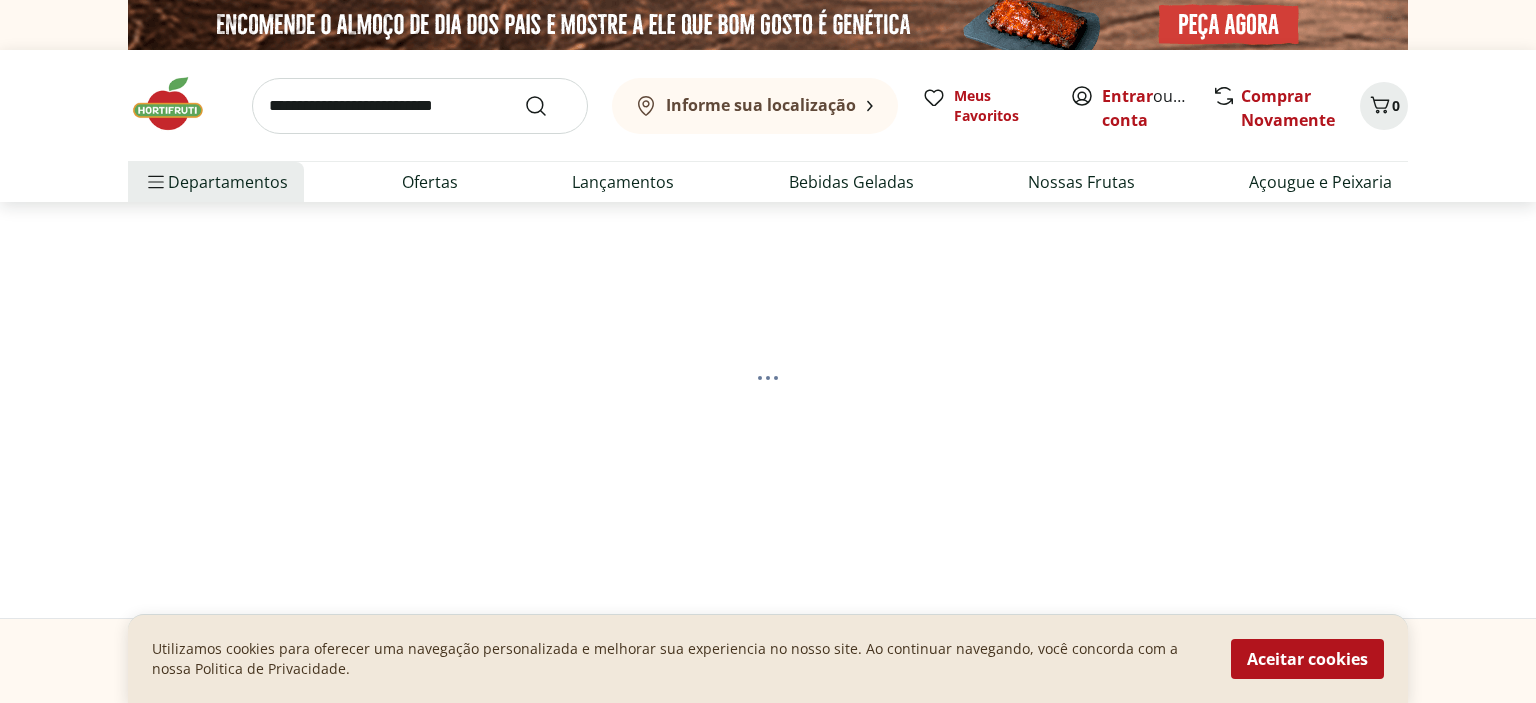 select on "**********" 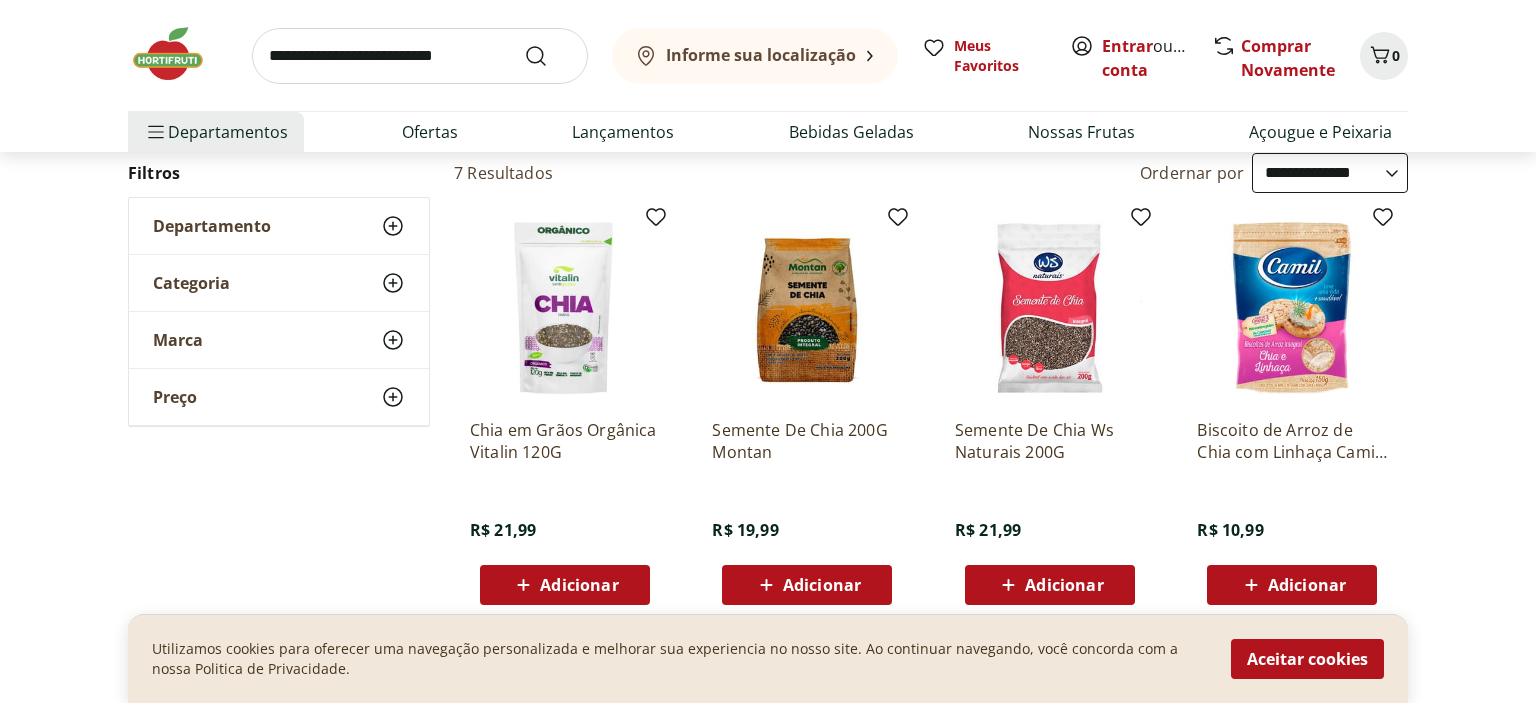 scroll, scrollTop: 211, scrollLeft: 0, axis: vertical 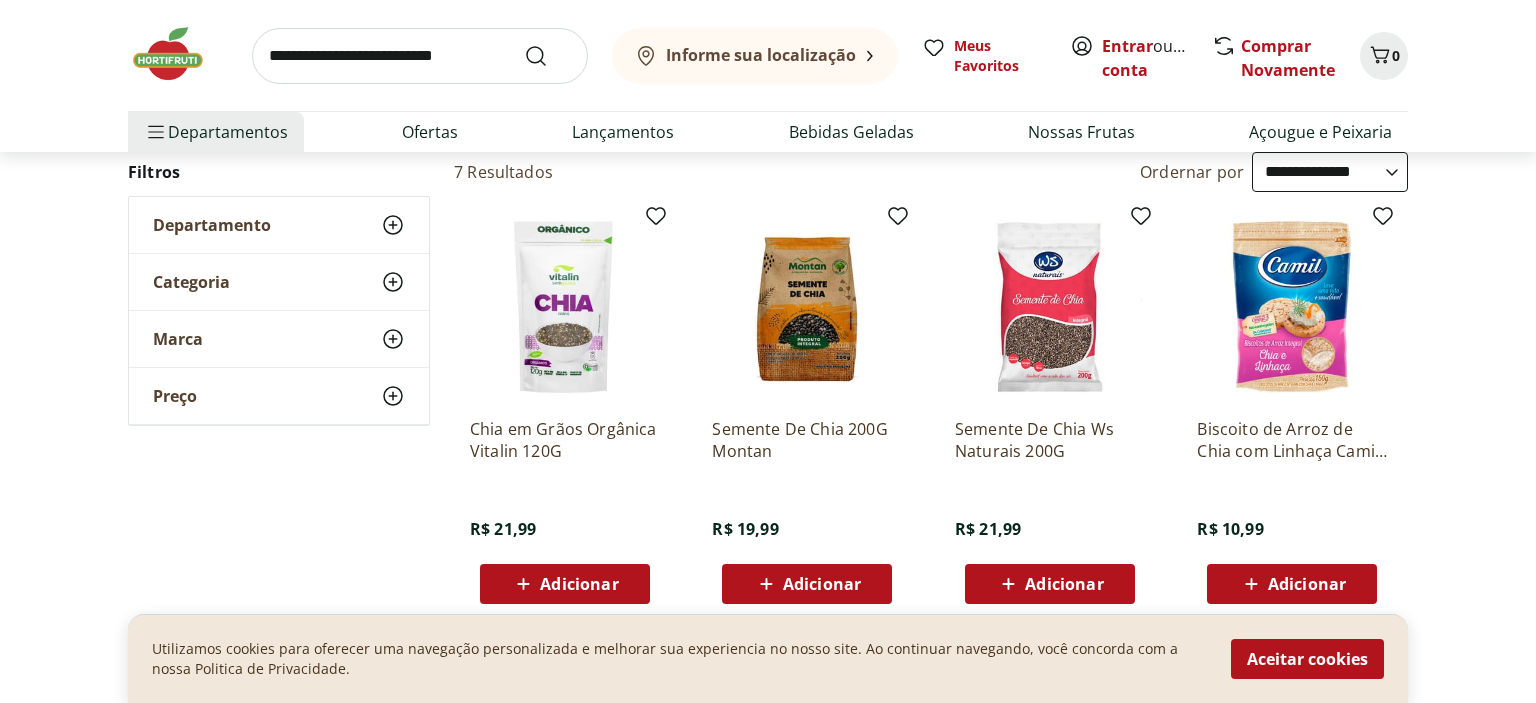click at bounding box center (565, 307) 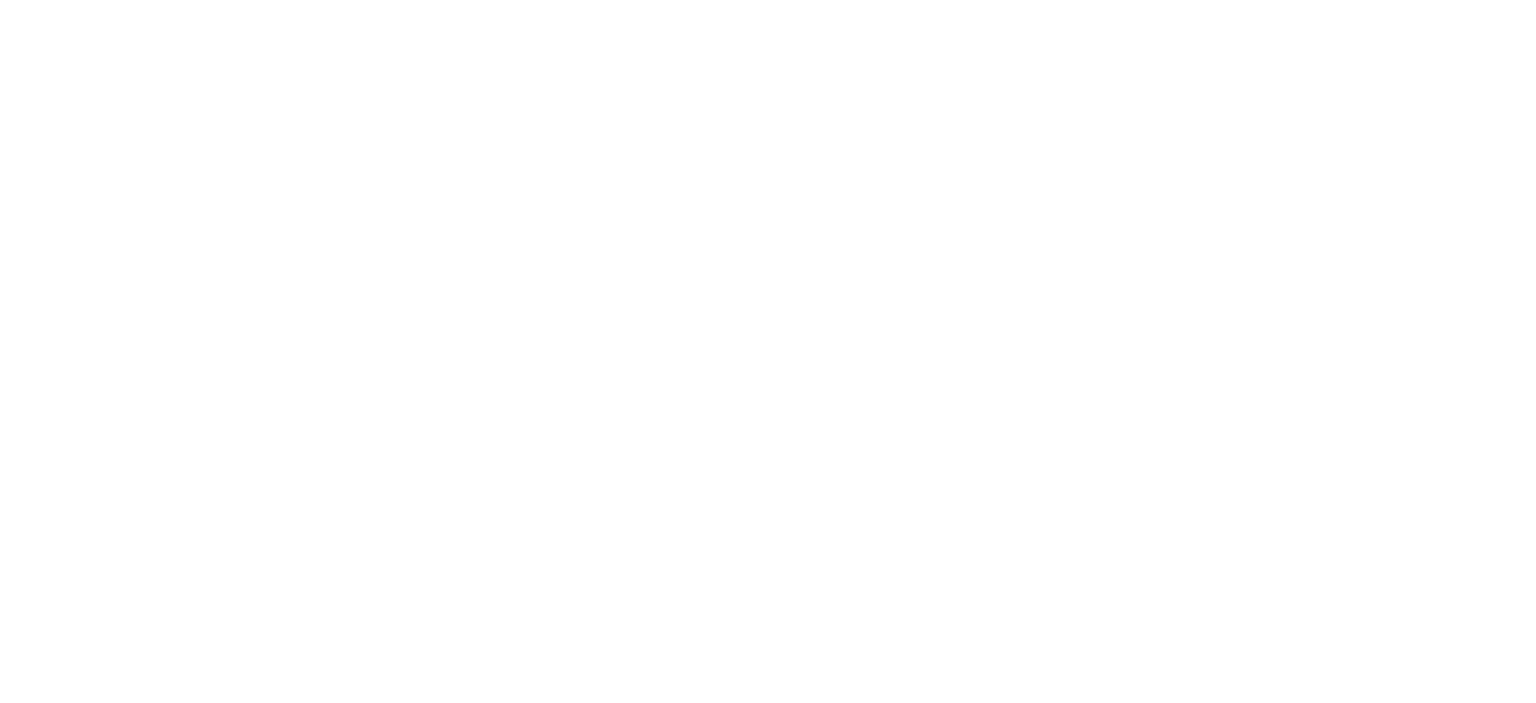 scroll, scrollTop: 0, scrollLeft: 0, axis: both 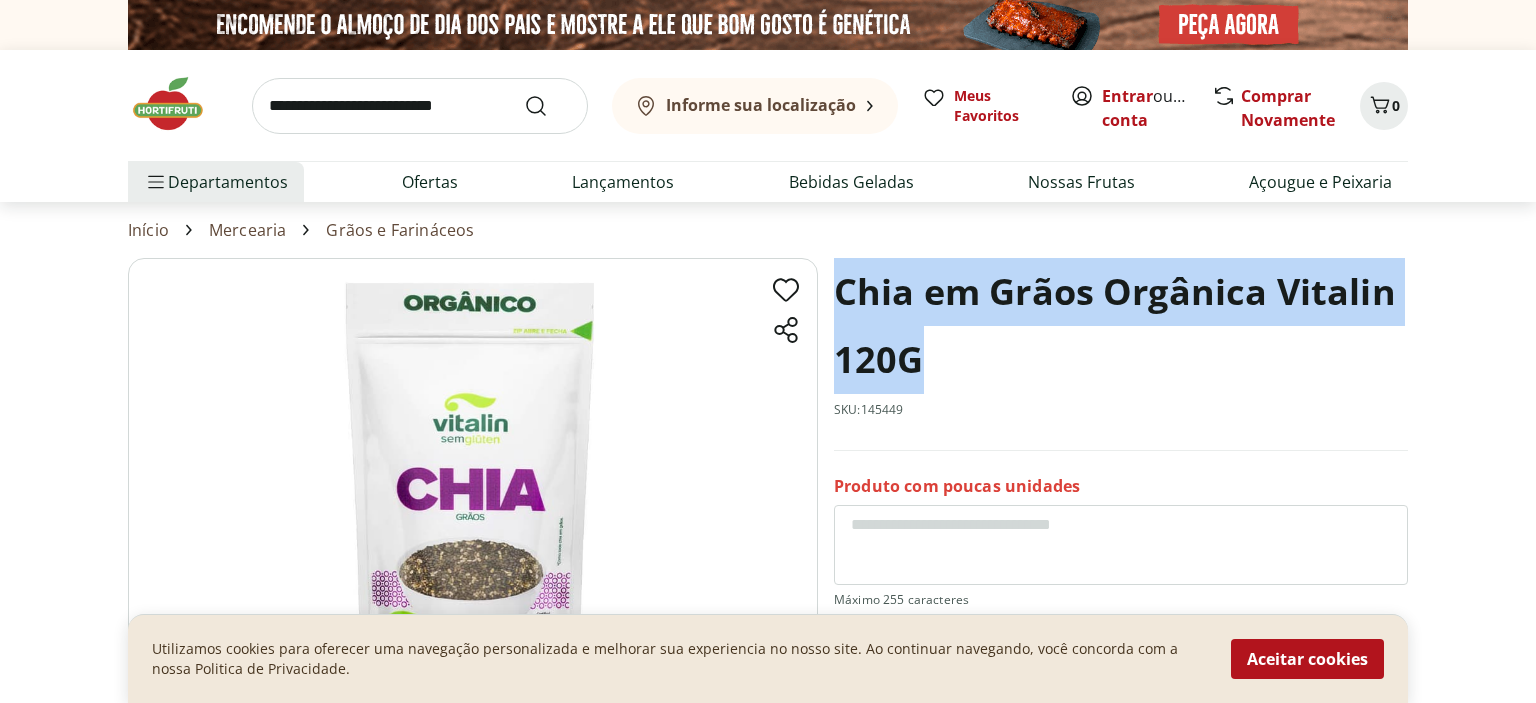drag, startPoint x: 915, startPoint y: 364, endPoint x: 839, endPoint y: 296, distance: 101.98039 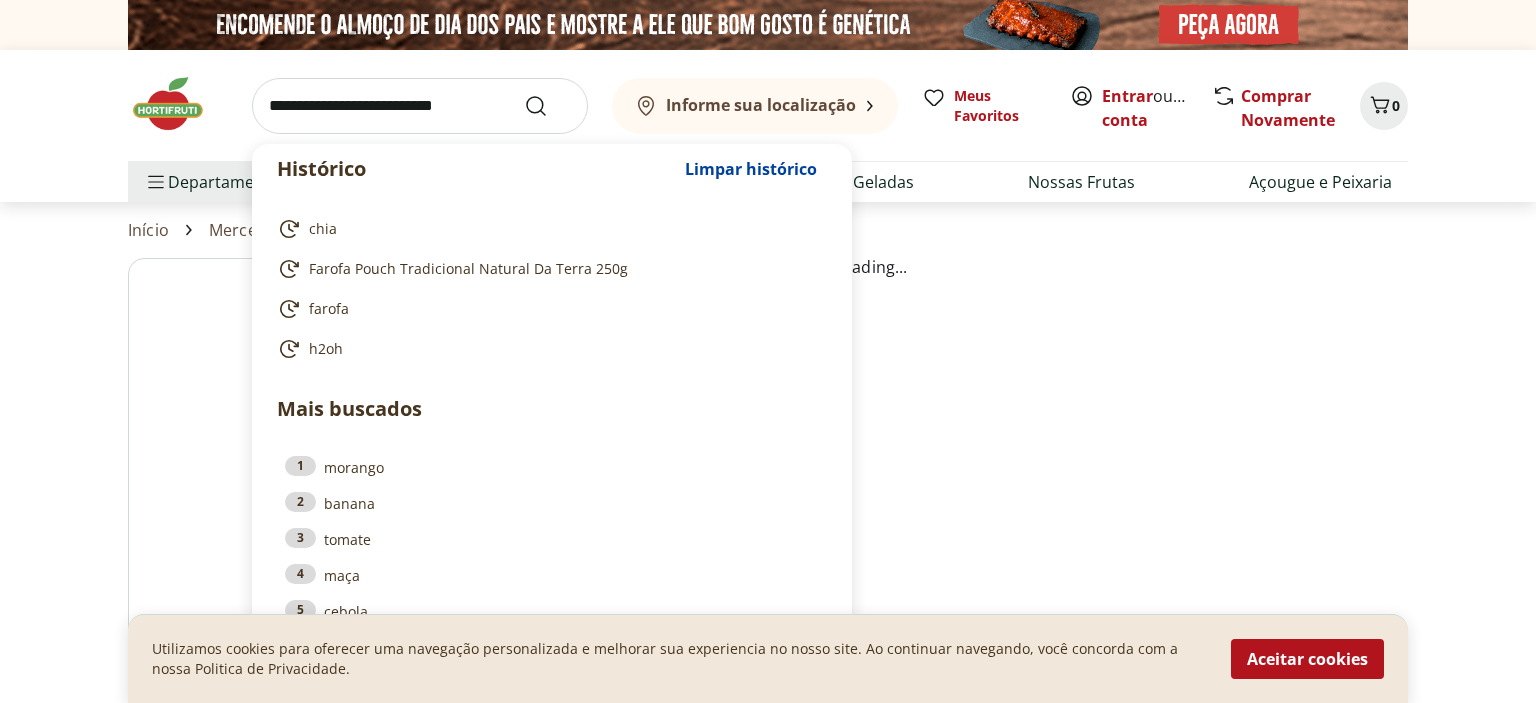 click at bounding box center [420, 106] 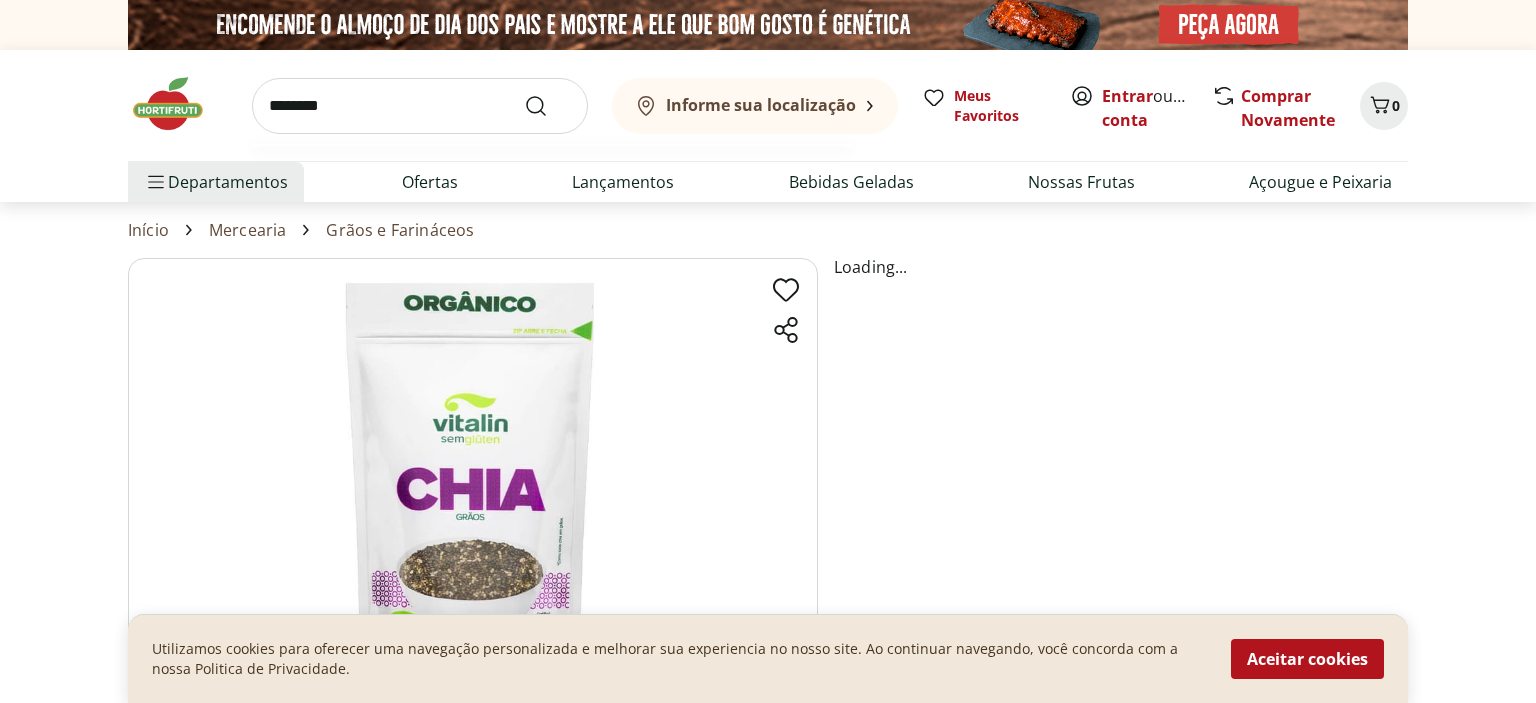 type on "********" 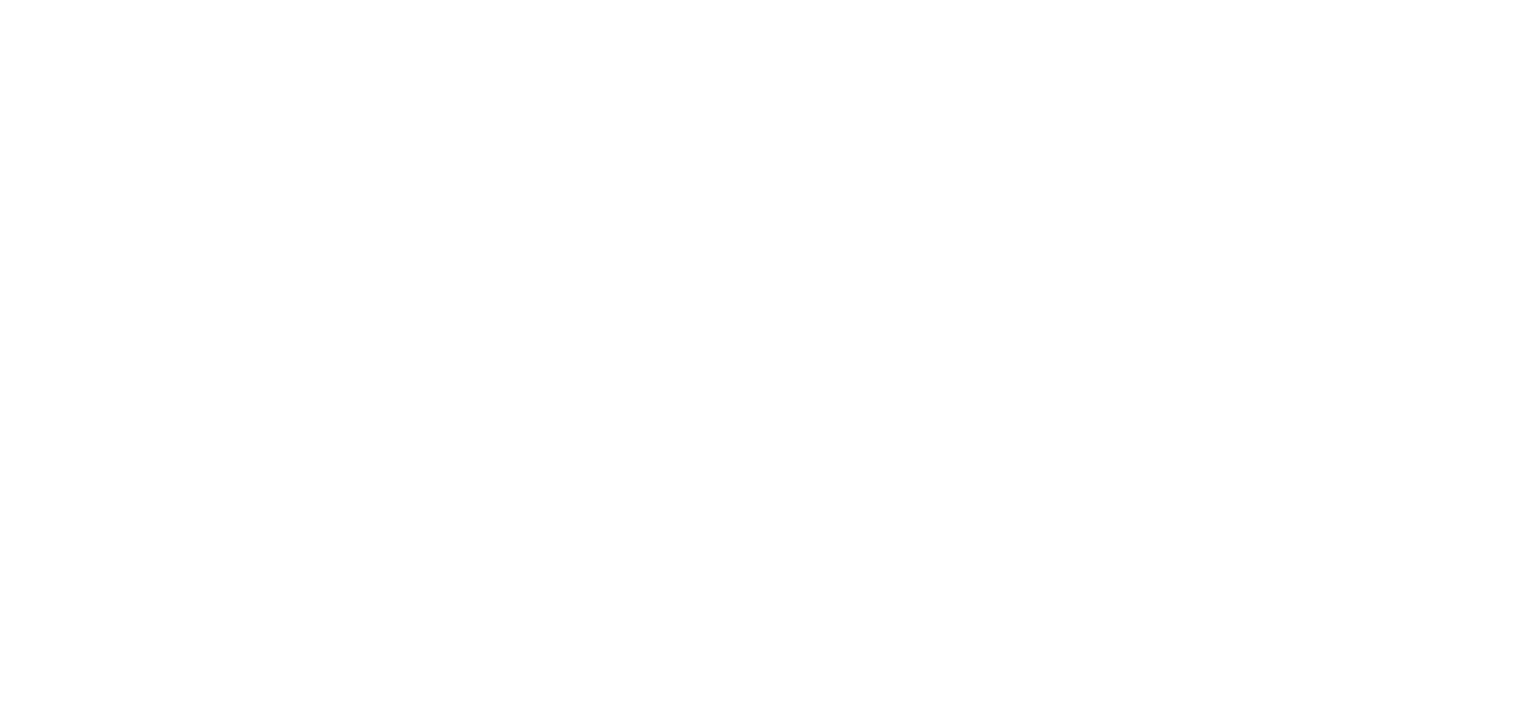 select on "**********" 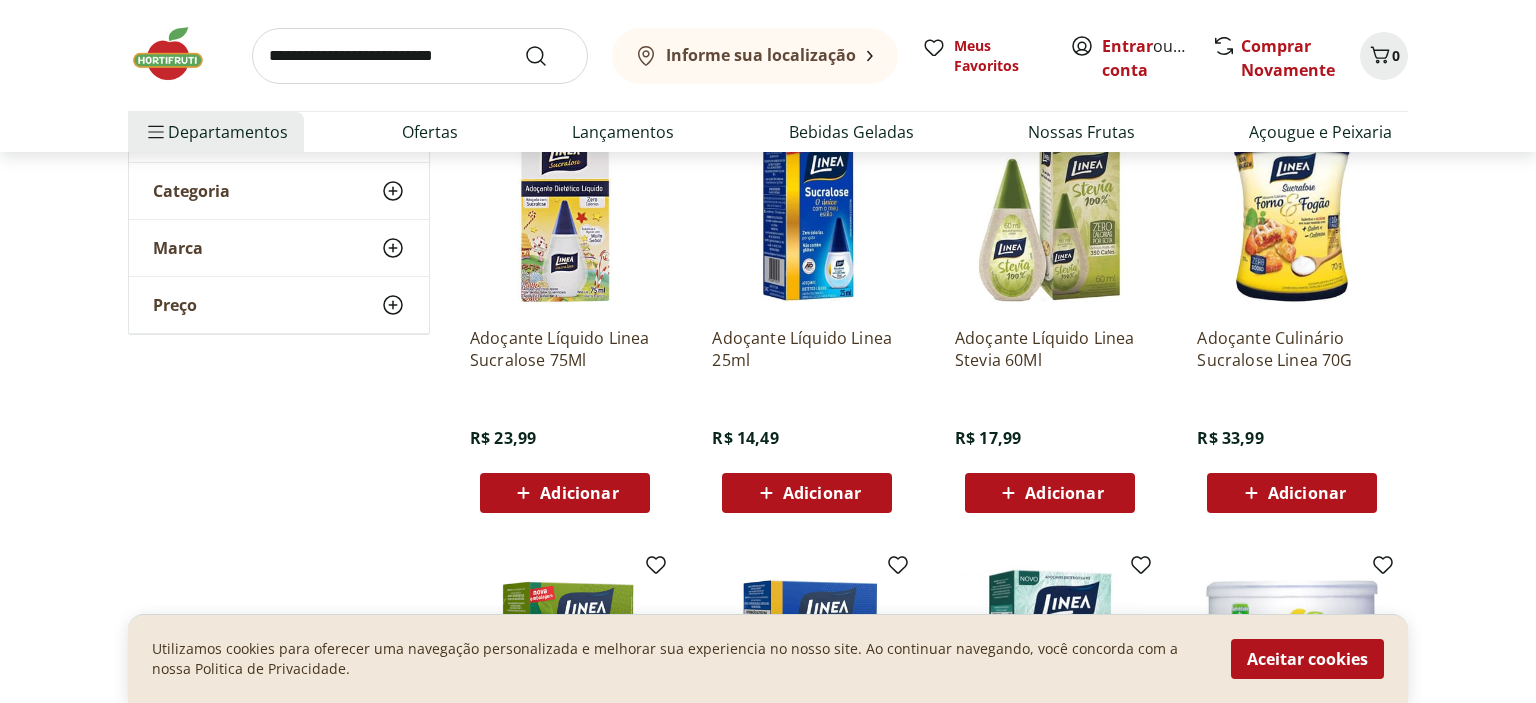 scroll, scrollTop: 211, scrollLeft: 0, axis: vertical 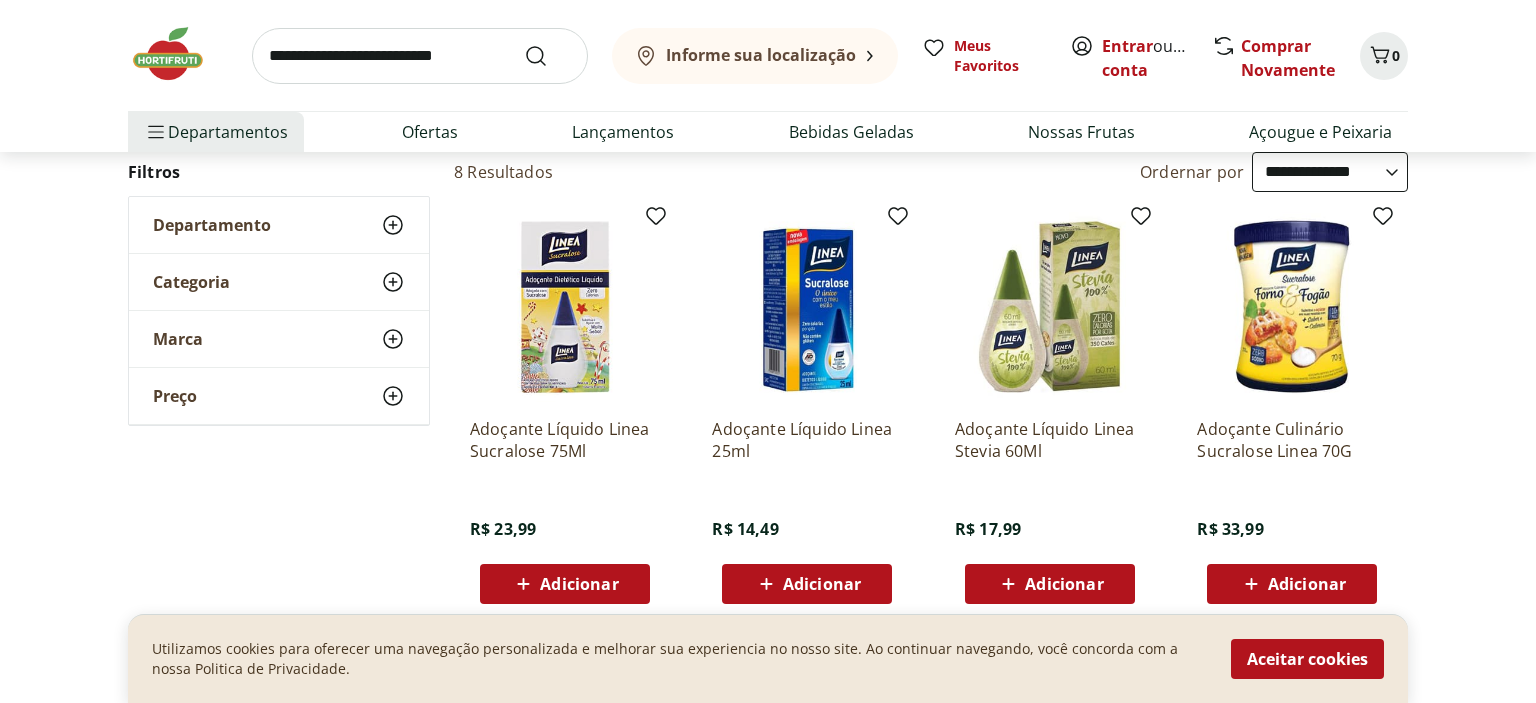 click at bounding box center (565, 307) 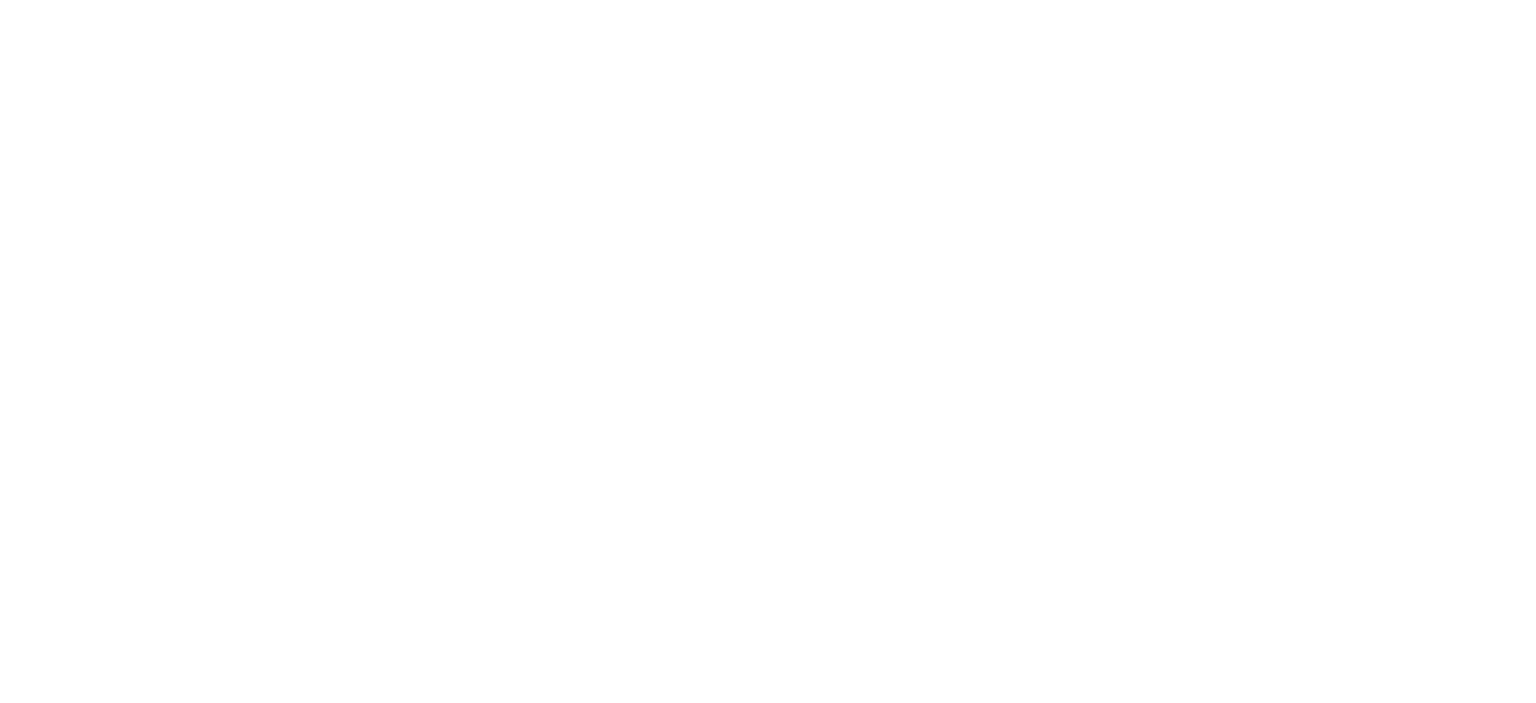 scroll, scrollTop: 0, scrollLeft: 0, axis: both 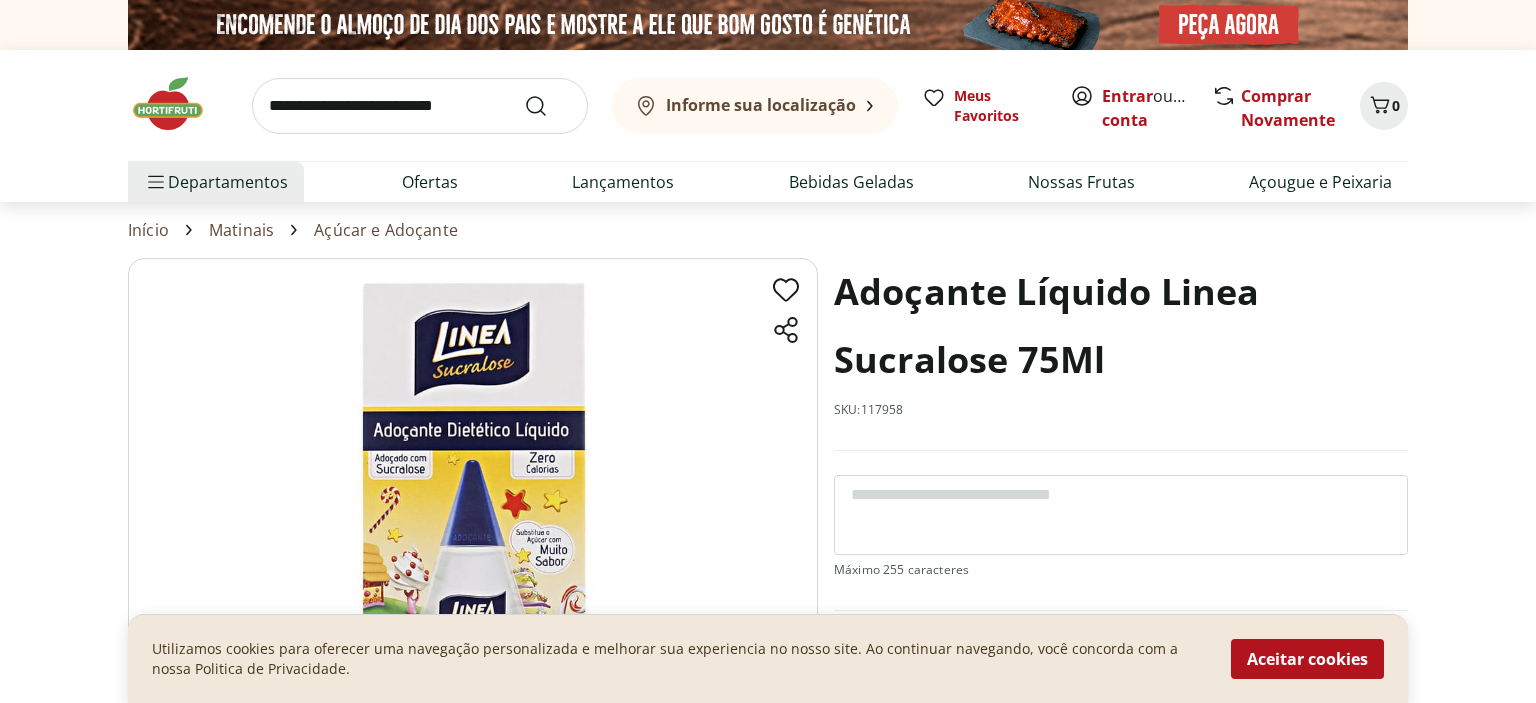 click on "Adoçante Líquido Linea Sucralose 75Ml" at bounding box center [1121, 326] 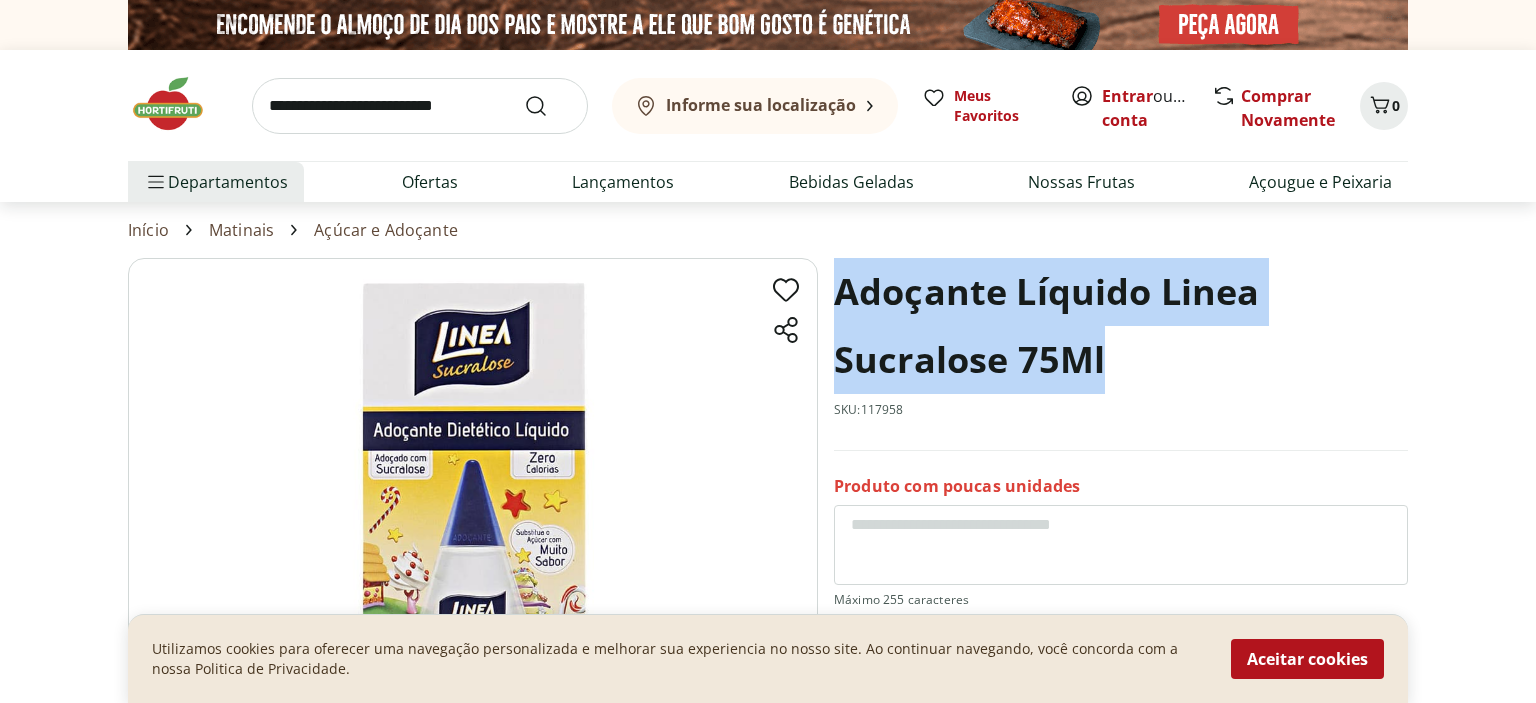 drag, startPoint x: 1106, startPoint y: 369, endPoint x: 844, endPoint y: 317, distance: 267.11047 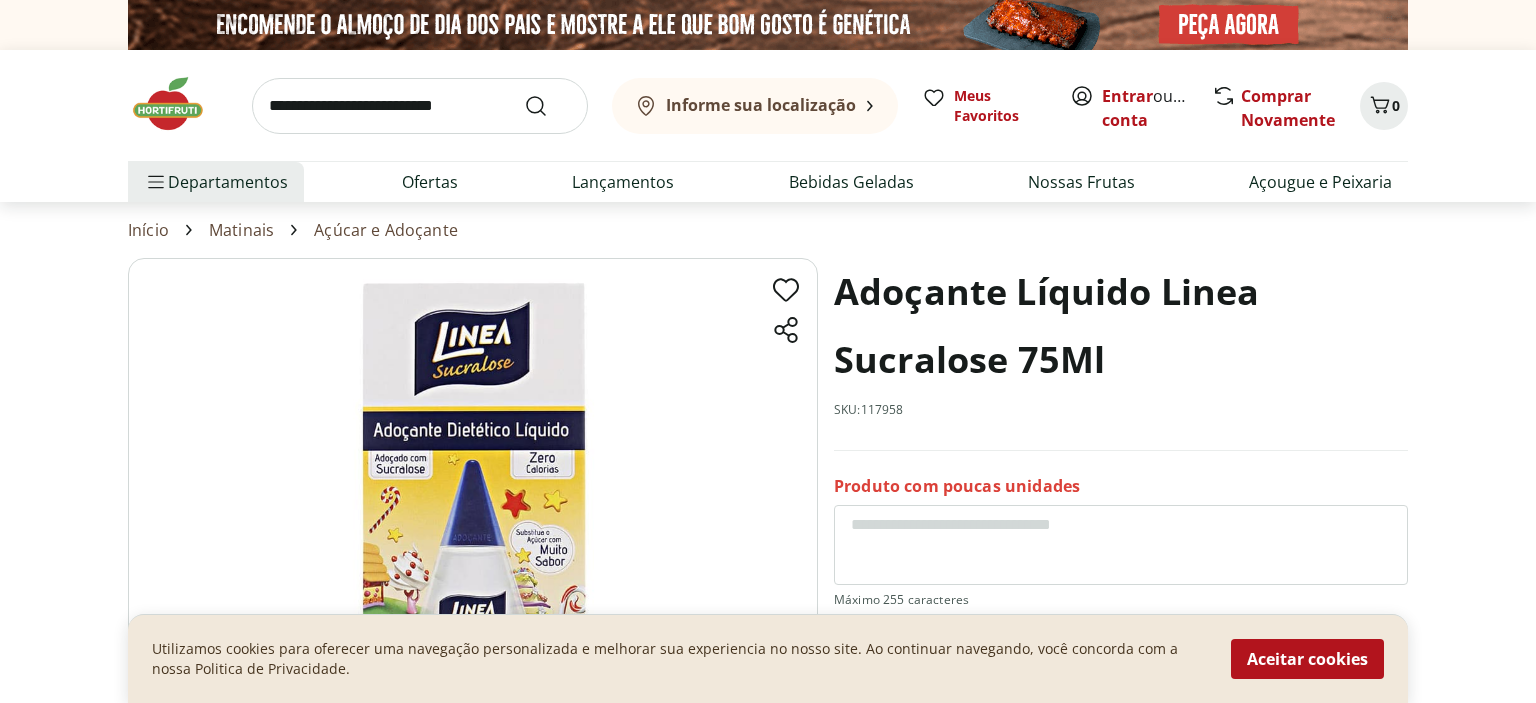 click at bounding box center (420, 106) 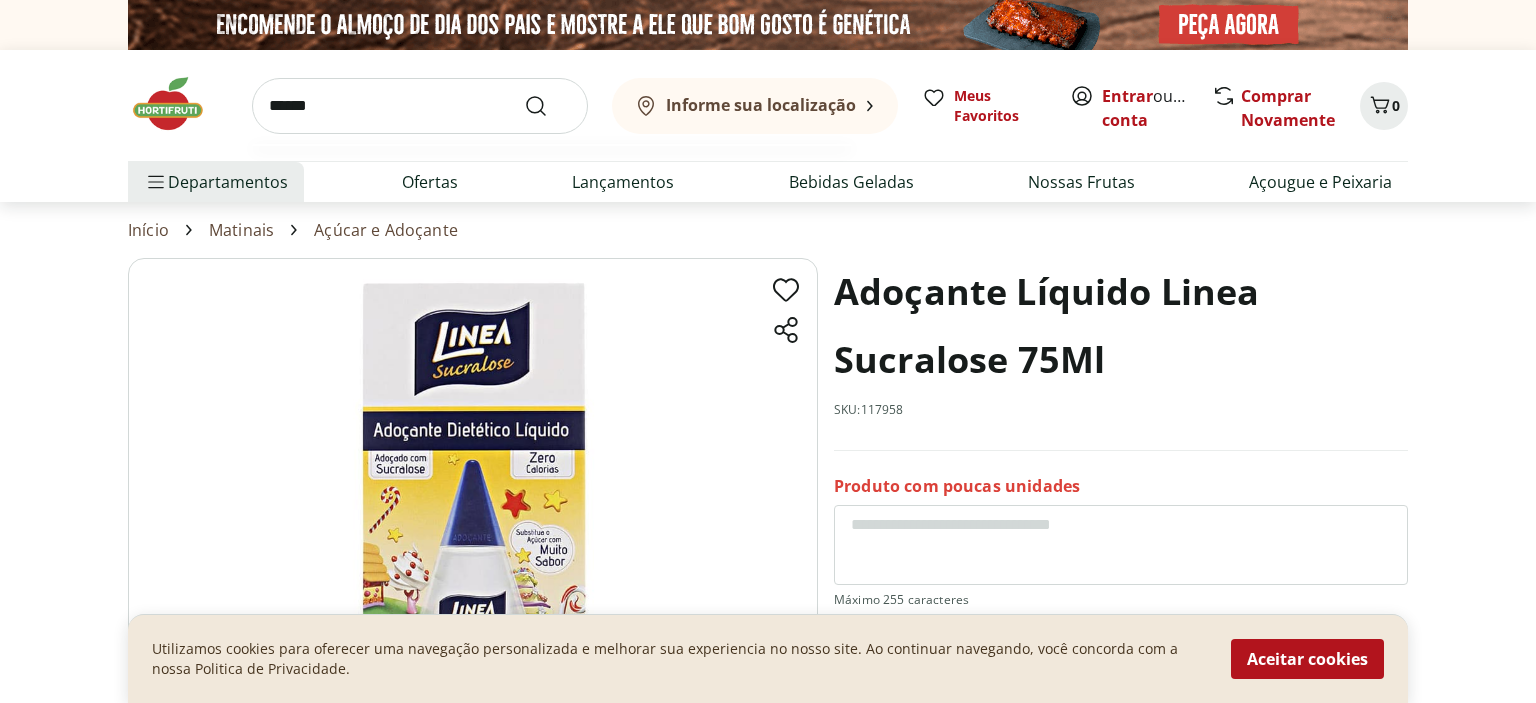 type on "******" 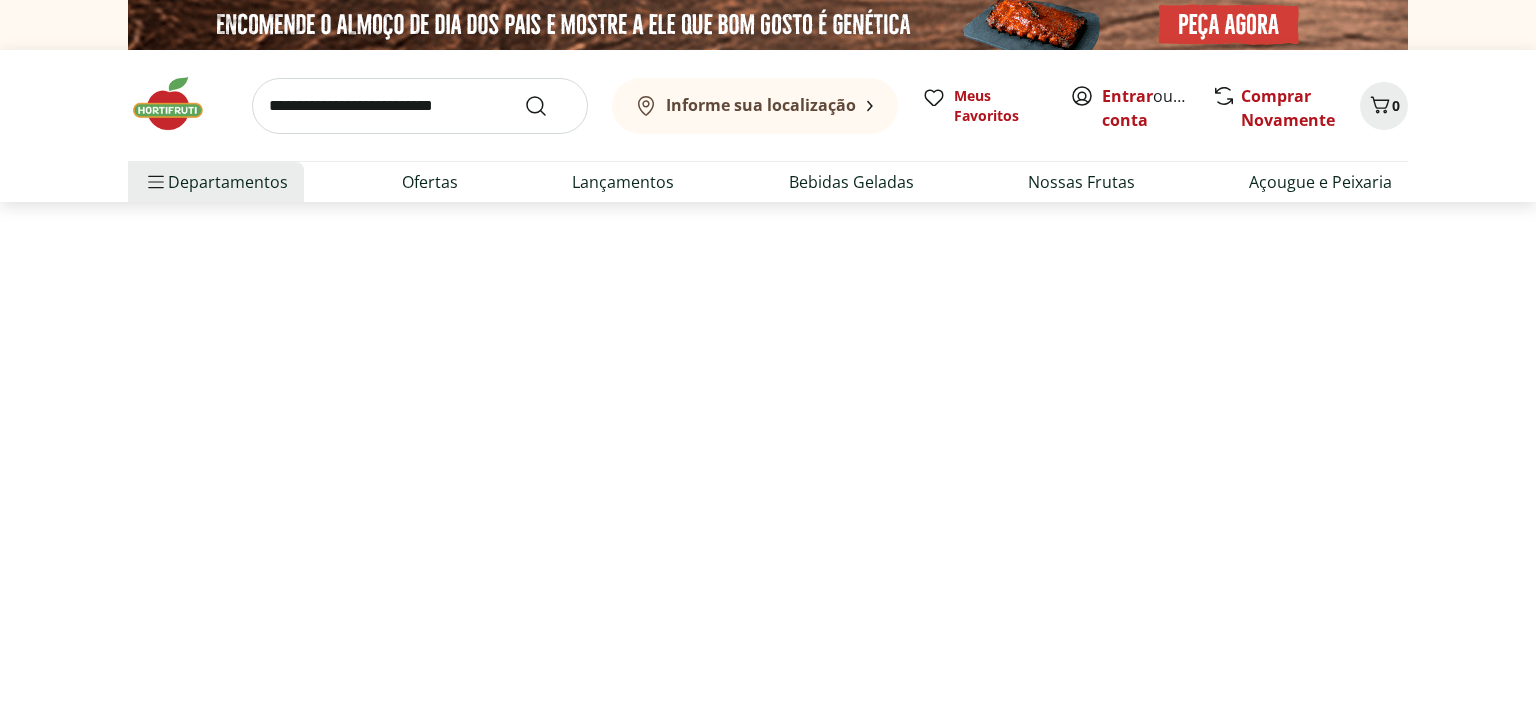 select on "**********" 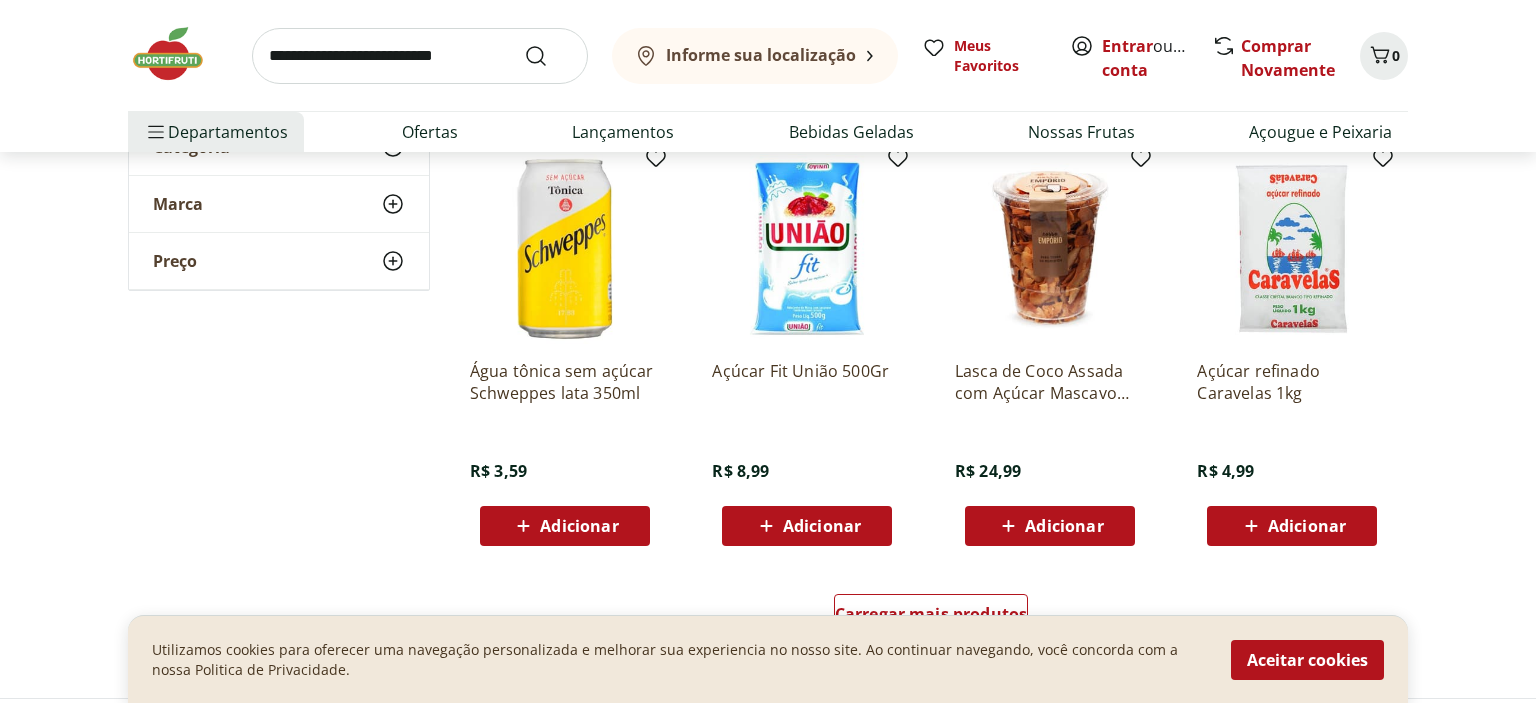 scroll, scrollTop: 1161, scrollLeft: 0, axis: vertical 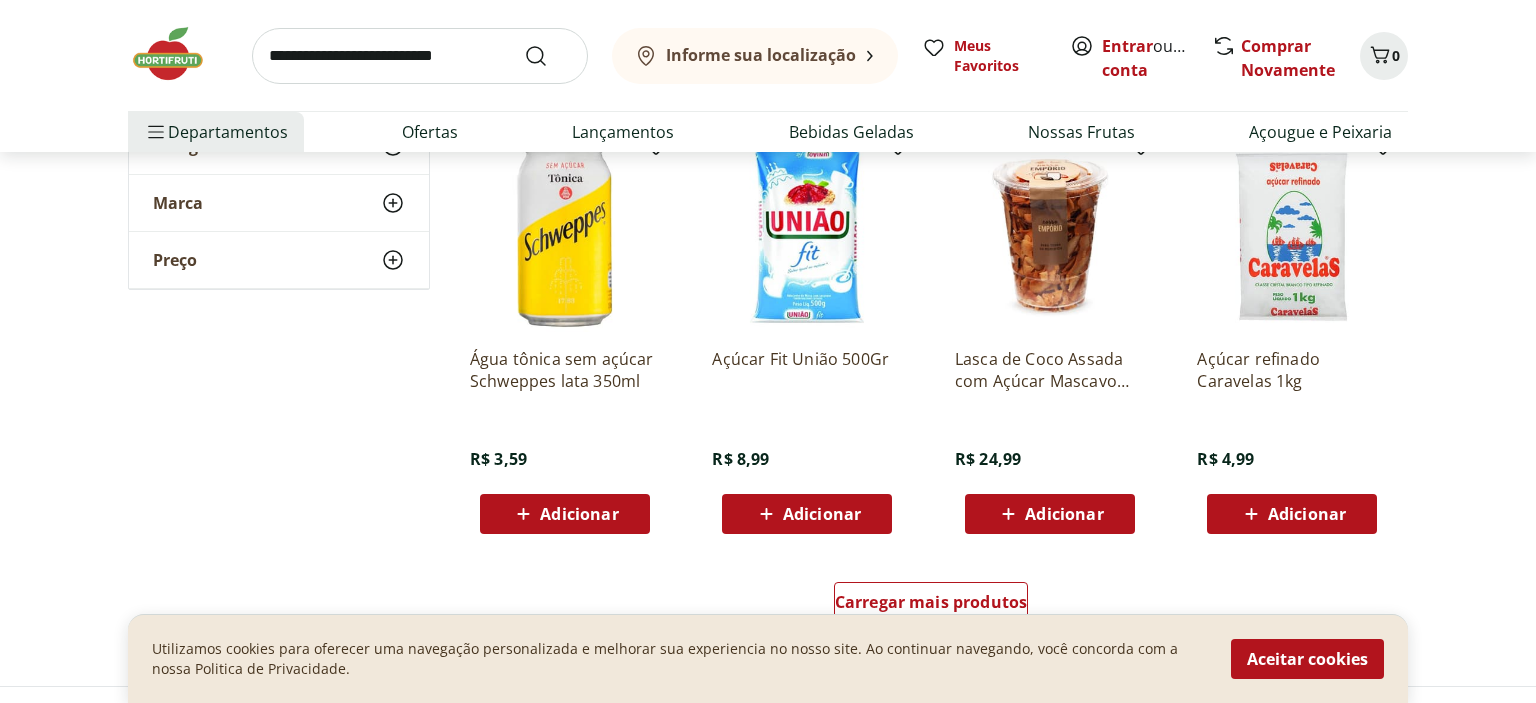click at bounding box center [807, 237] 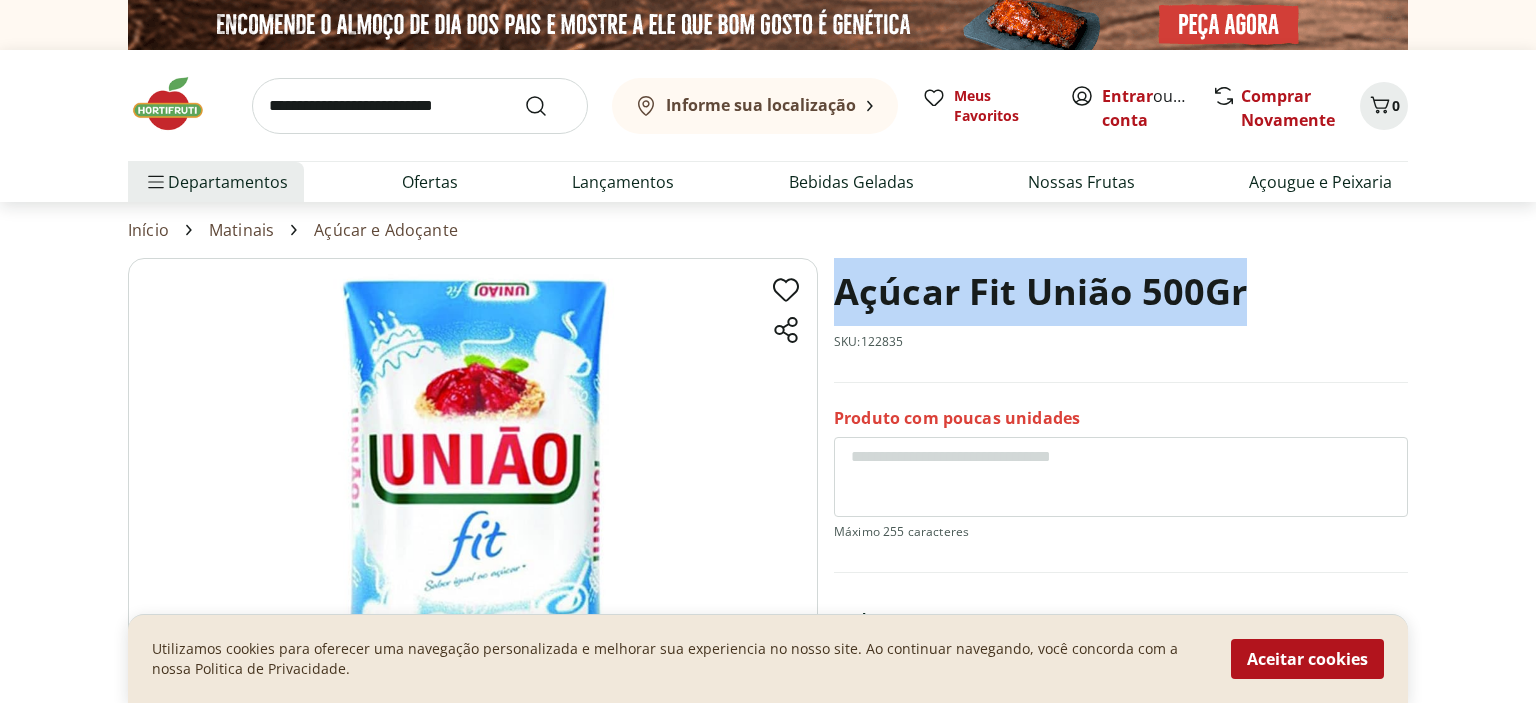 drag, startPoint x: 1240, startPoint y: 302, endPoint x: 844, endPoint y: 274, distance: 396.98868 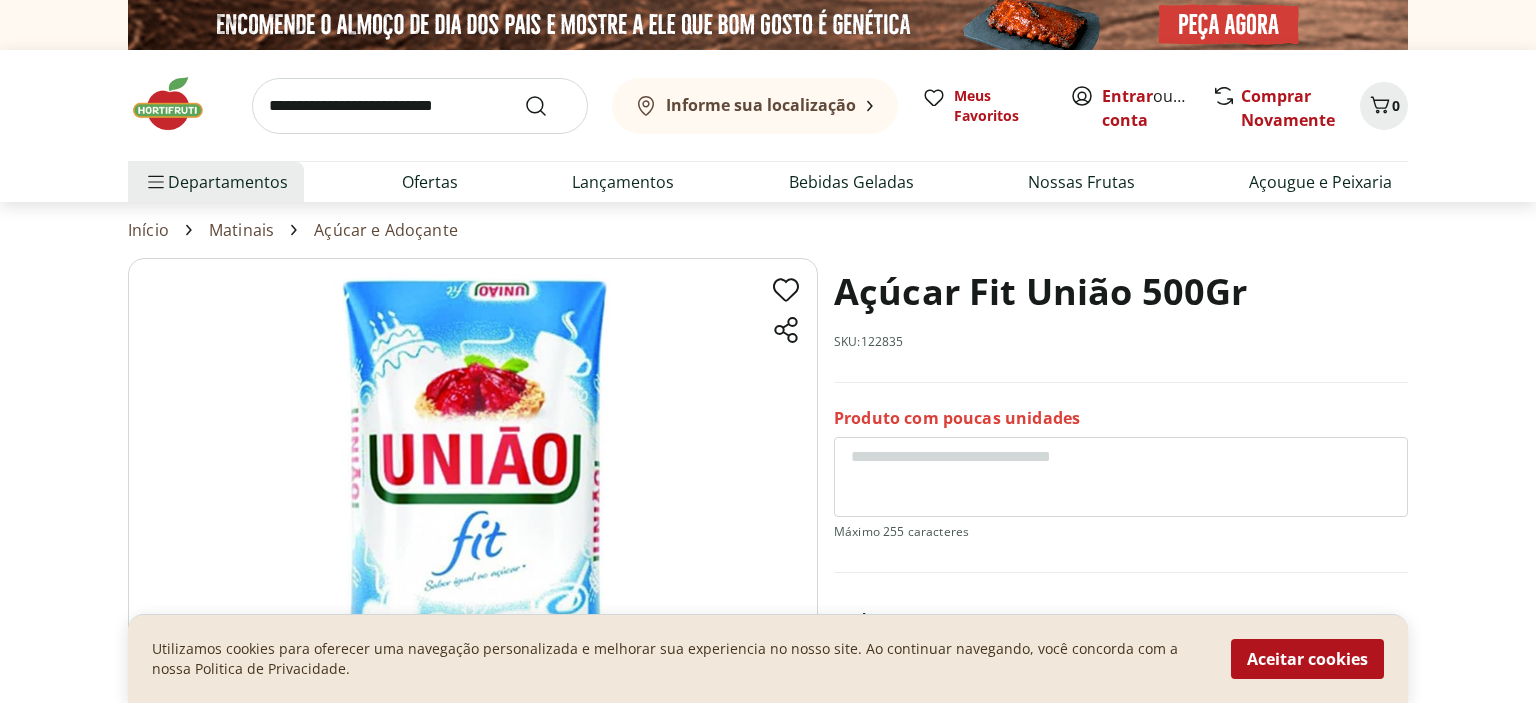 click at bounding box center [420, 106] 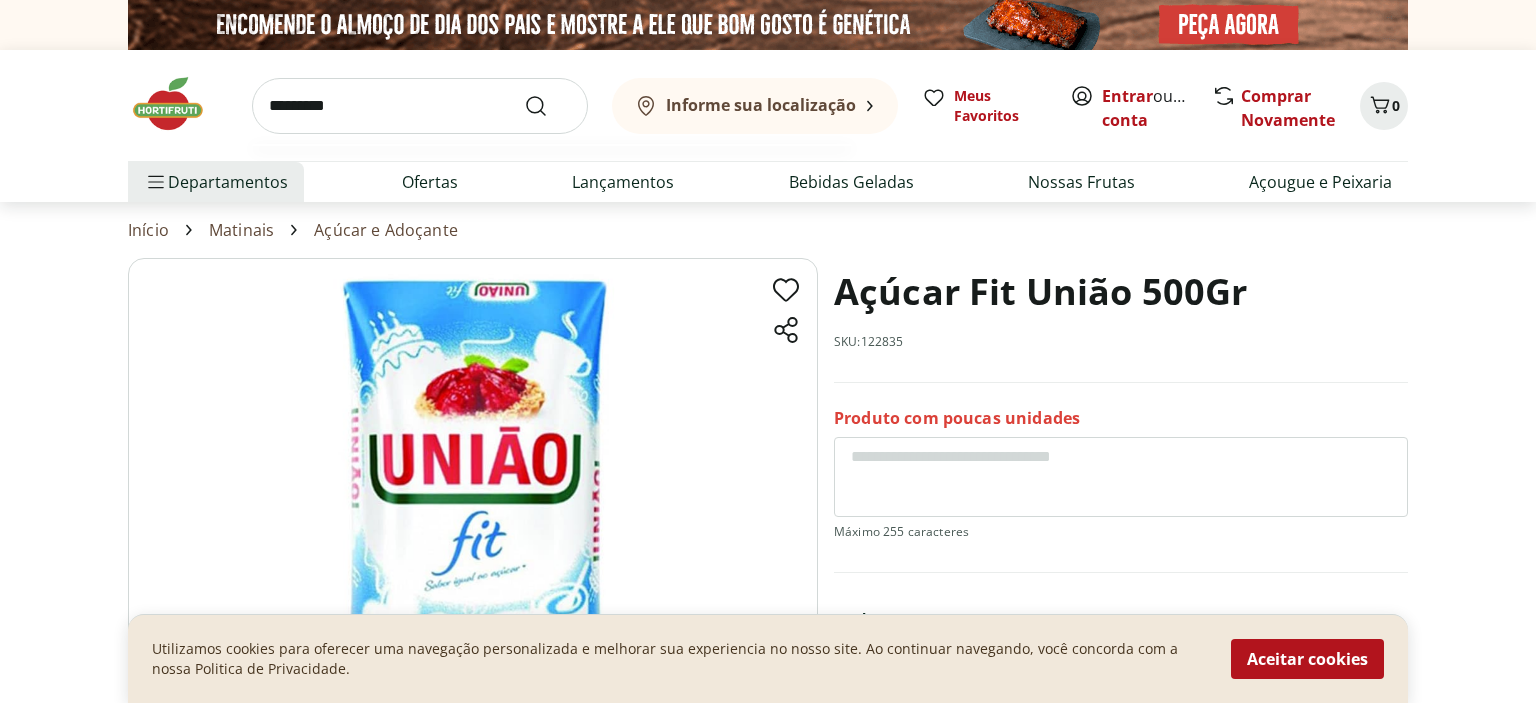 type on "*********" 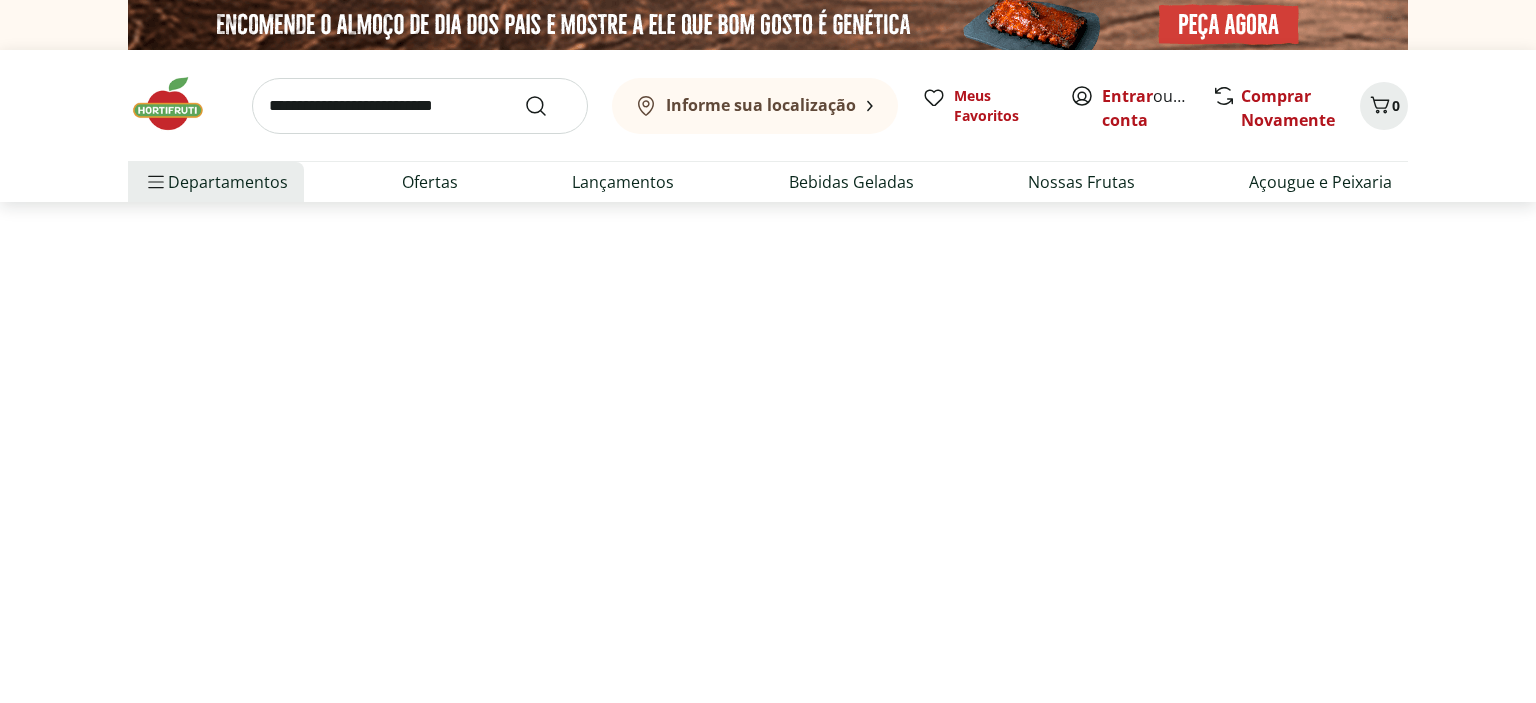 select on "**********" 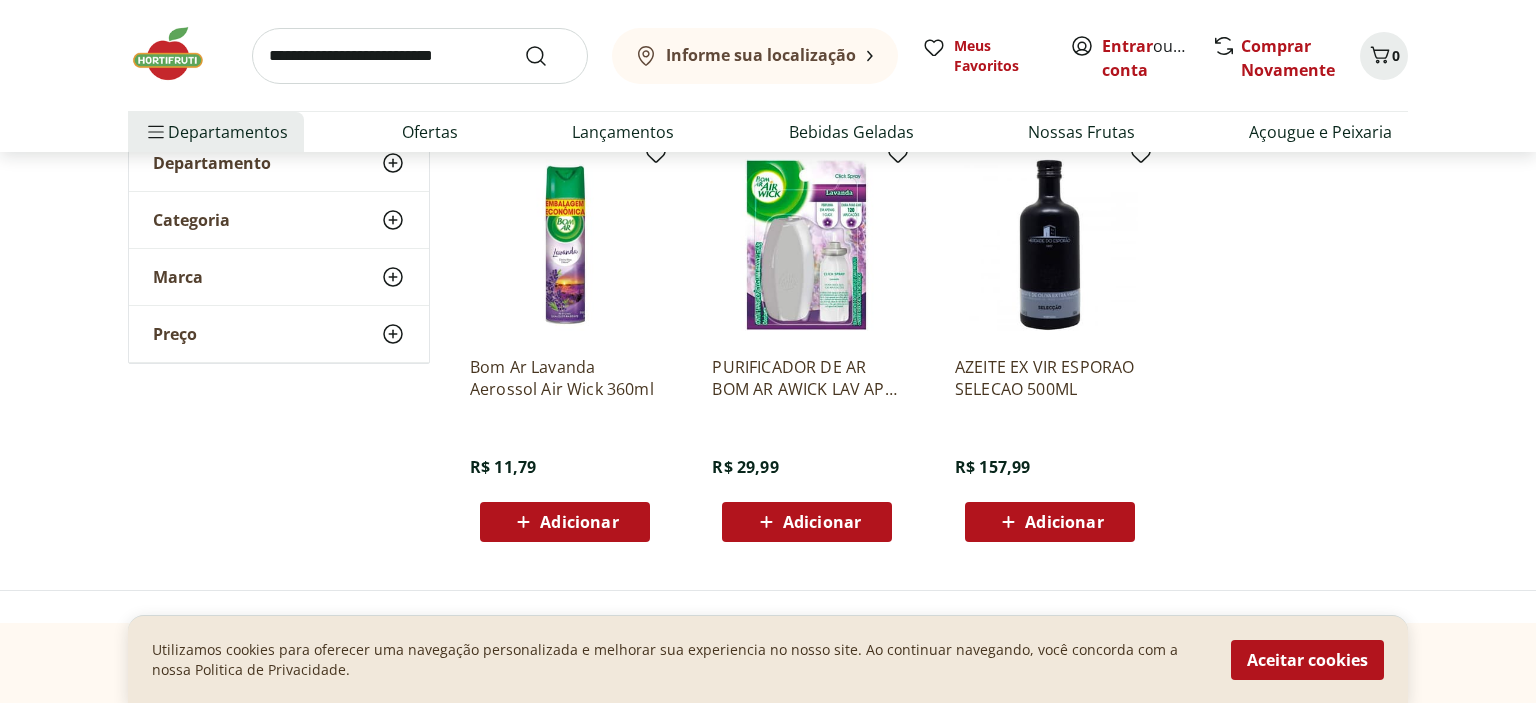 scroll, scrollTop: 0, scrollLeft: 0, axis: both 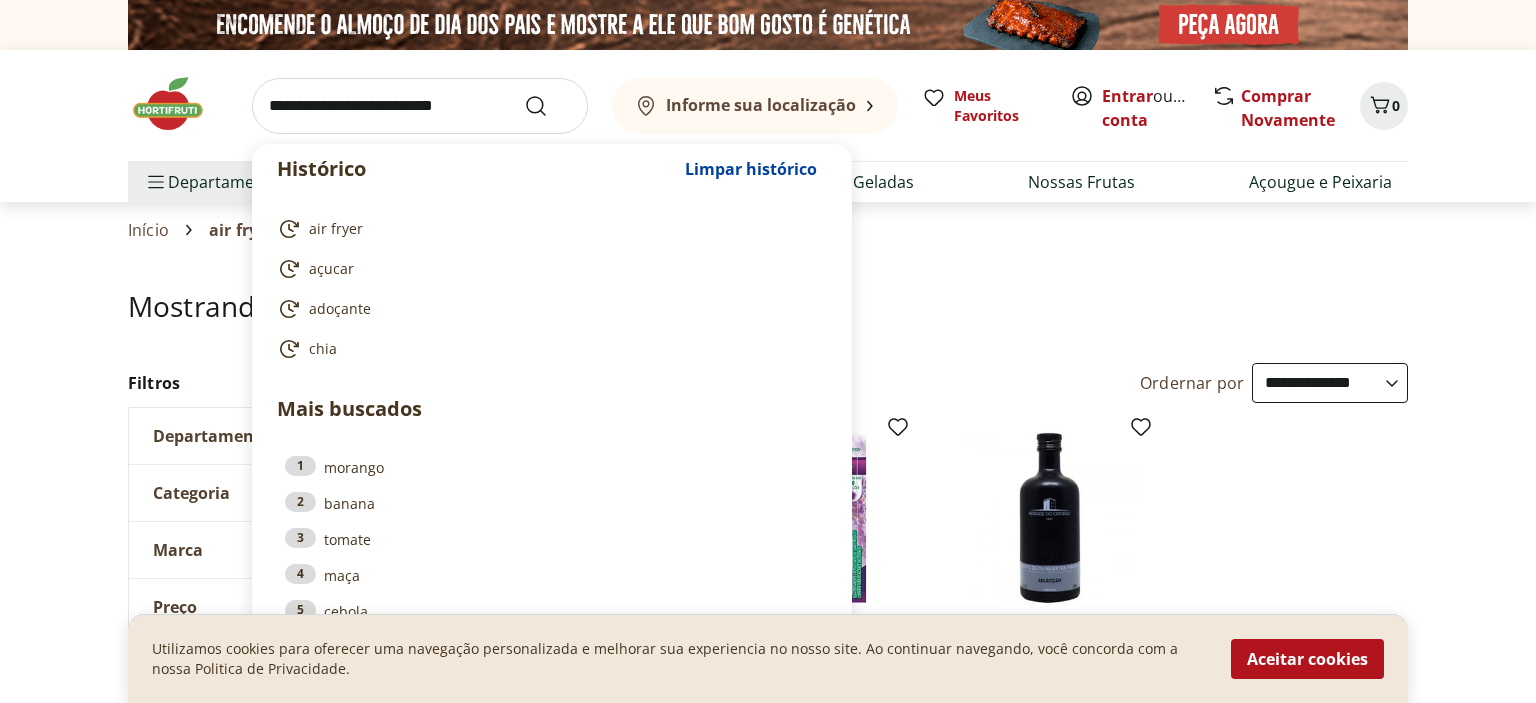 click at bounding box center (420, 106) 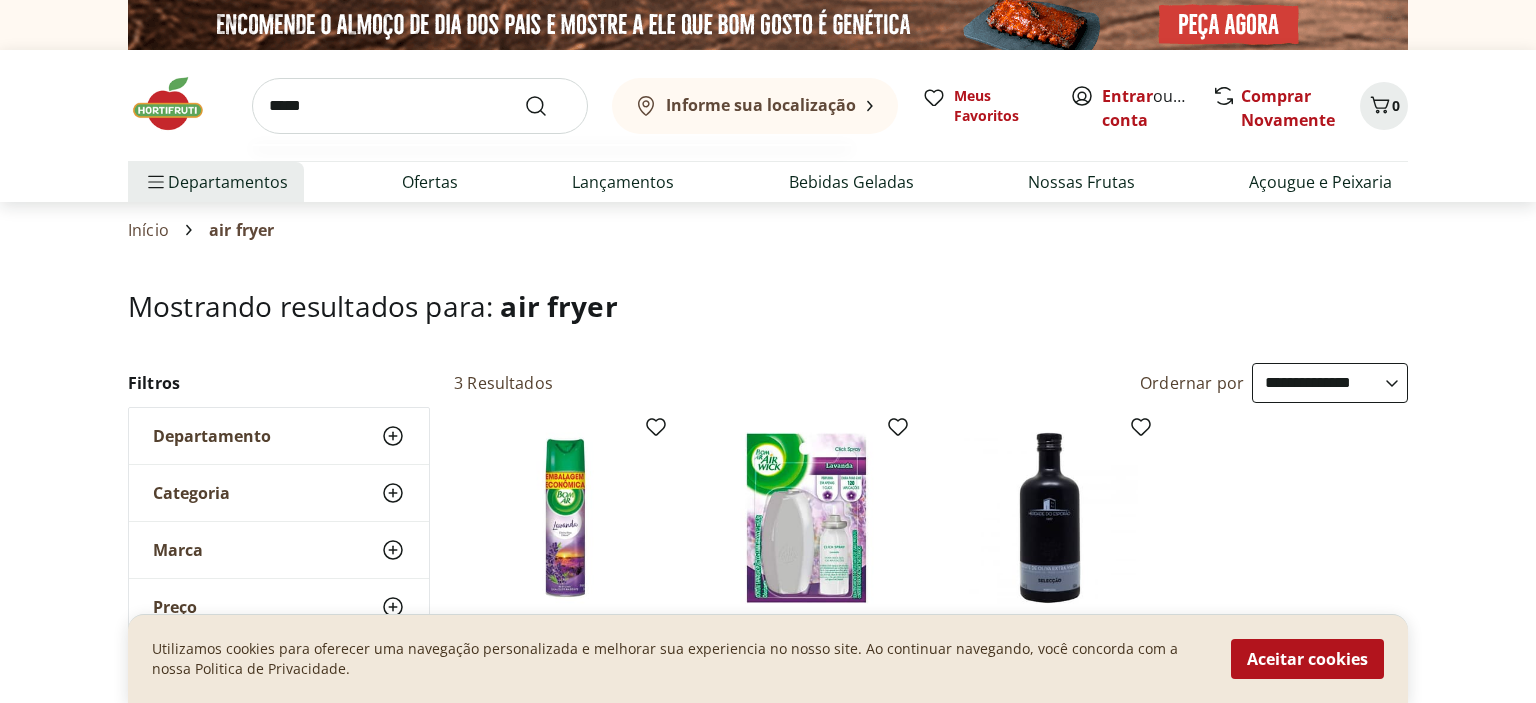 type on "*****" 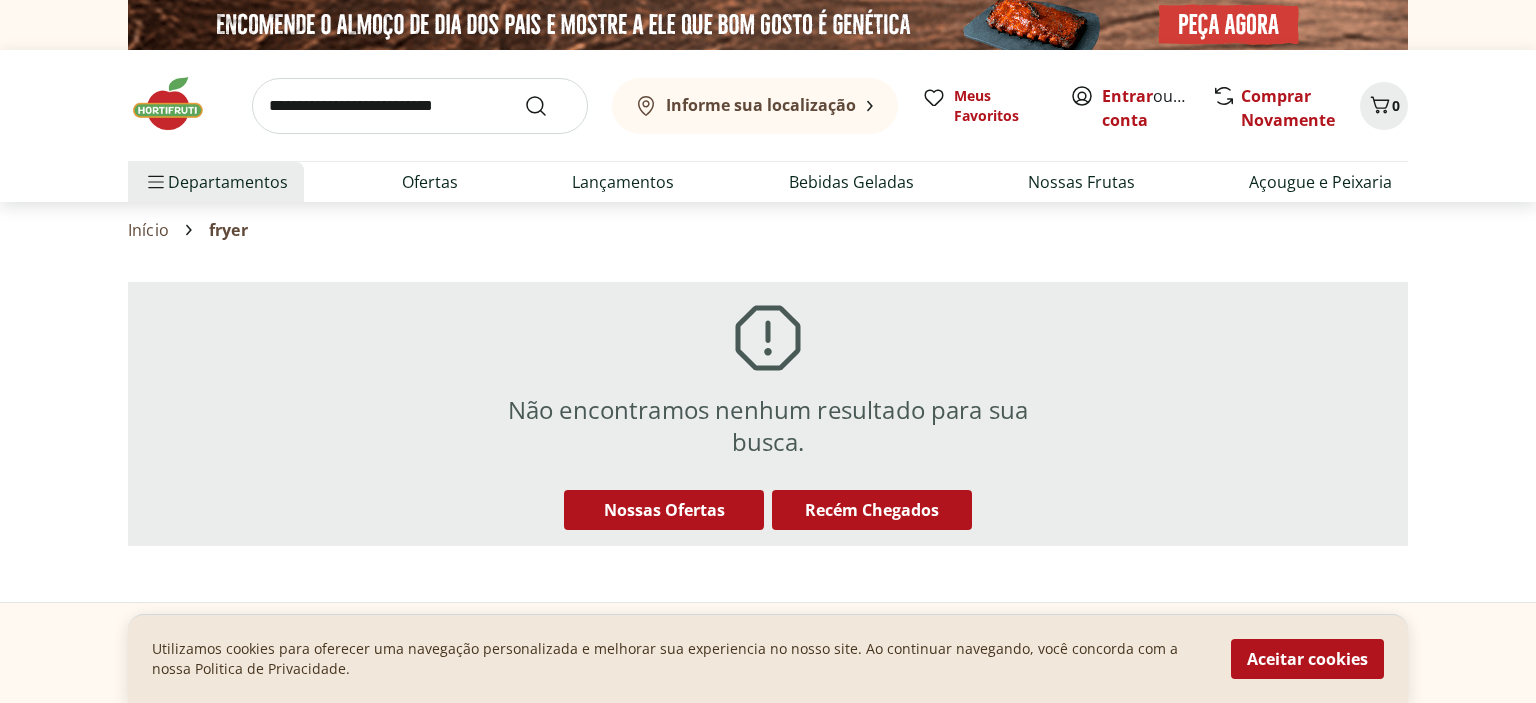 click at bounding box center (420, 106) 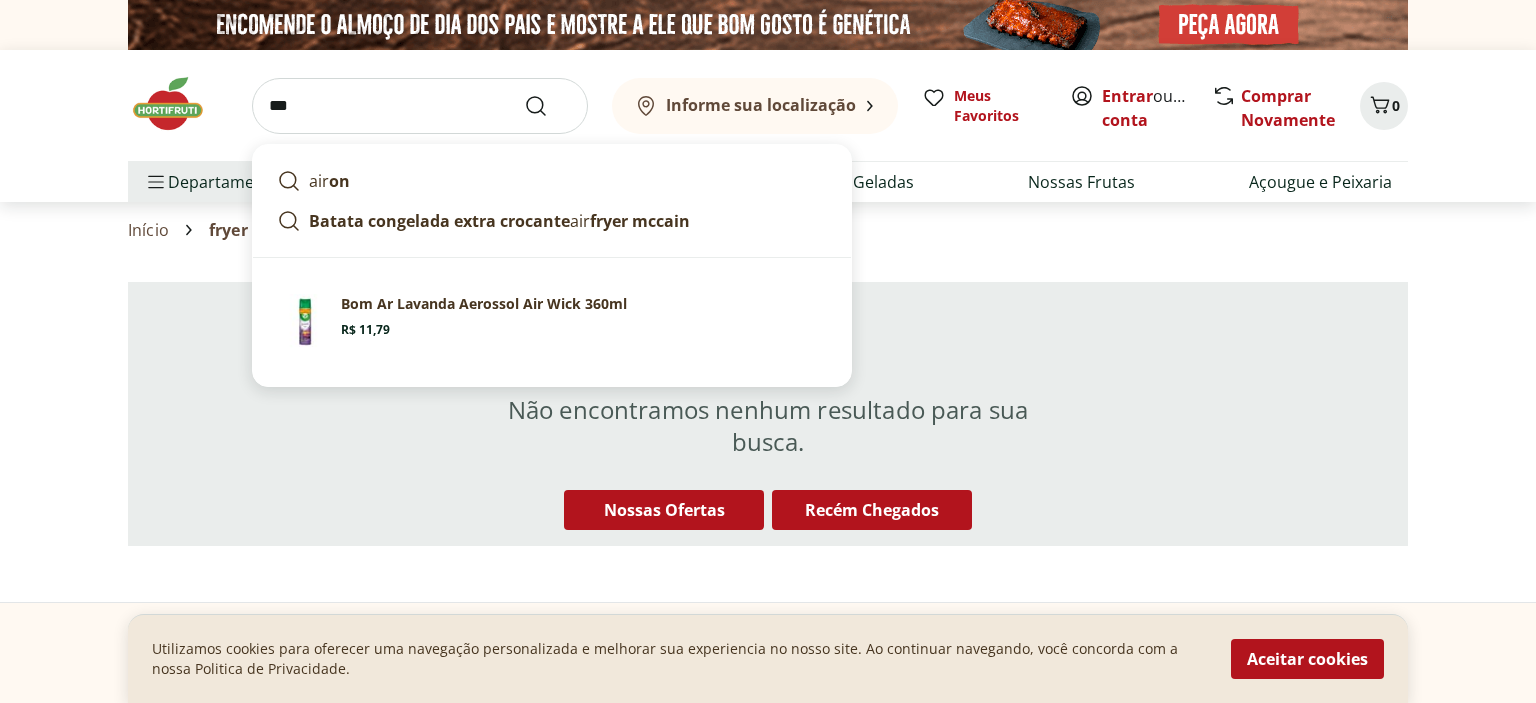 type on "***" 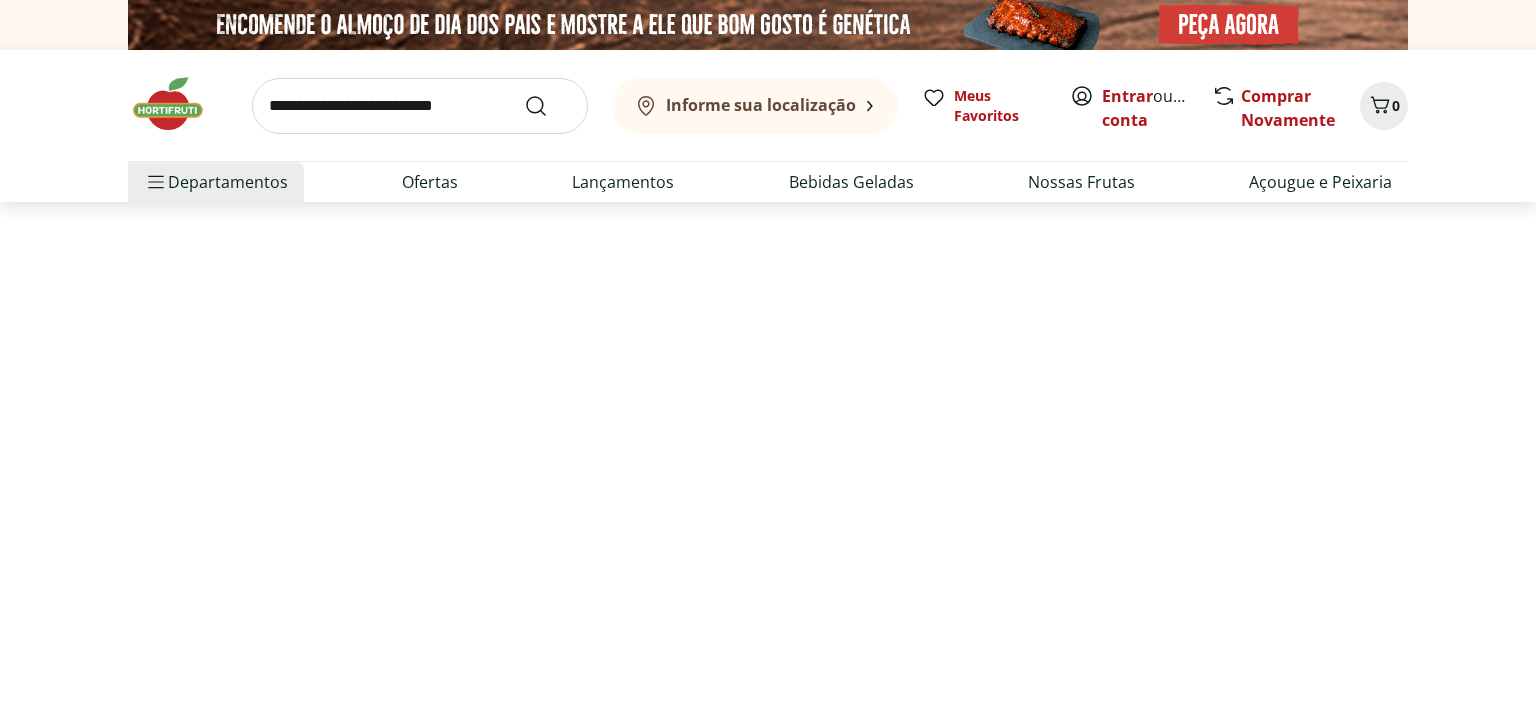 select on "**********" 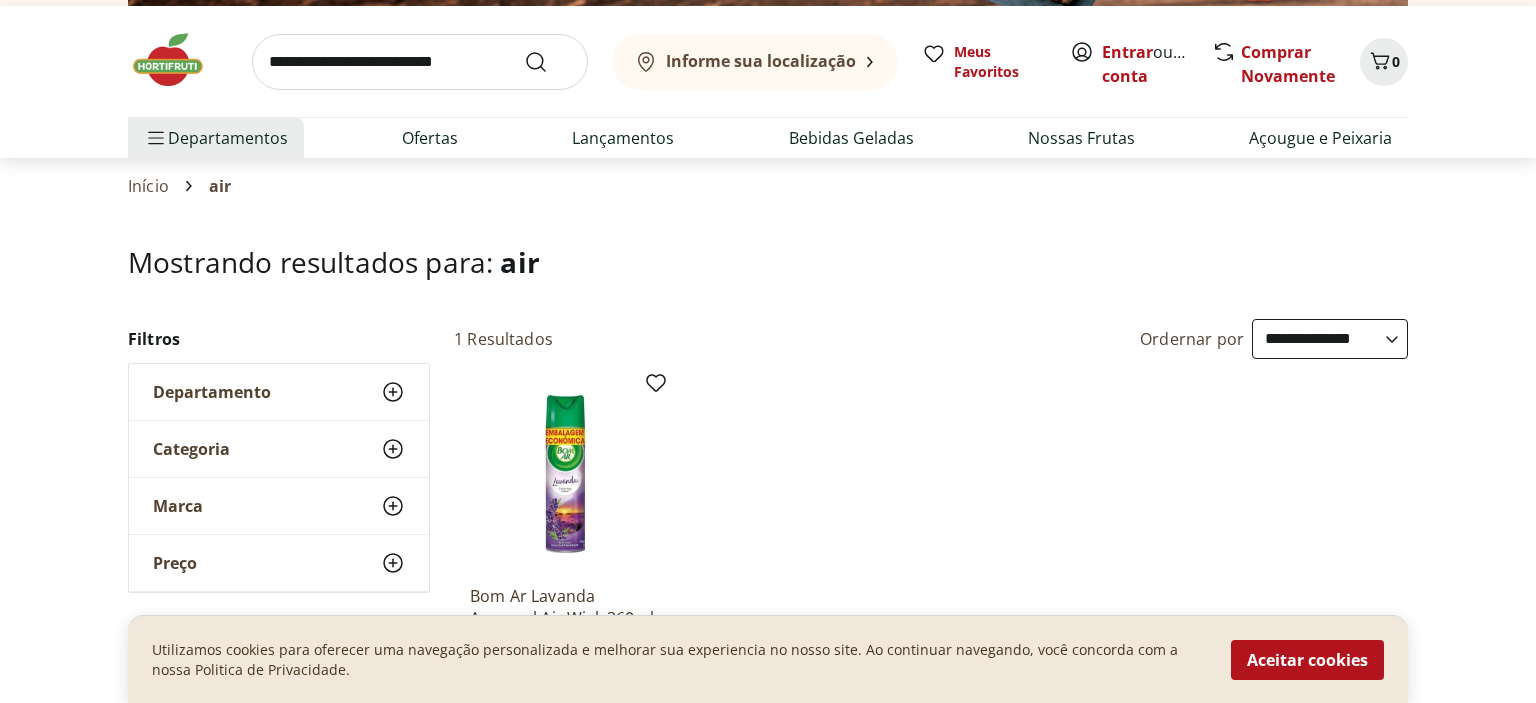 scroll, scrollTop: 0, scrollLeft: 0, axis: both 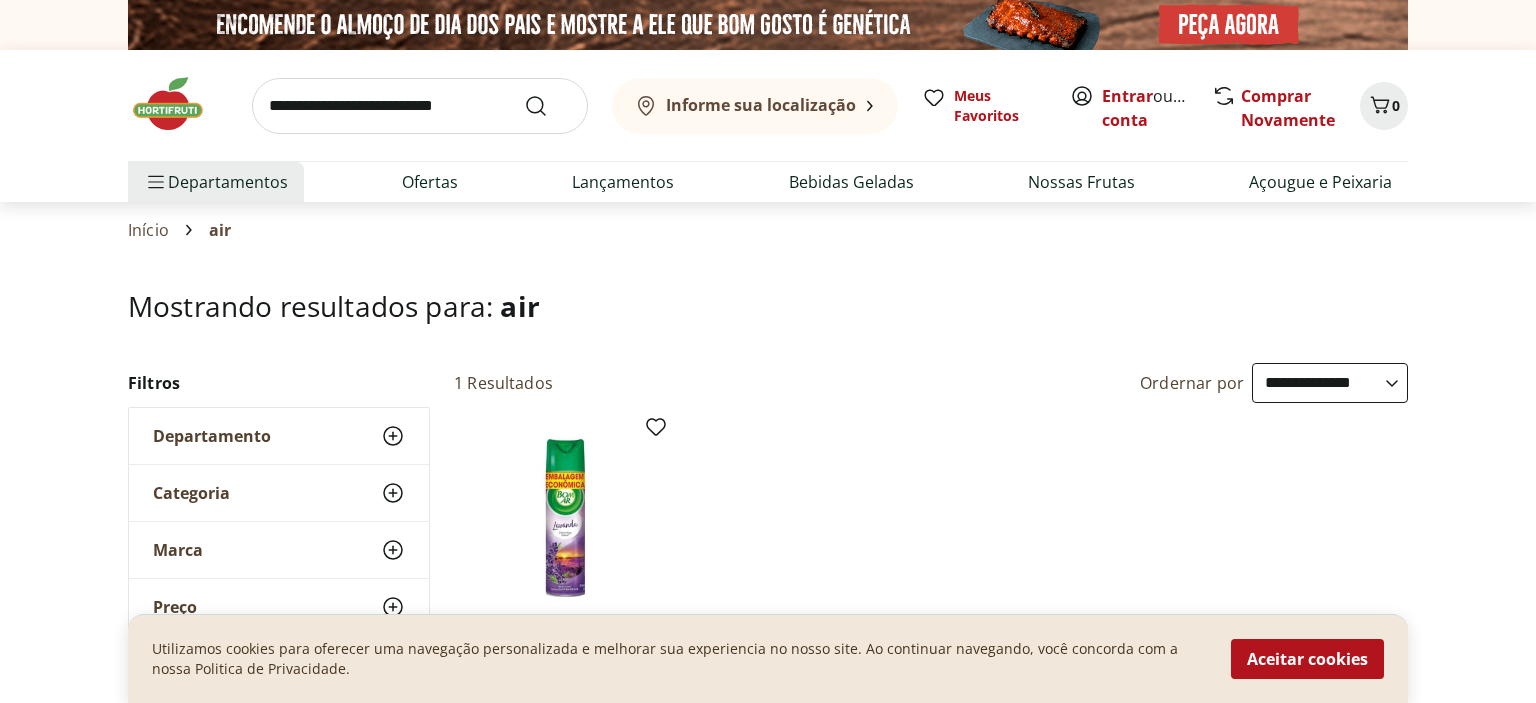 click on "Informe sua localização Meus Favoritos Entrar  ou  Criar conta Comprar Novamente 0" at bounding box center (768, 105) 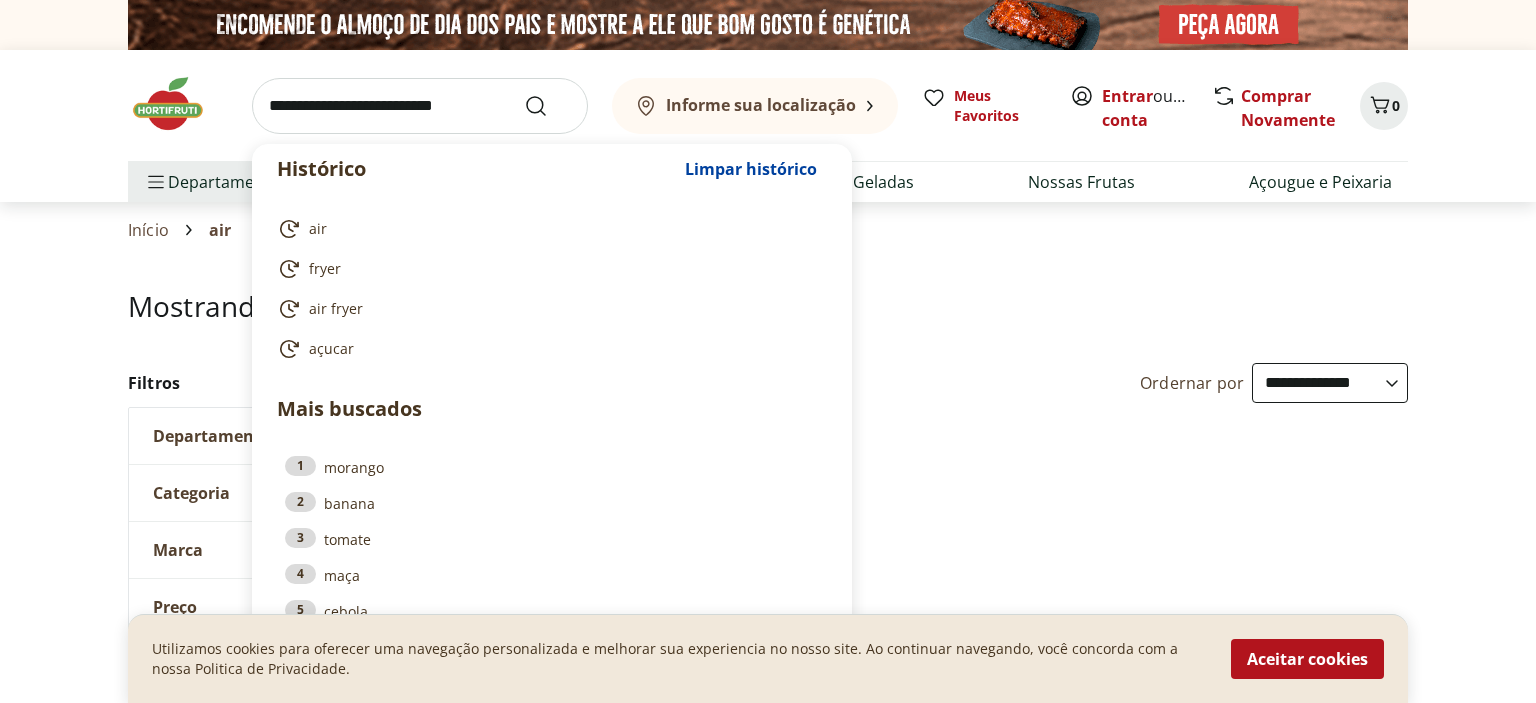 click at bounding box center (420, 106) 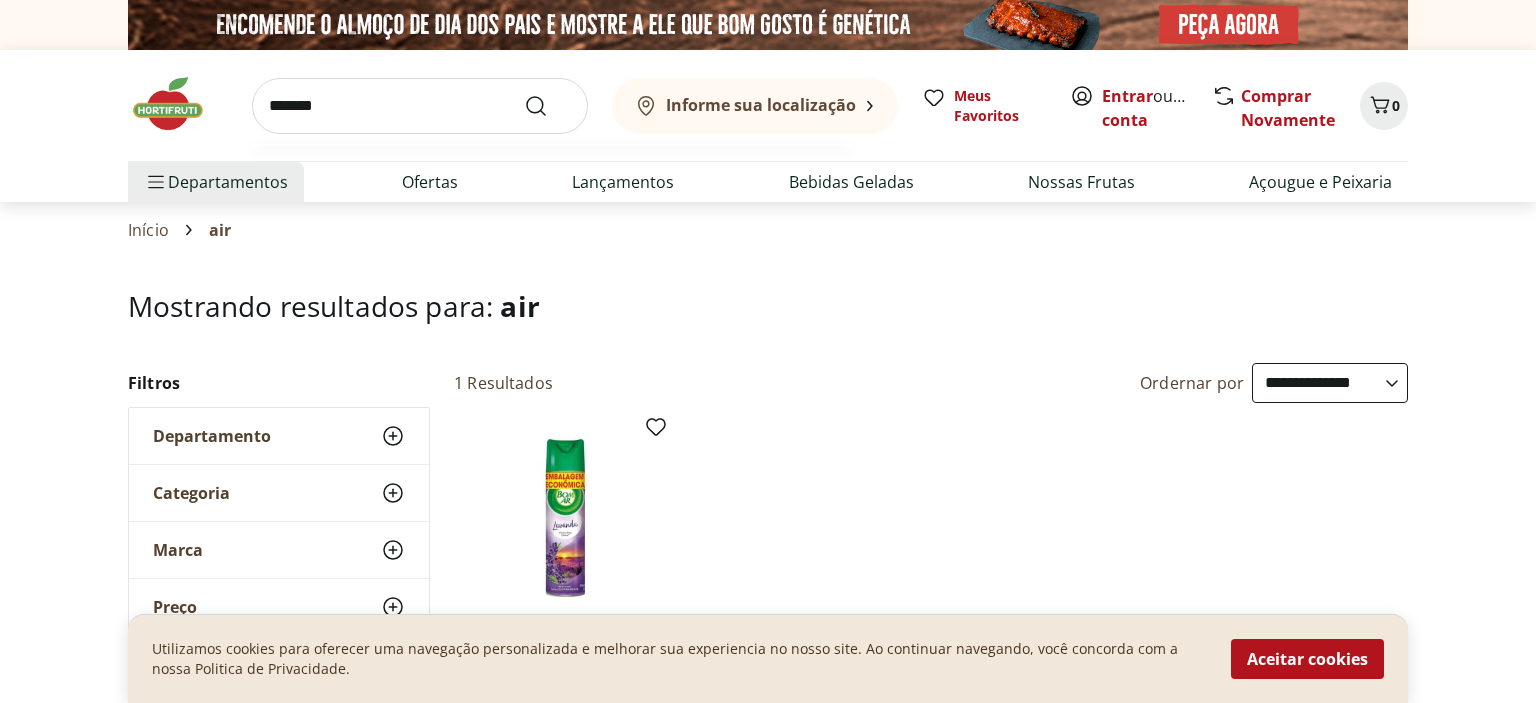 type on "*******" 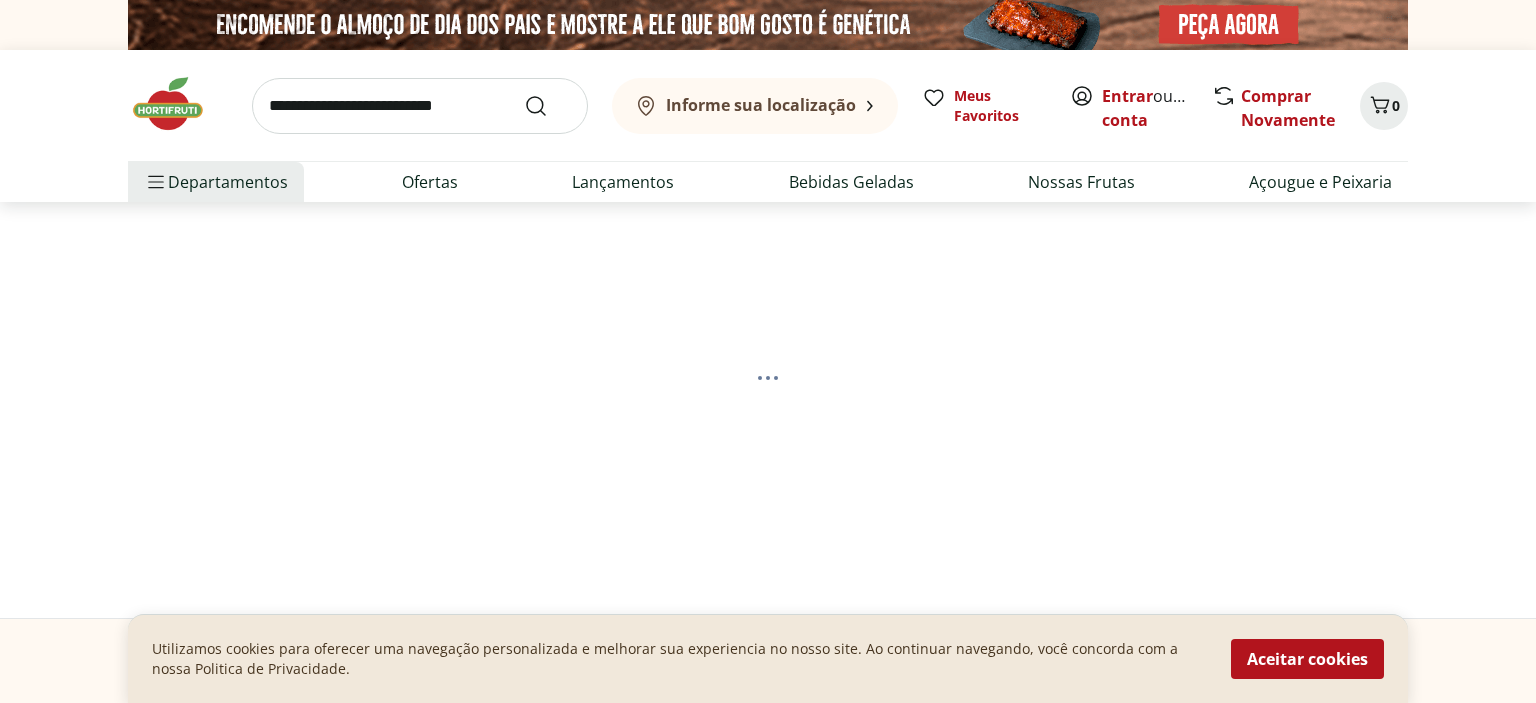 scroll, scrollTop: 0, scrollLeft: 0, axis: both 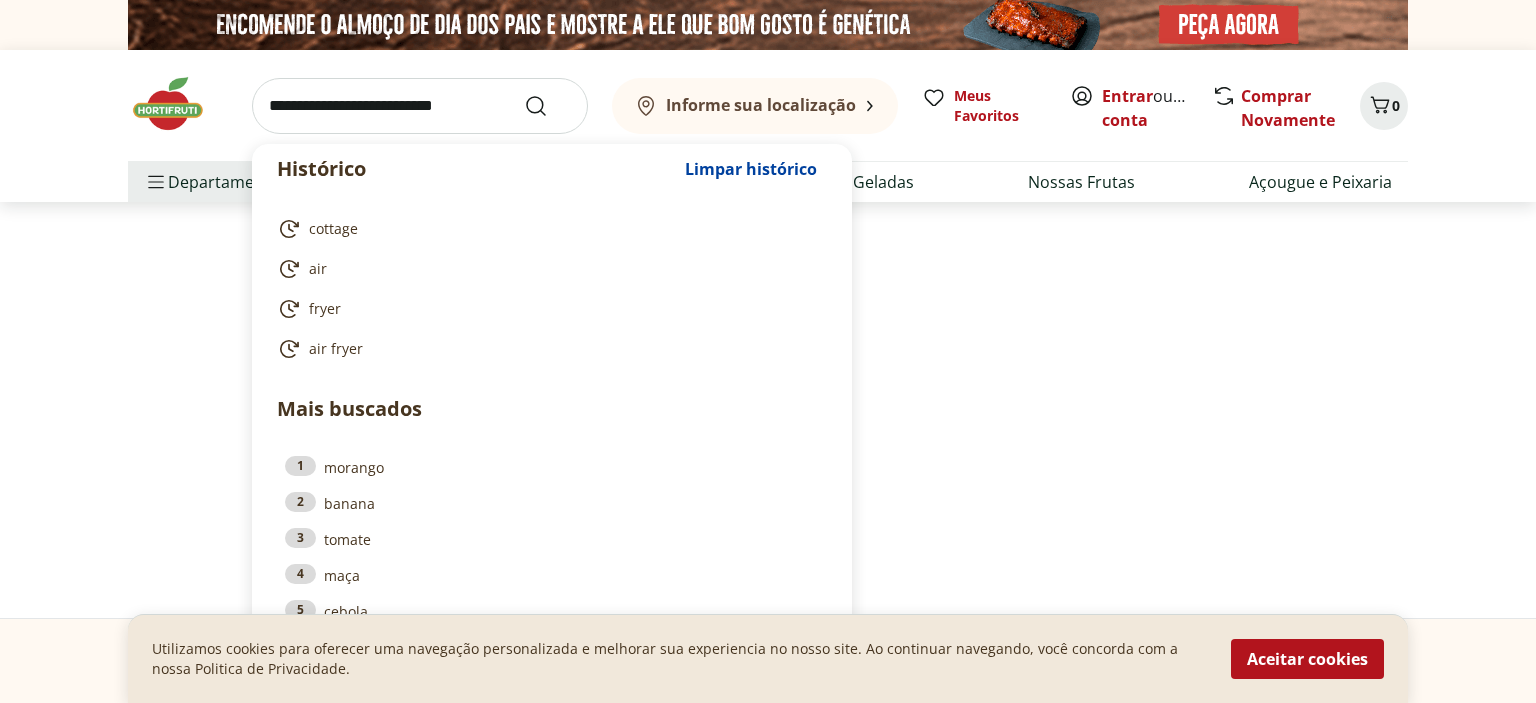 click at bounding box center (420, 106) 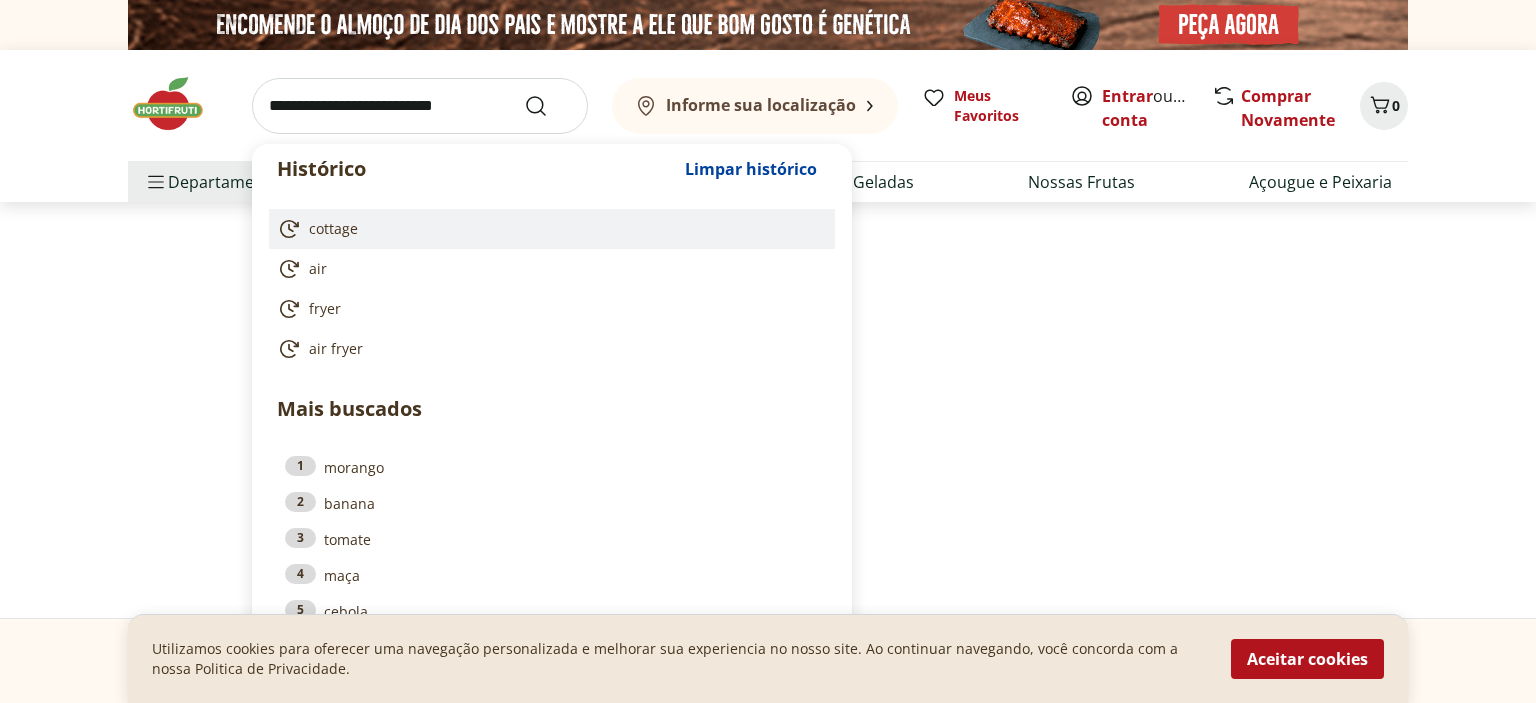 click on "cottage" at bounding box center (333, 229) 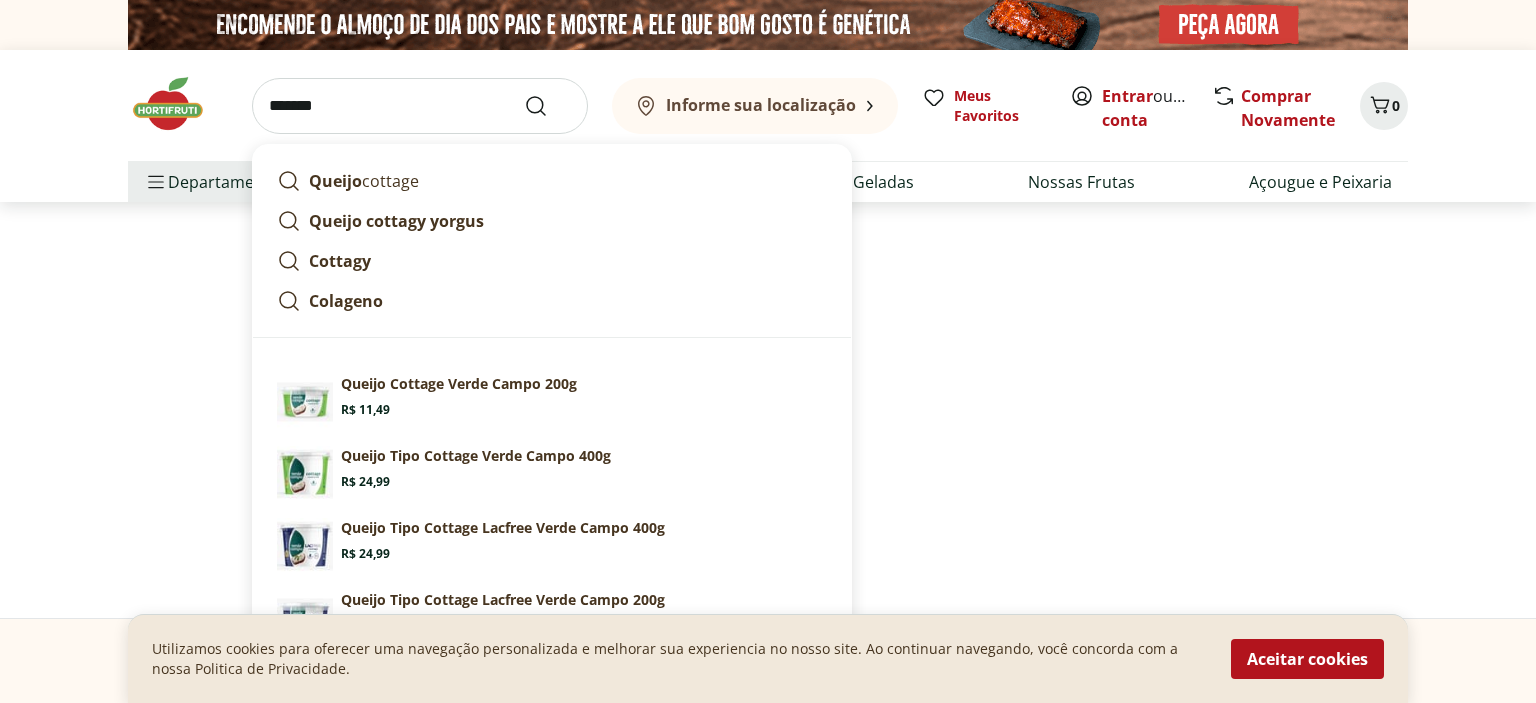 click on "*******" at bounding box center [420, 106] 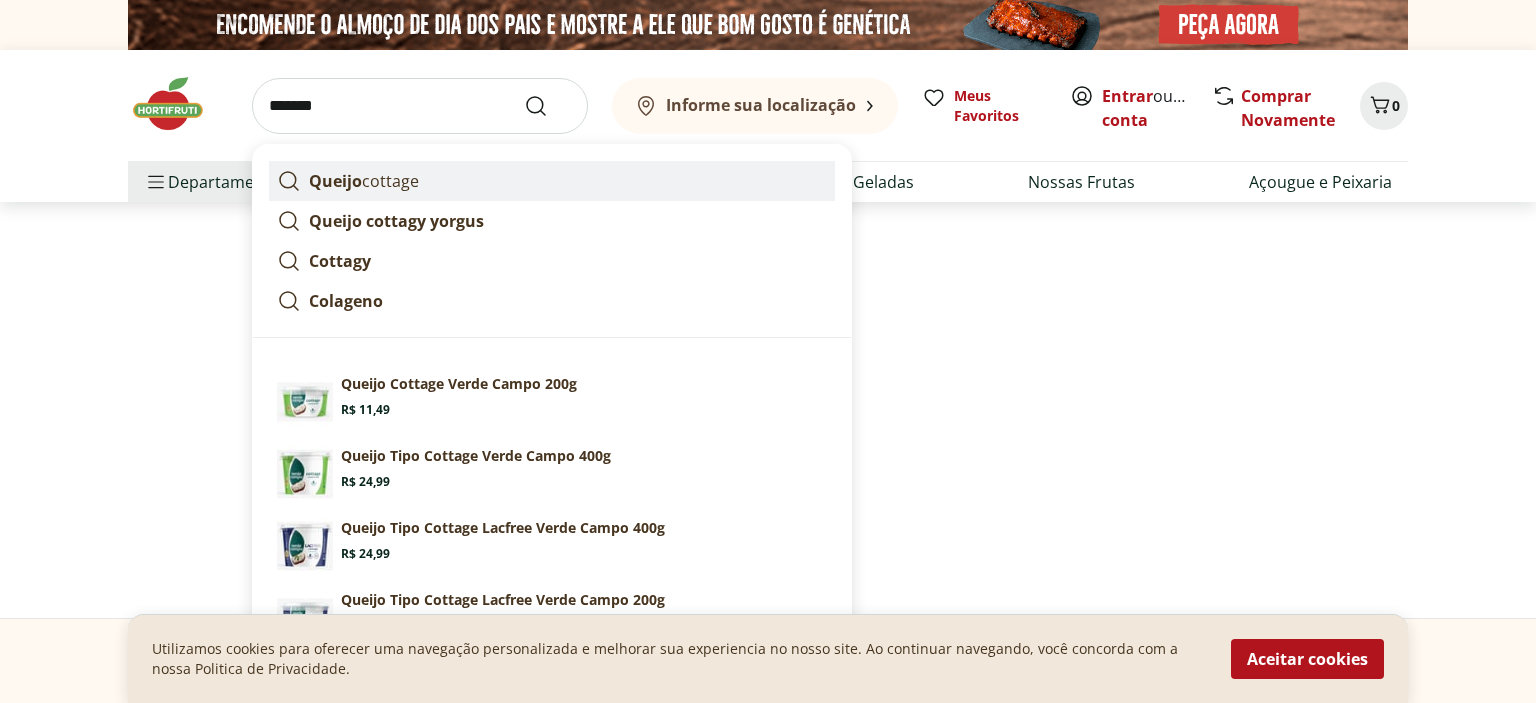 click on "Queijo  cottage" at bounding box center [364, 181] 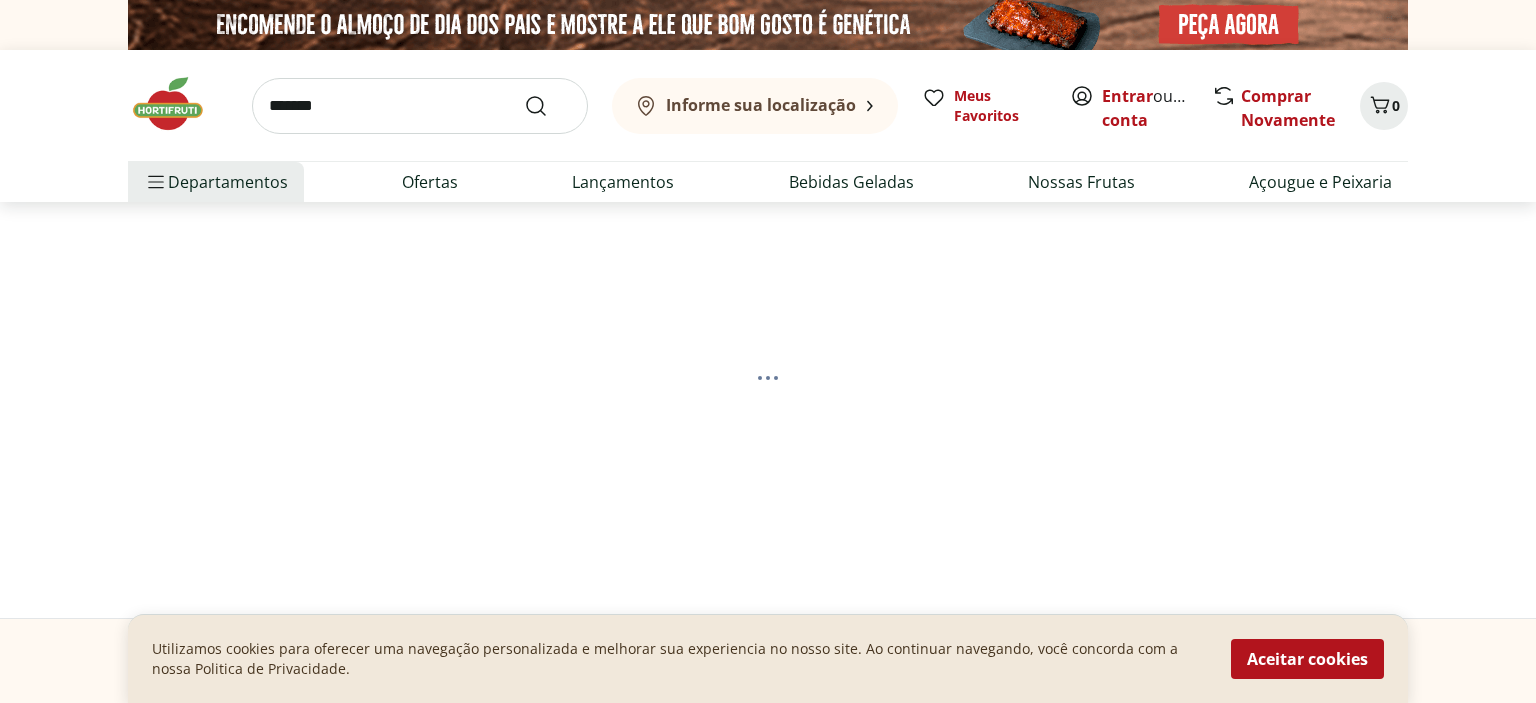 type on "**********" 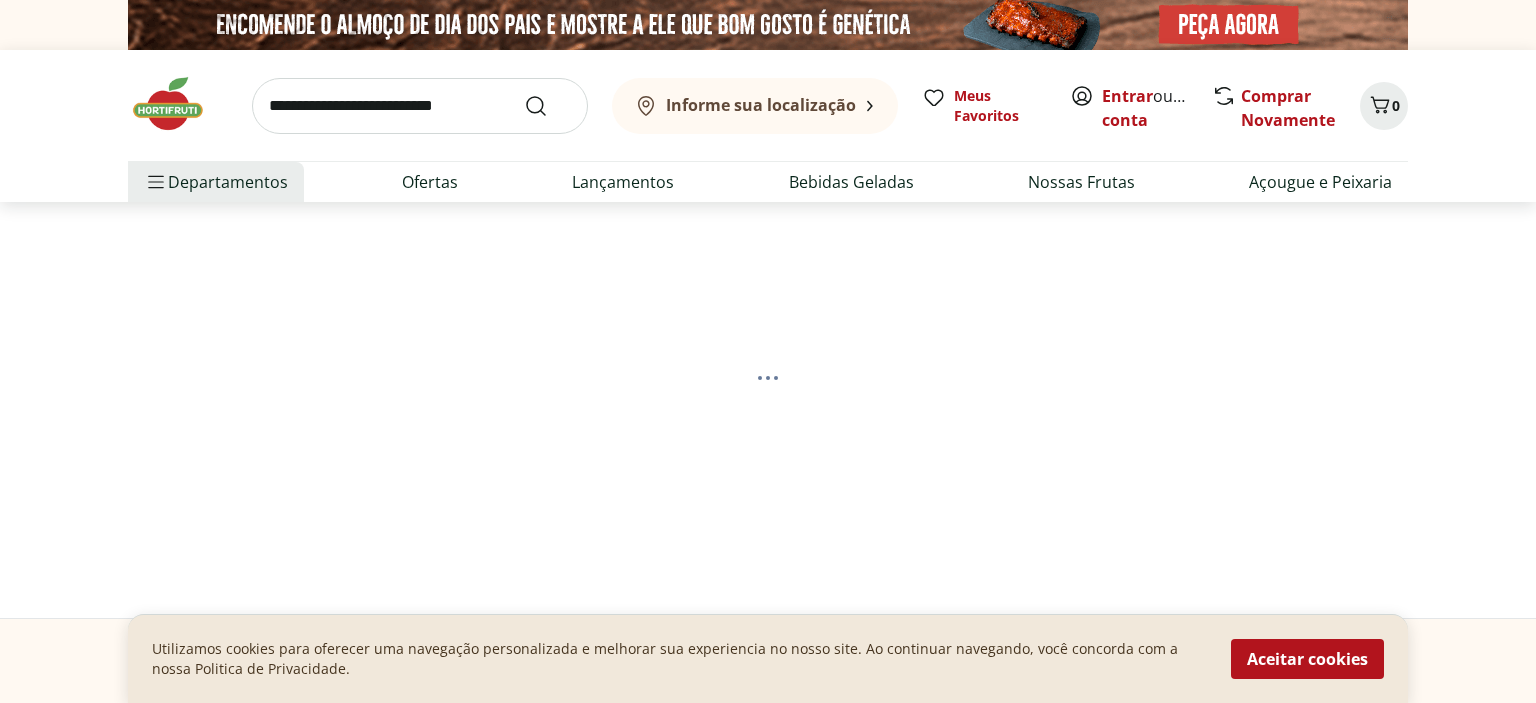scroll, scrollTop: 0, scrollLeft: 0, axis: both 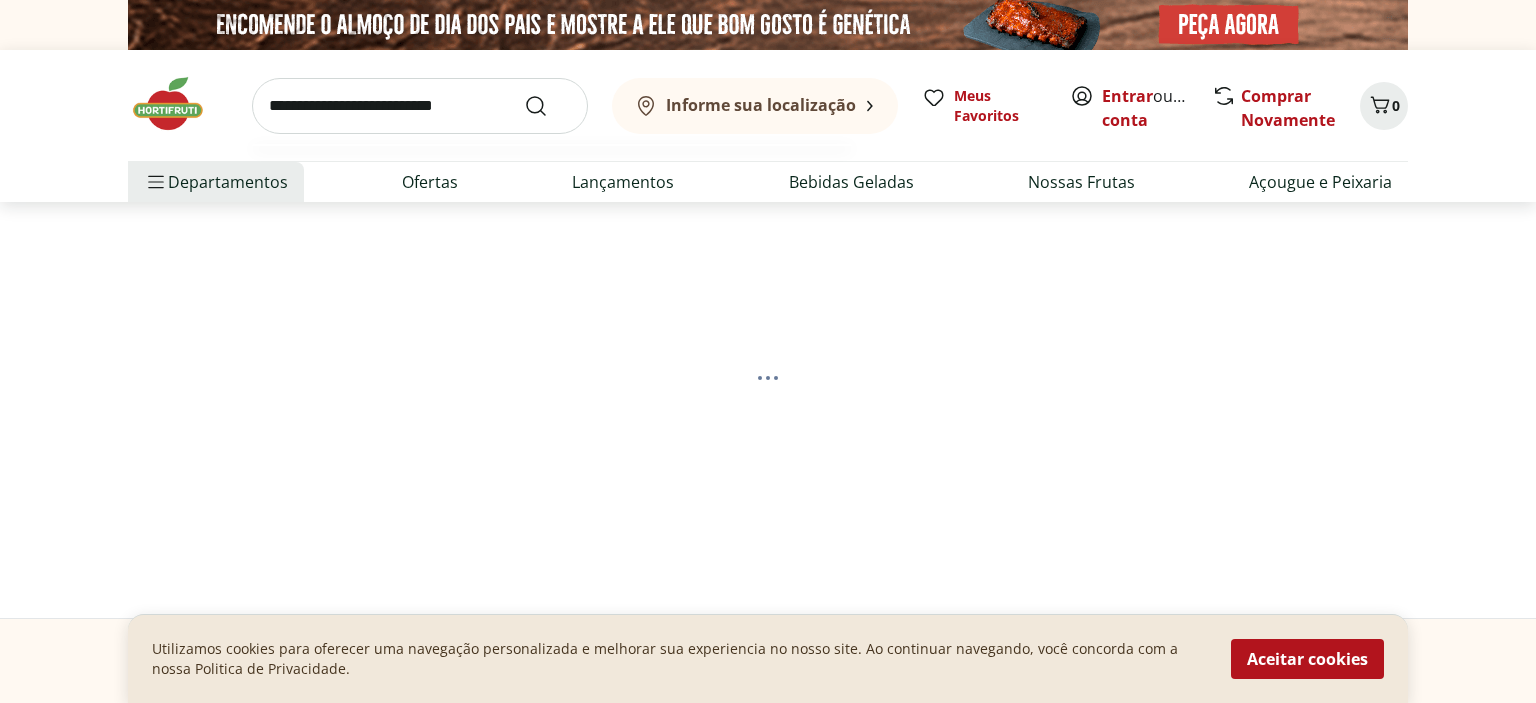 click at bounding box center (420, 106) 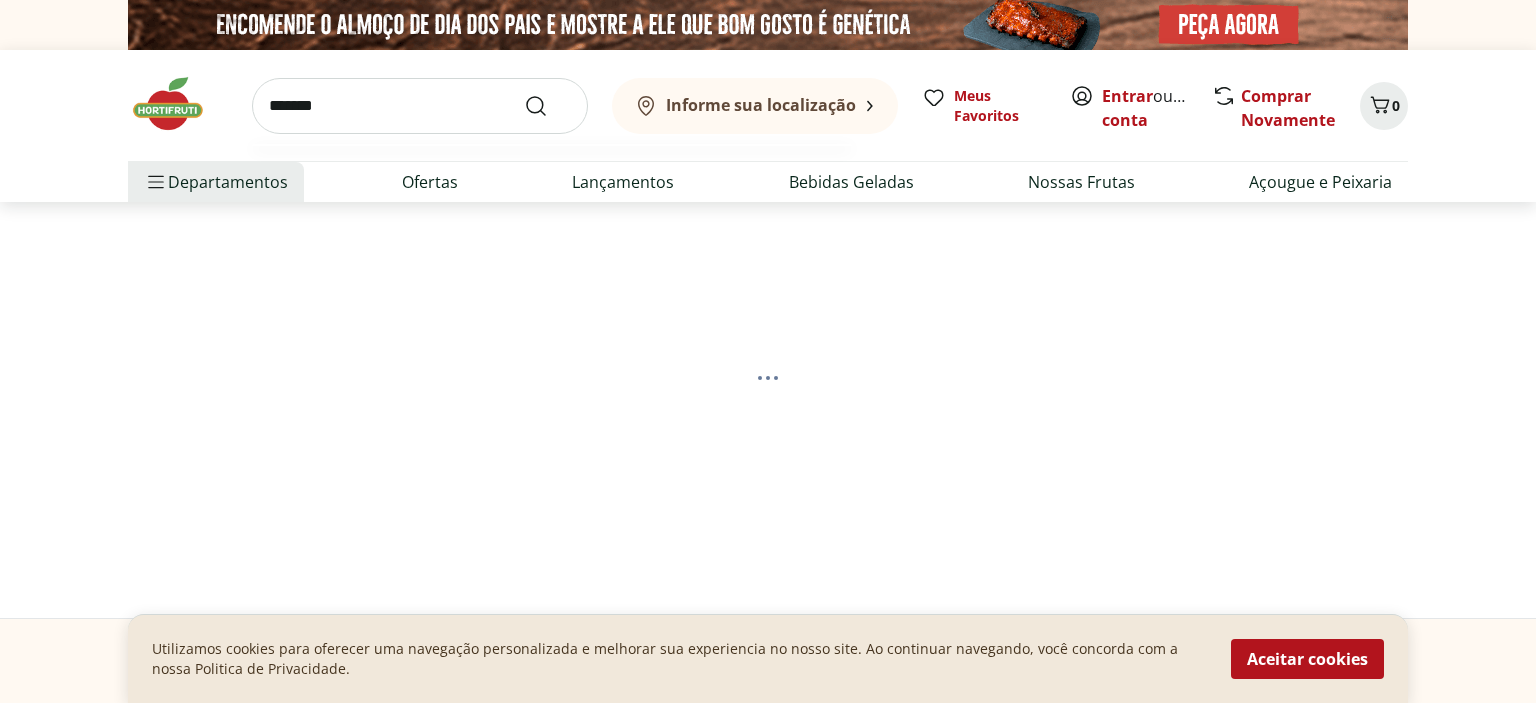 type on "*******" 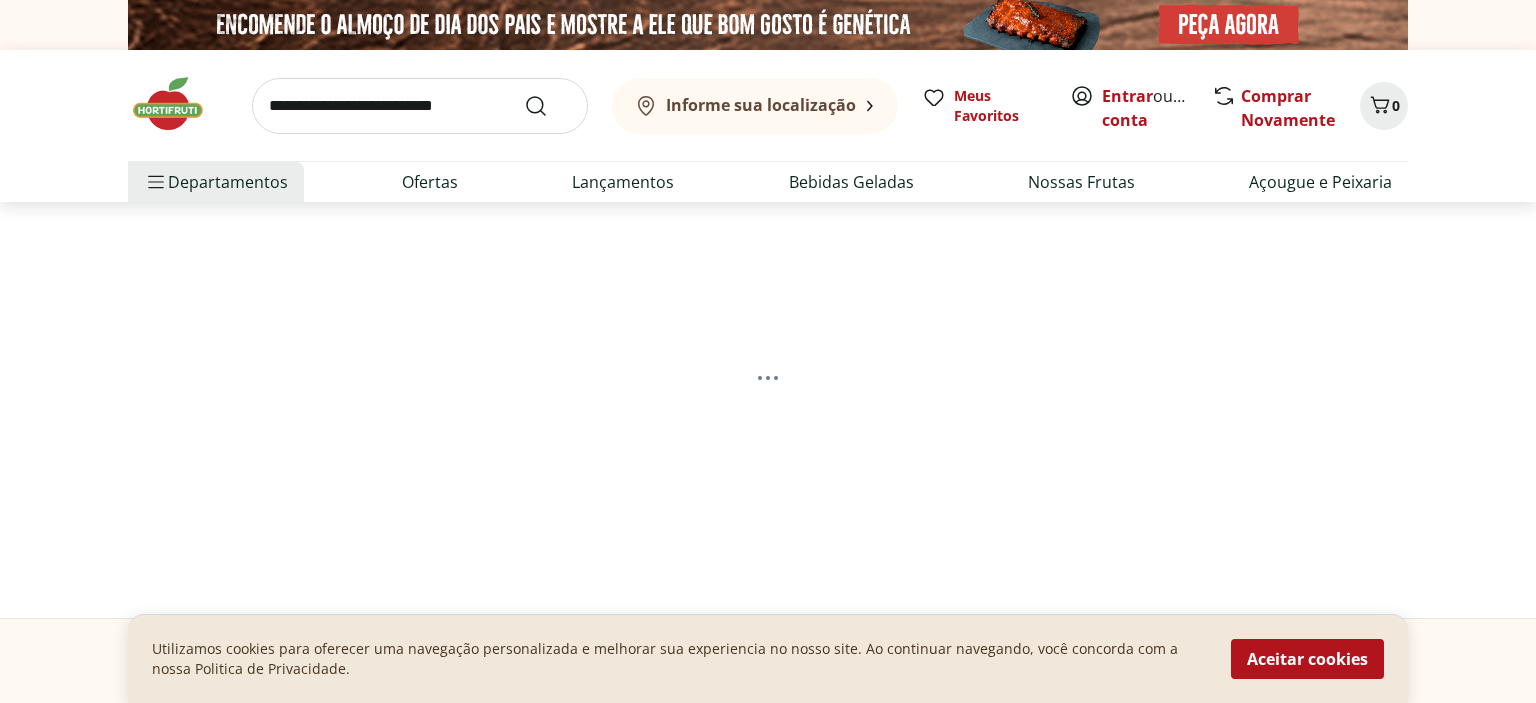 scroll, scrollTop: 0, scrollLeft: 0, axis: both 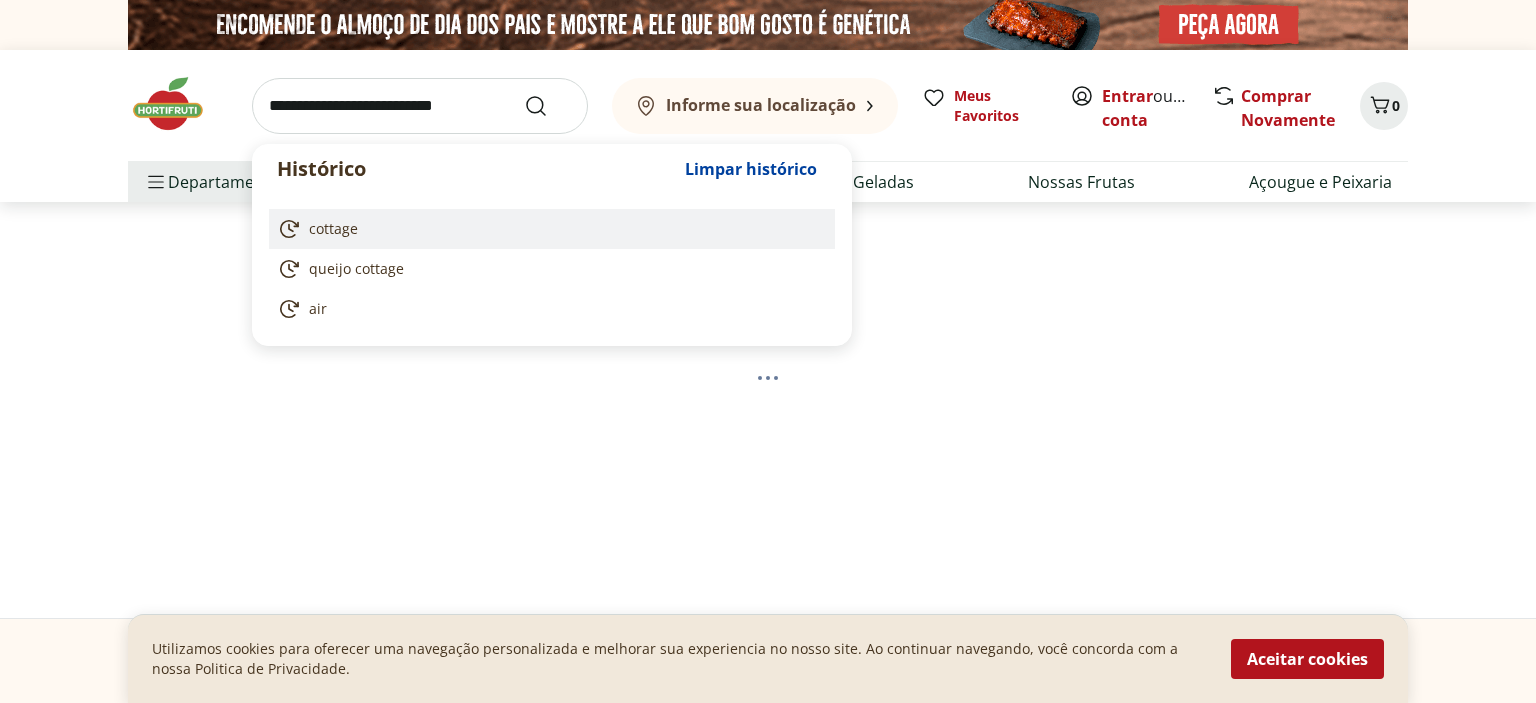 click on "cottage" at bounding box center [548, 229] 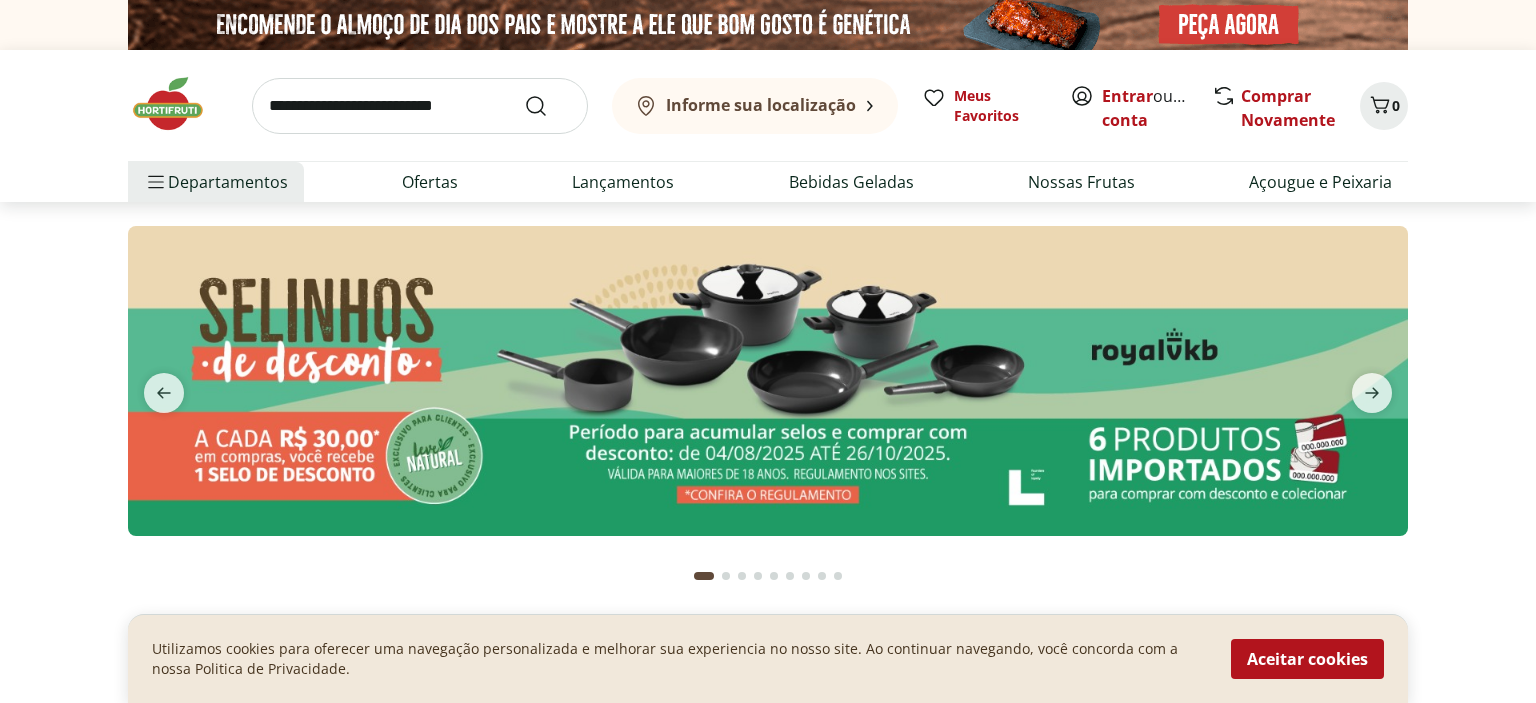 scroll, scrollTop: 0, scrollLeft: 0, axis: both 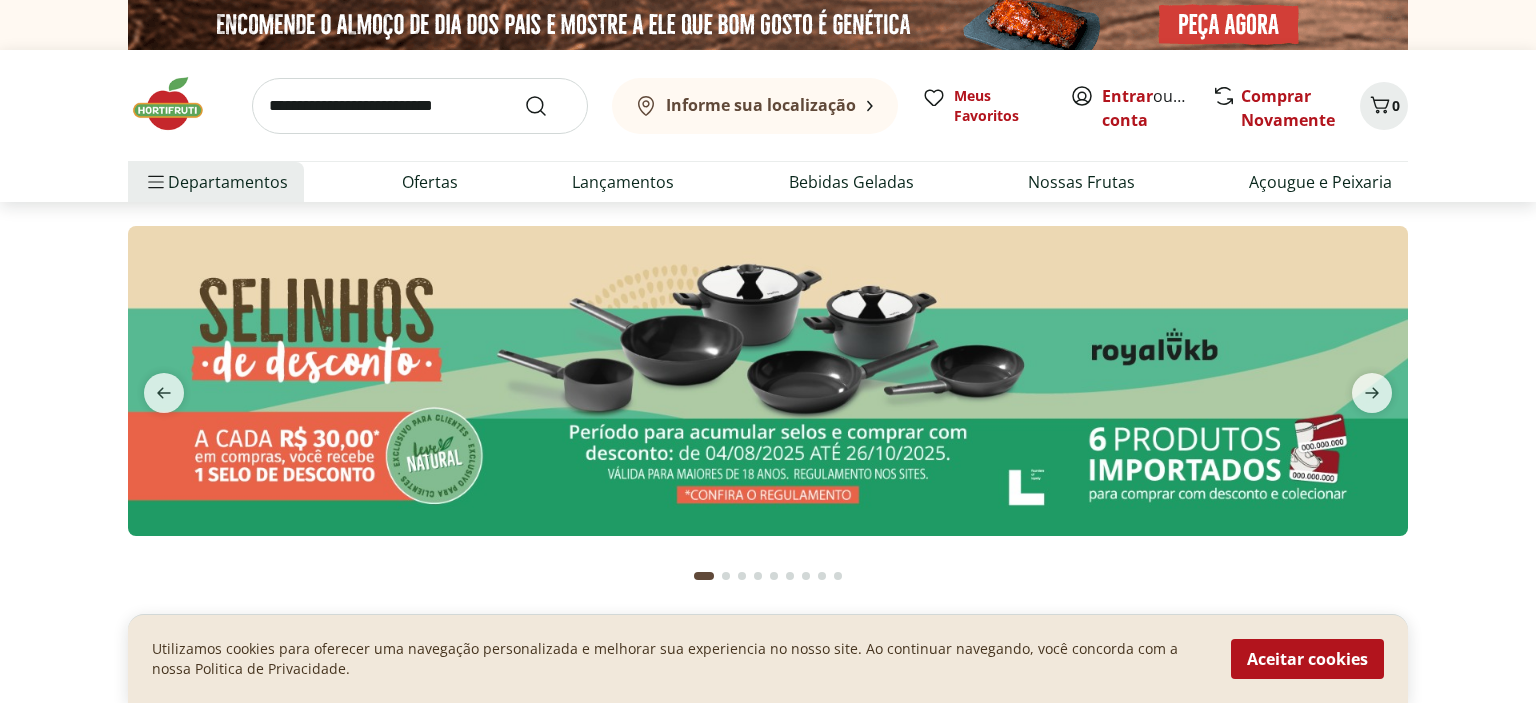 click at bounding box center (768, 381) 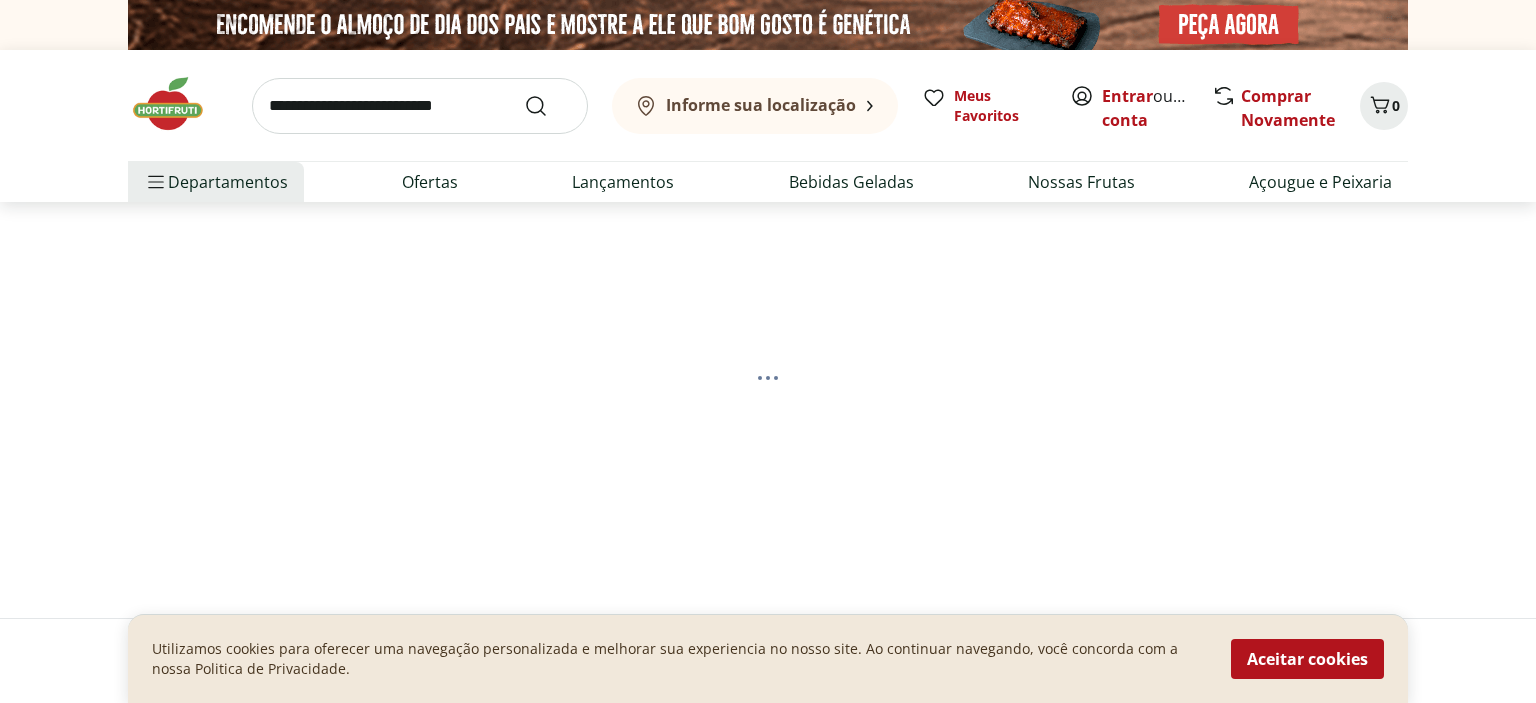 scroll, scrollTop: 0, scrollLeft: 0, axis: both 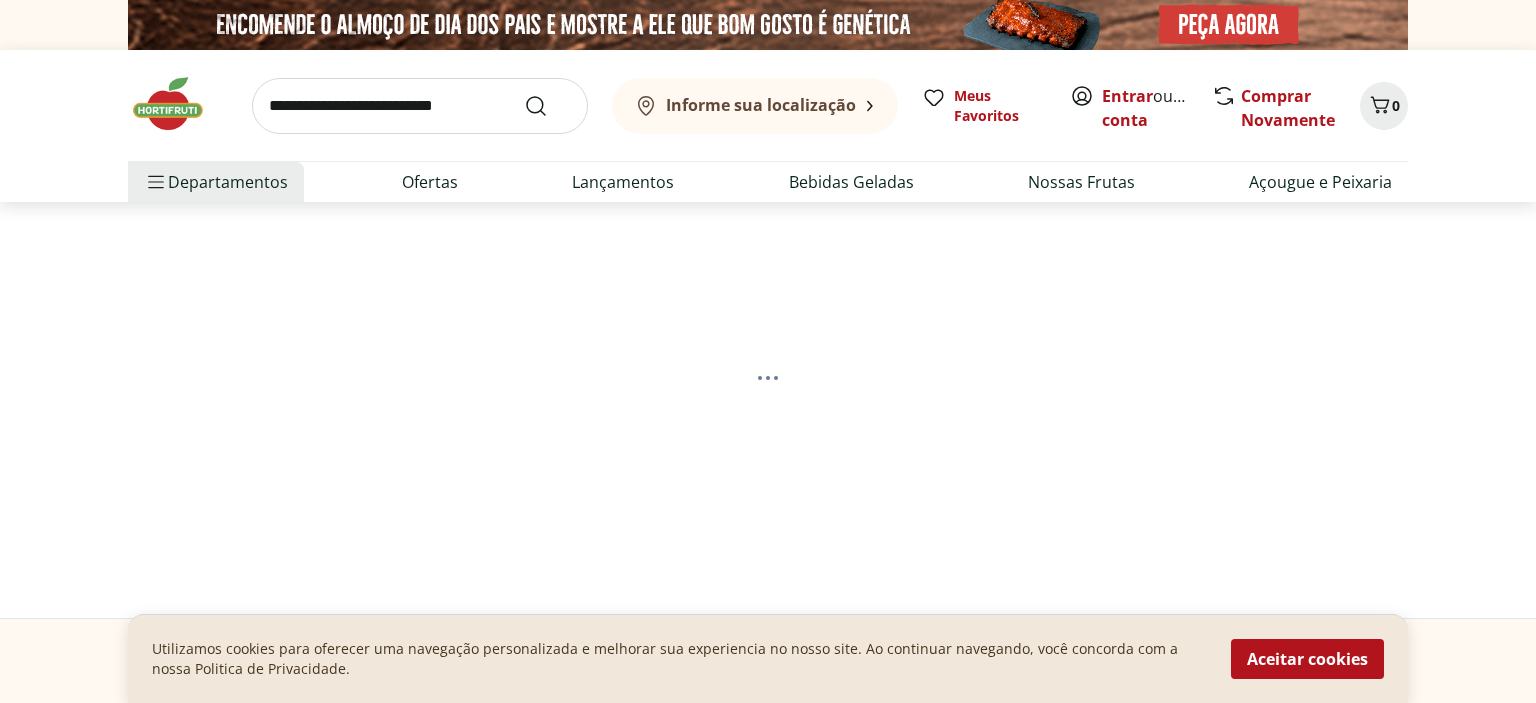 click at bounding box center (420, 106) 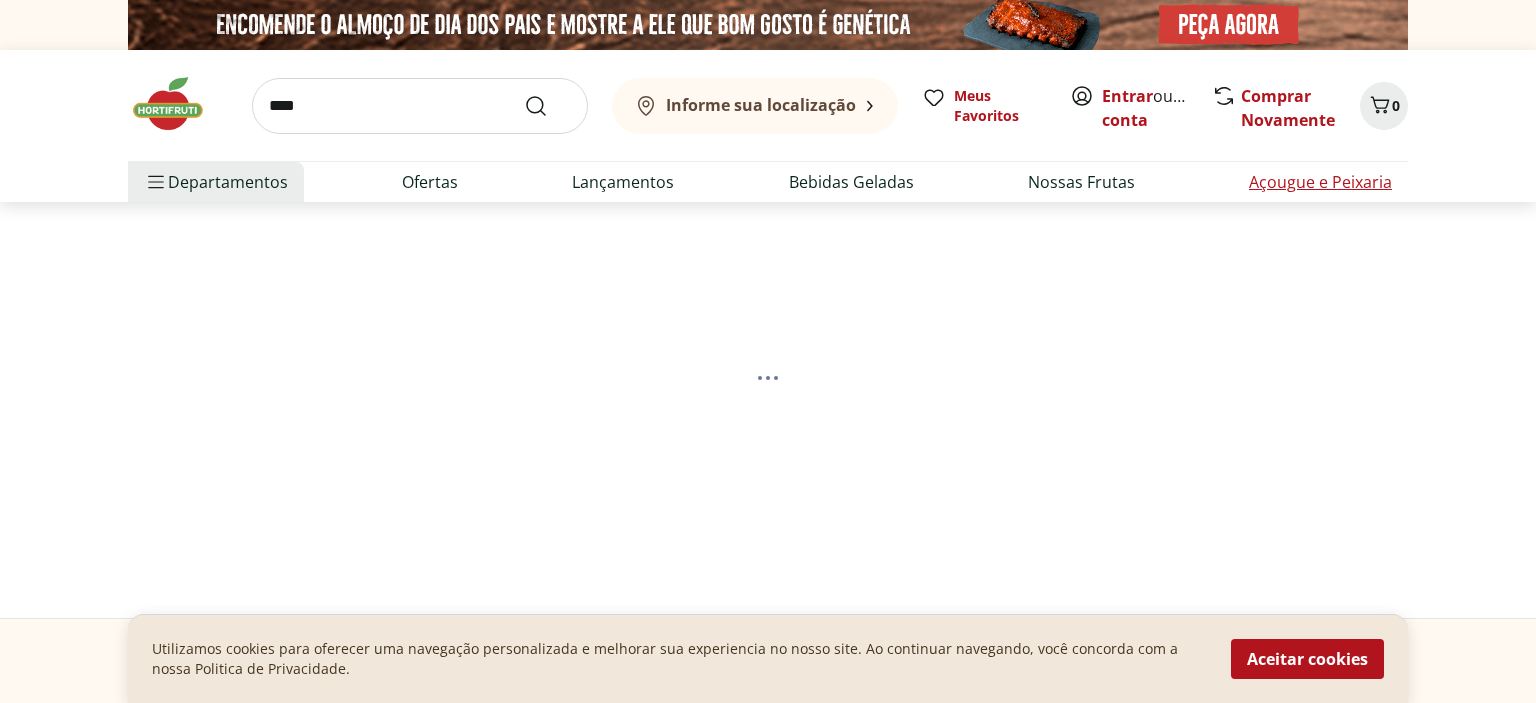 click on "Açougue e Peixaria" at bounding box center (1320, 182) 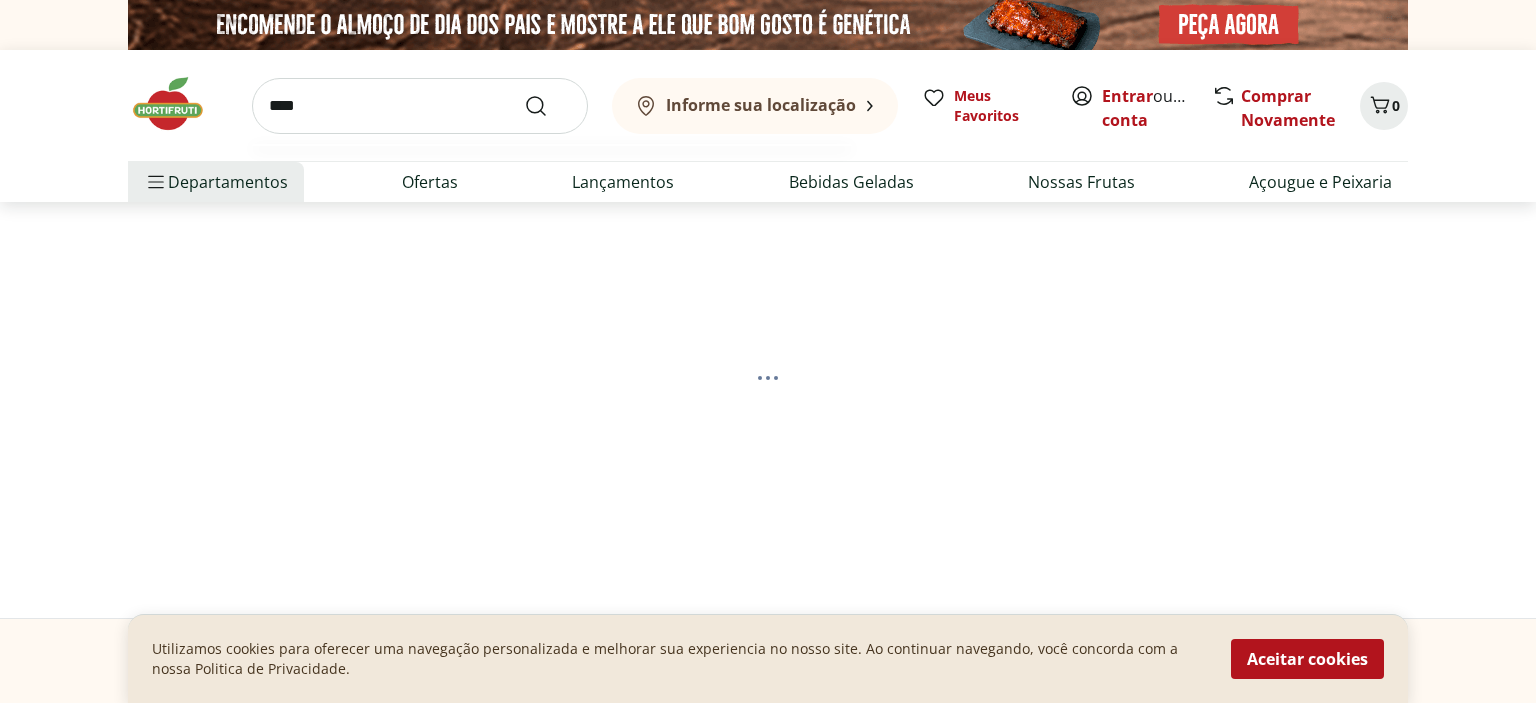 drag, startPoint x: 329, startPoint y: 110, endPoint x: 192, endPoint y: 90, distance: 138.45216 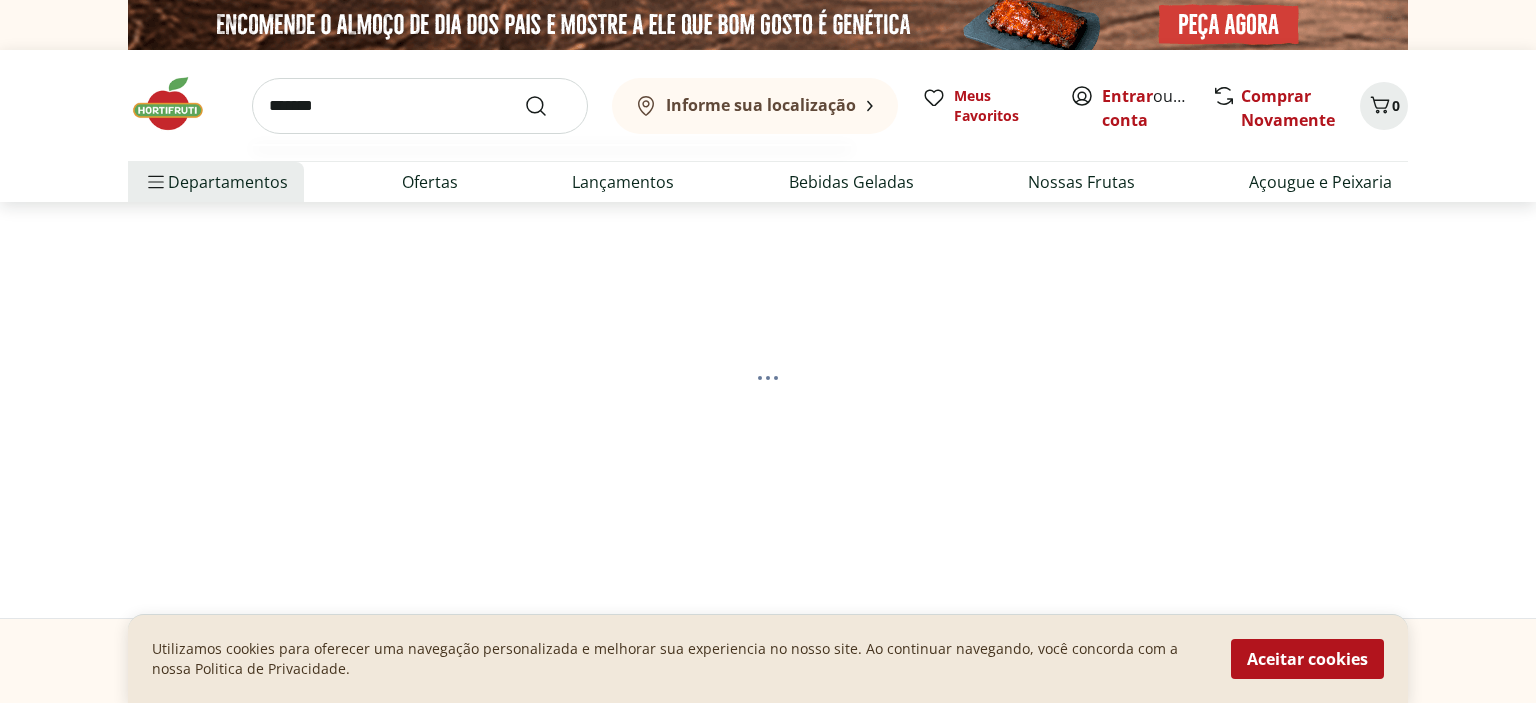 type on "*******" 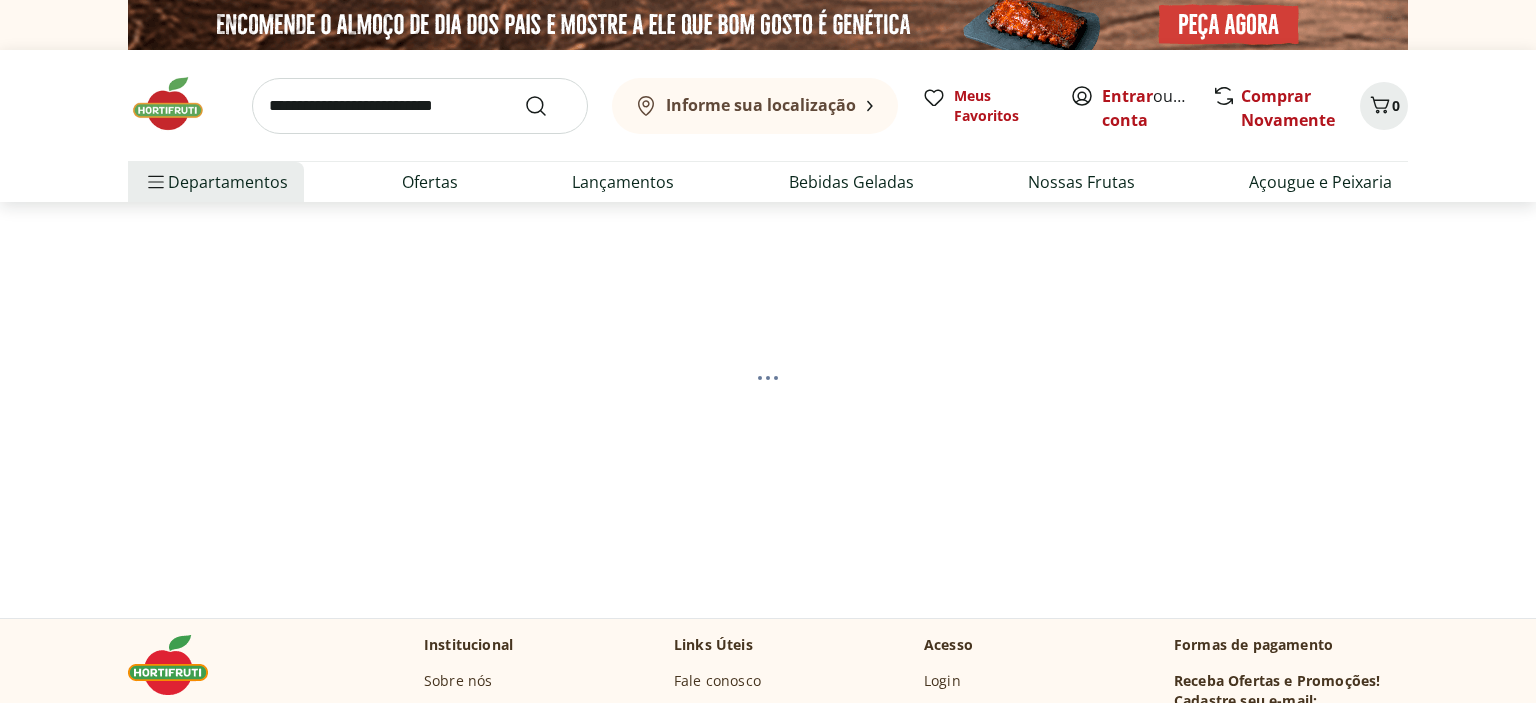 scroll, scrollTop: 0, scrollLeft: 0, axis: both 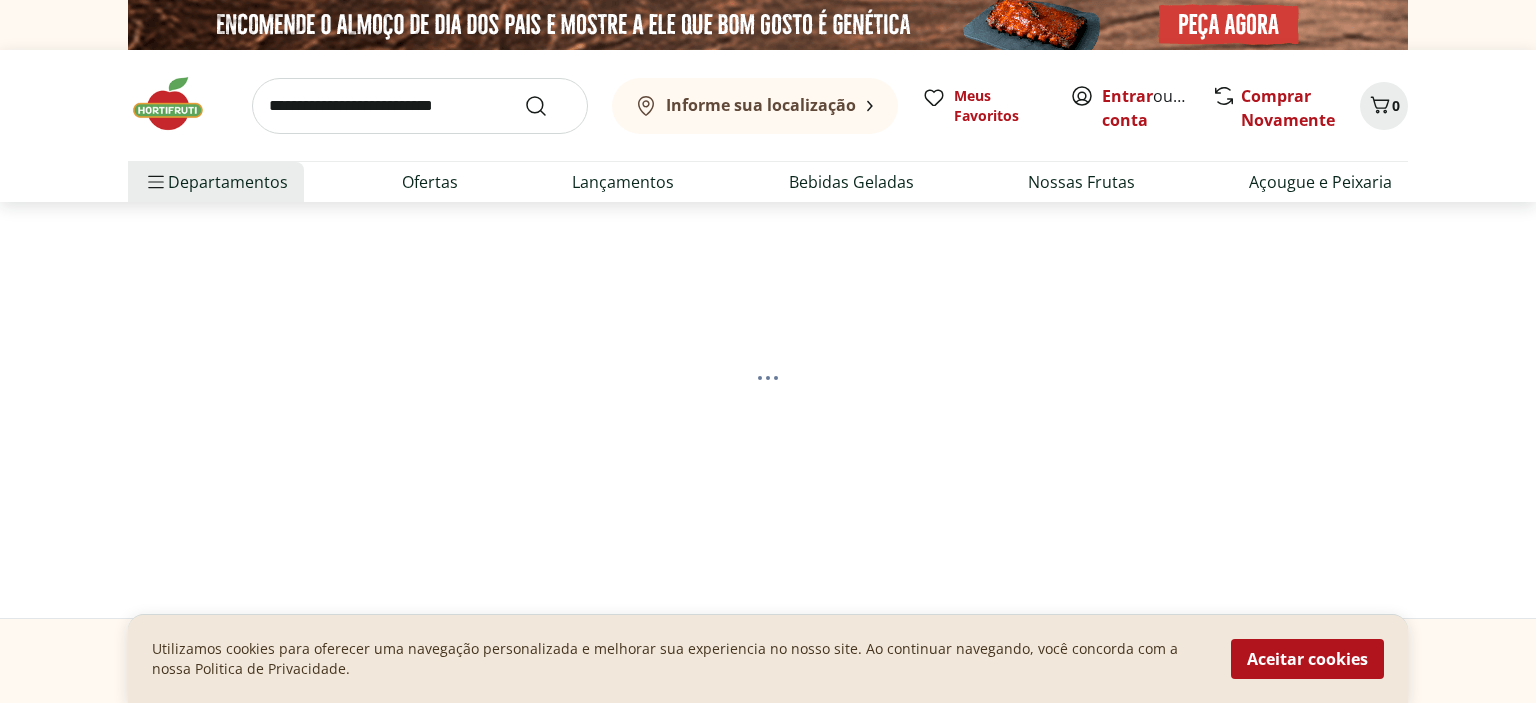 select on "**********" 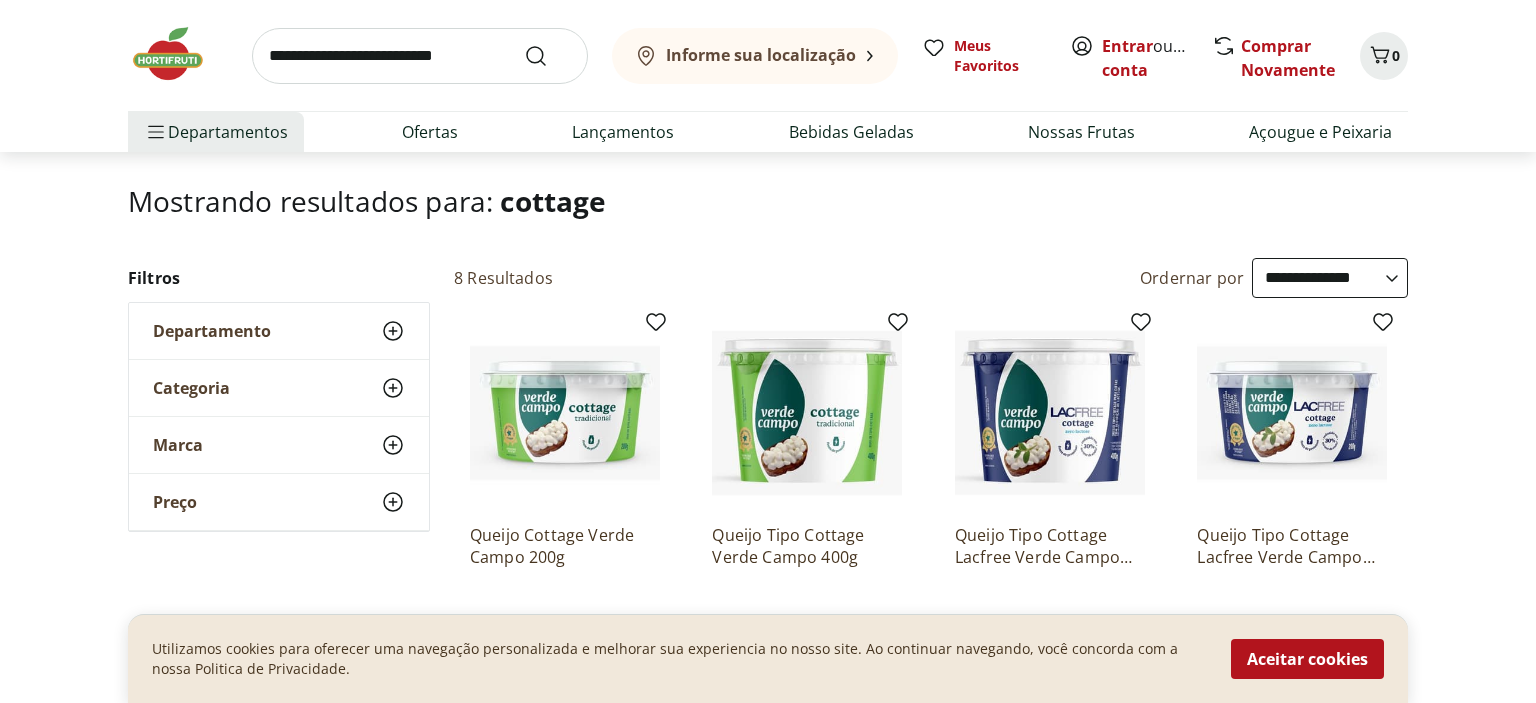 scroll, scrollTop: 211, scrollLeft: 0, axis: vertical 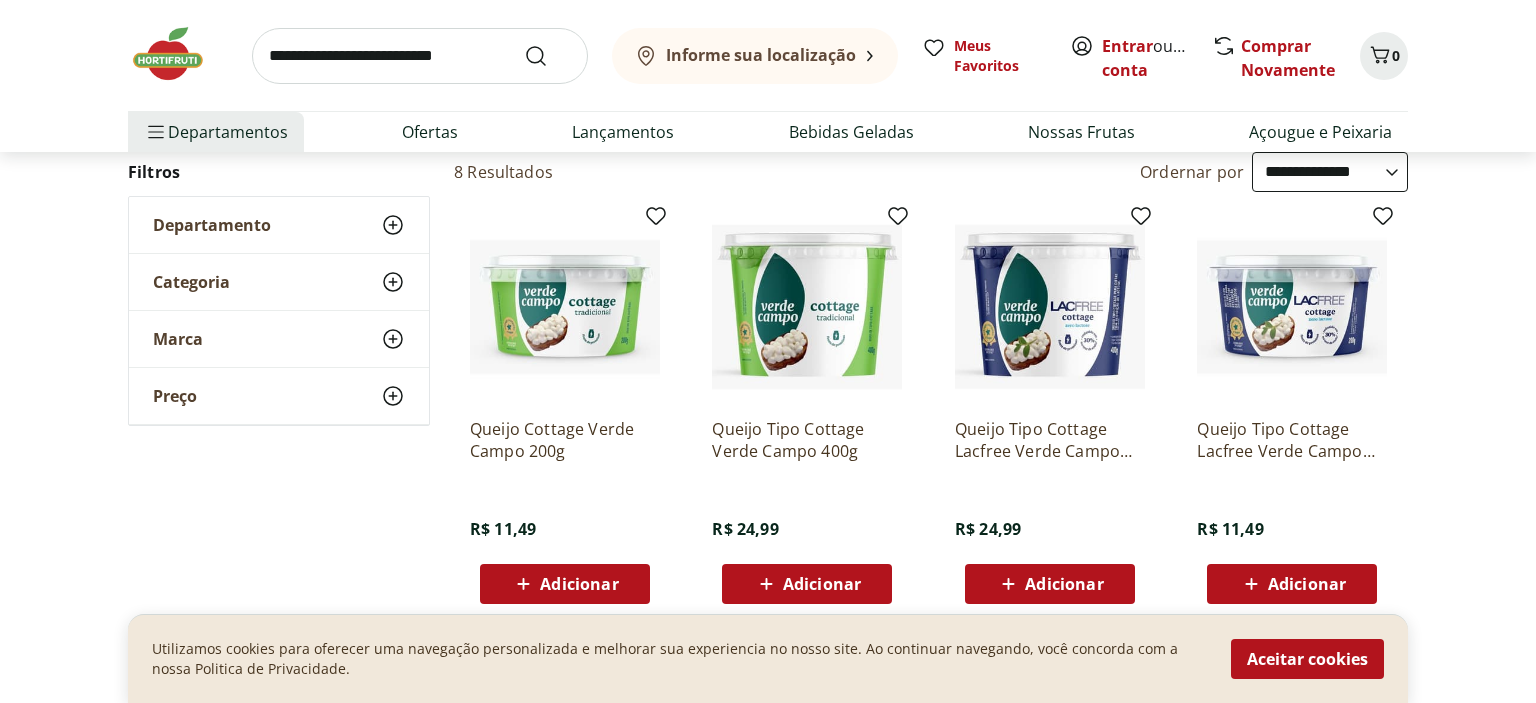 click on "**********" at bounding box center (768, 569) 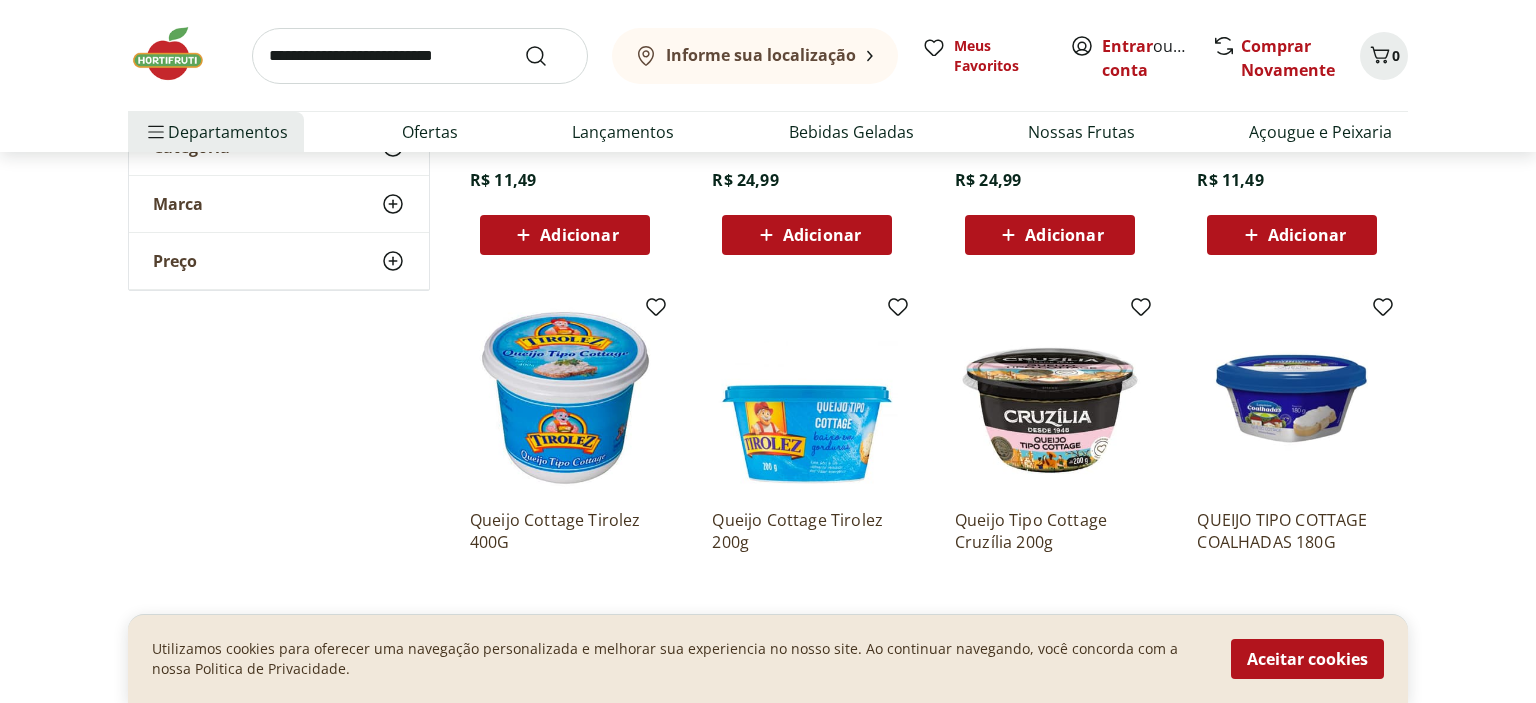 scroll, scrollTop: 316, scrollLeft: 0, axis: vertical 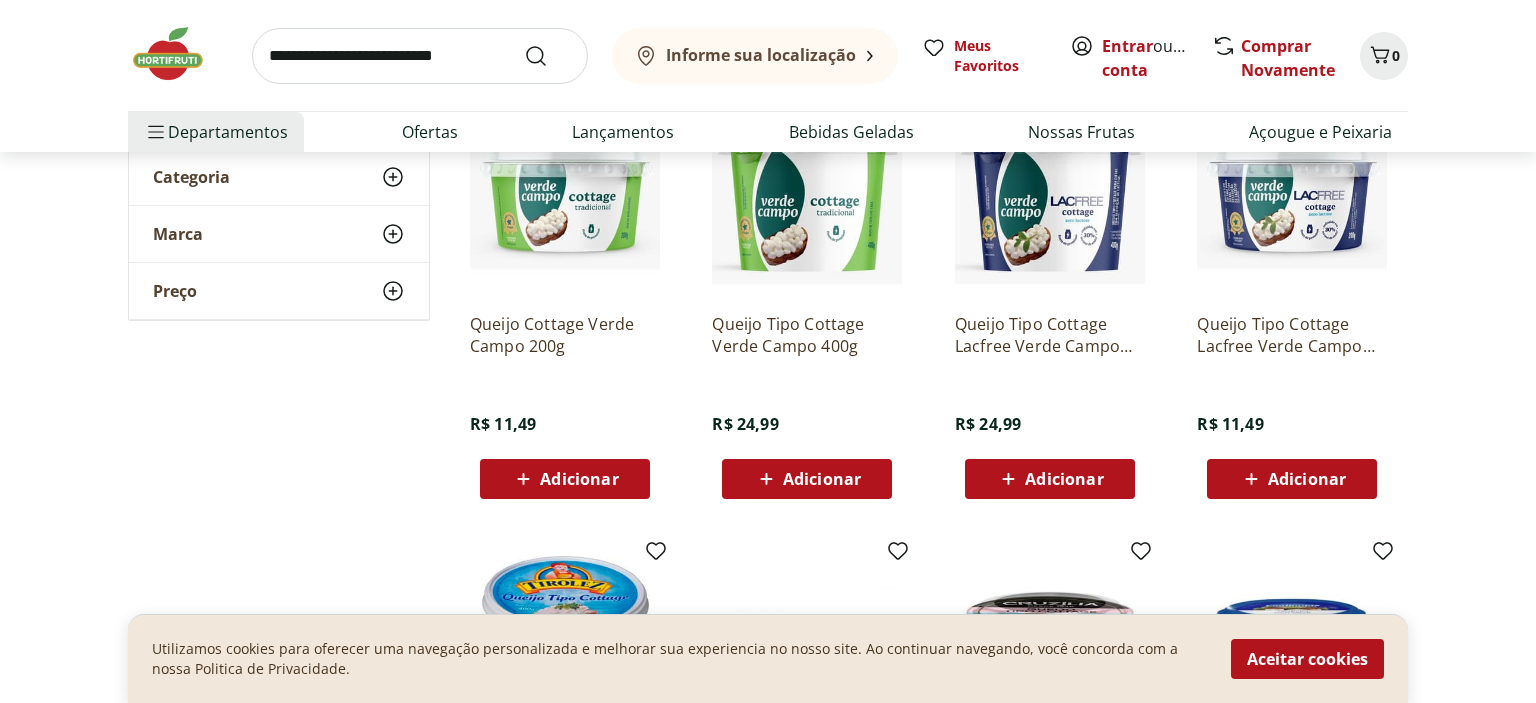 click at bounding box center [565, 202] 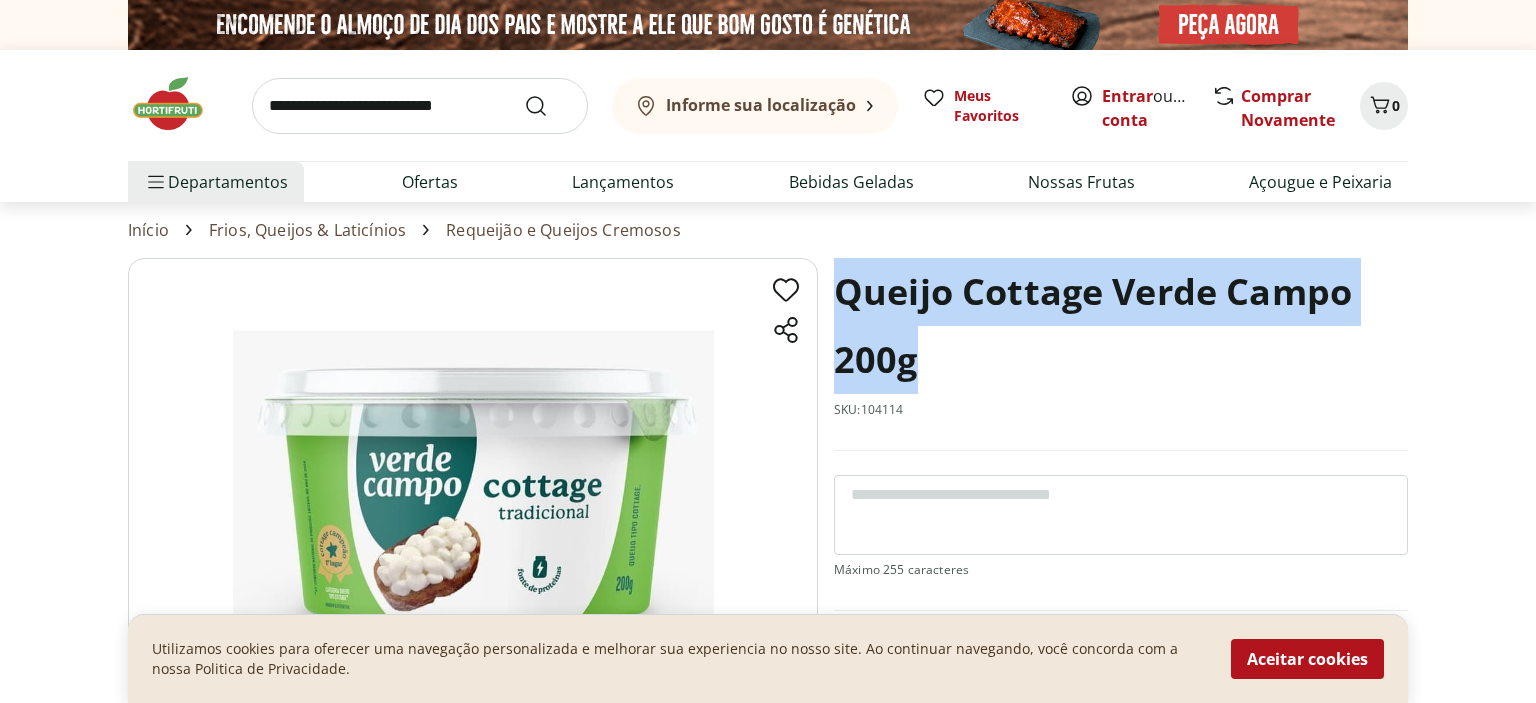 drag, startPoint x: 915, startPoint y: 371, endPoint x: 843, endPoint y: 288, distance: 109.877205 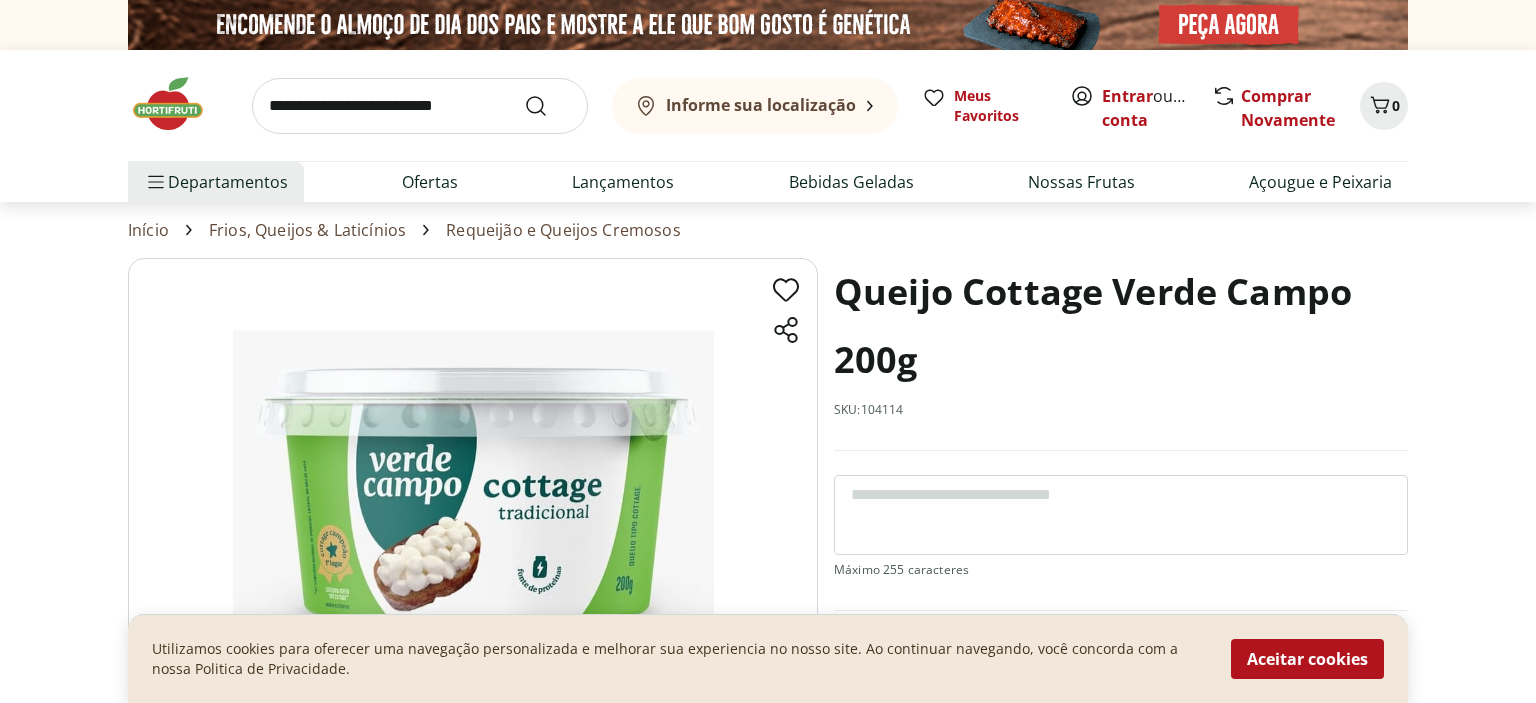 click at bounding box center [420, 106] 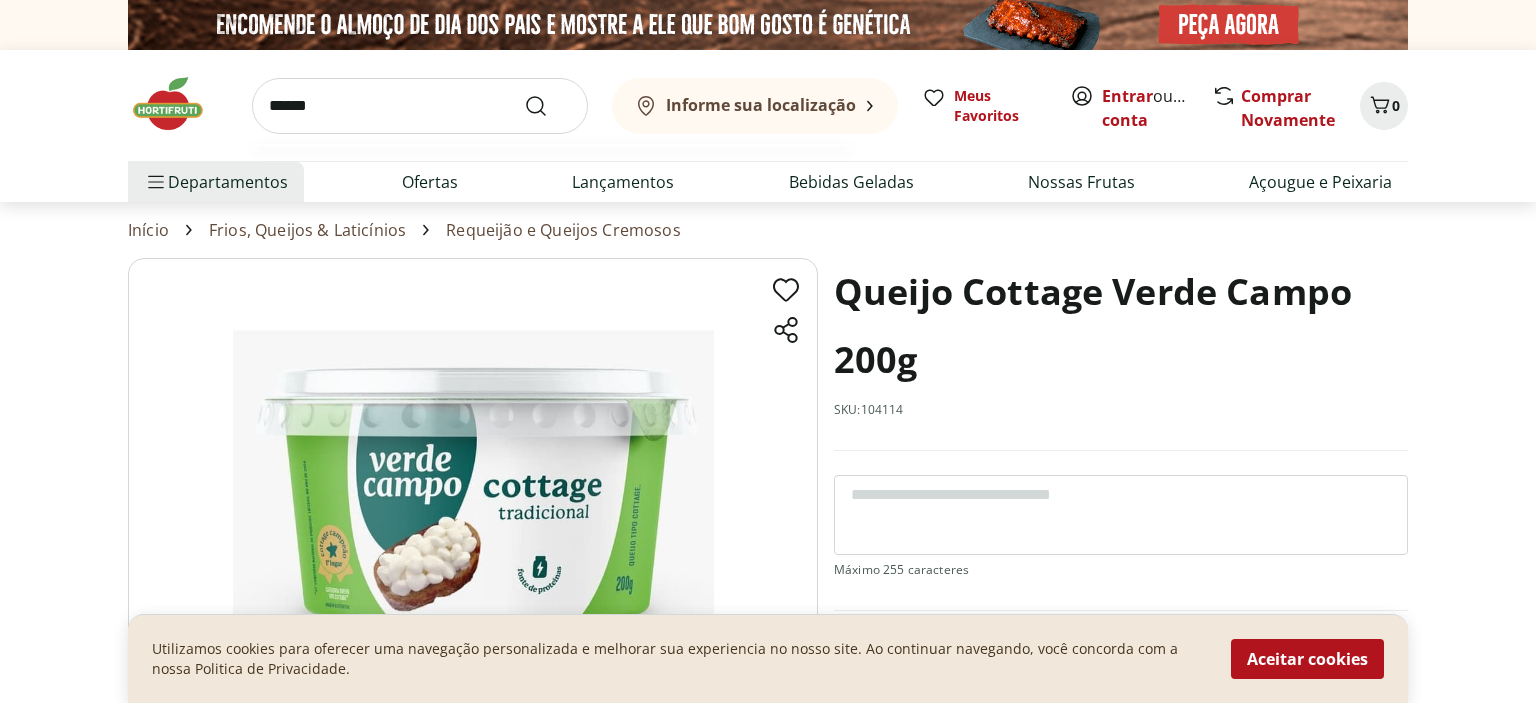 type on "******" 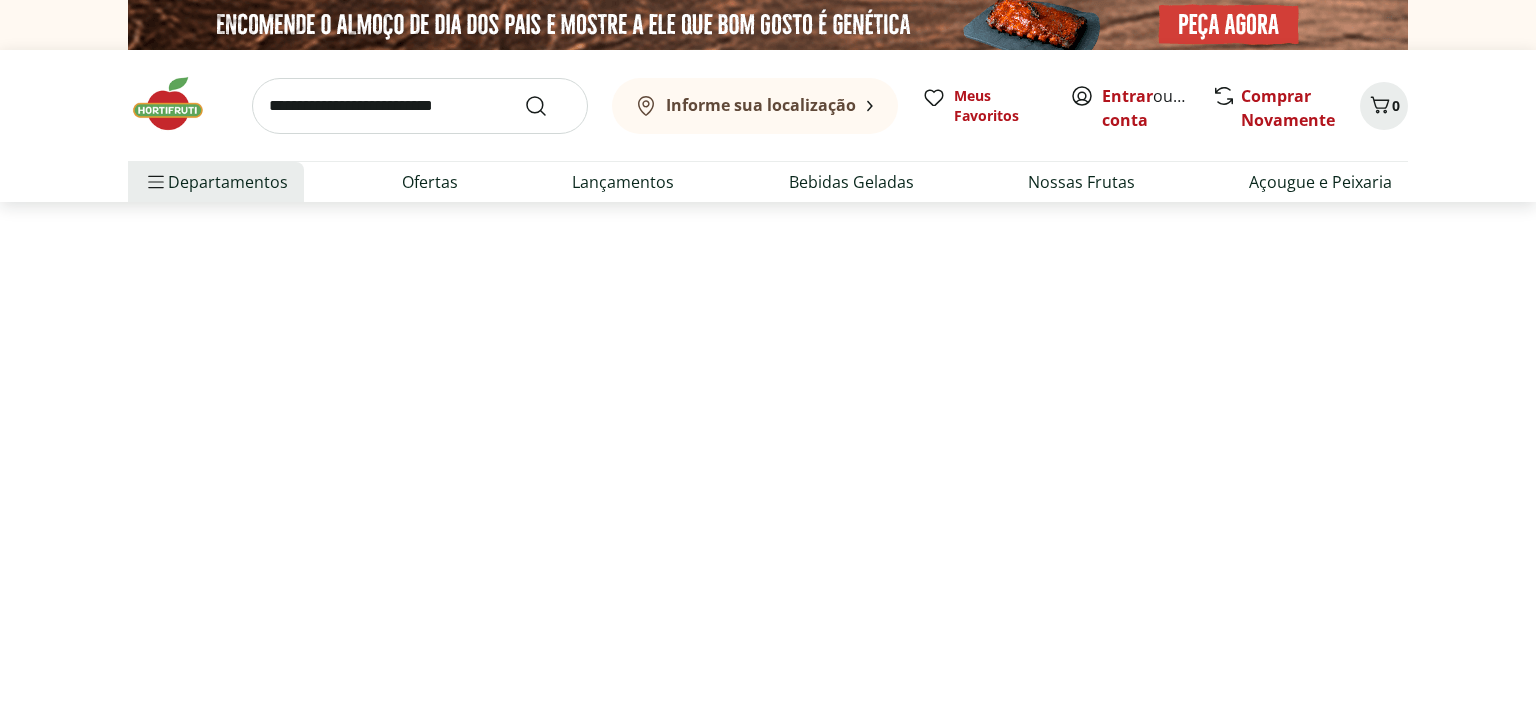 select on "**********" 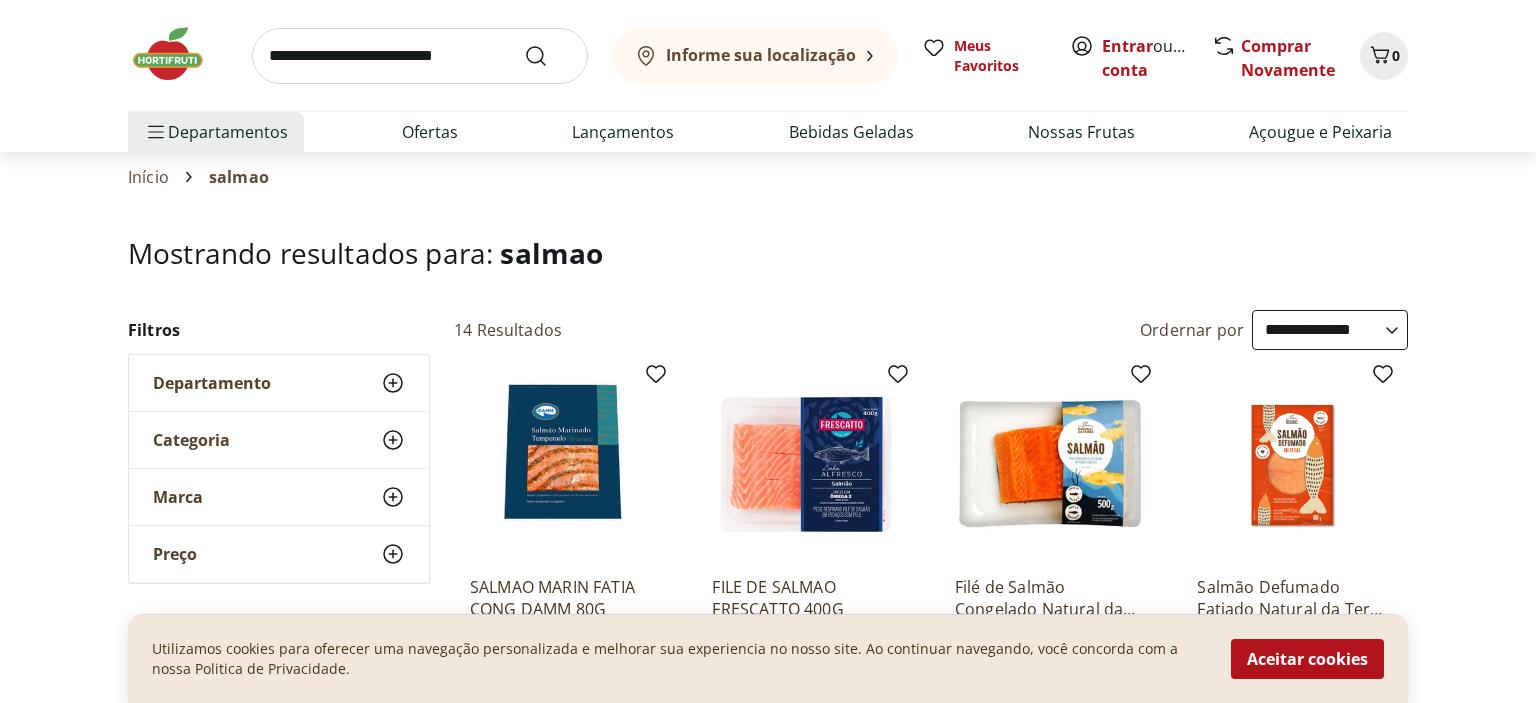 scroll, scrollTop: 0, scrollLeft: 0, axis: both 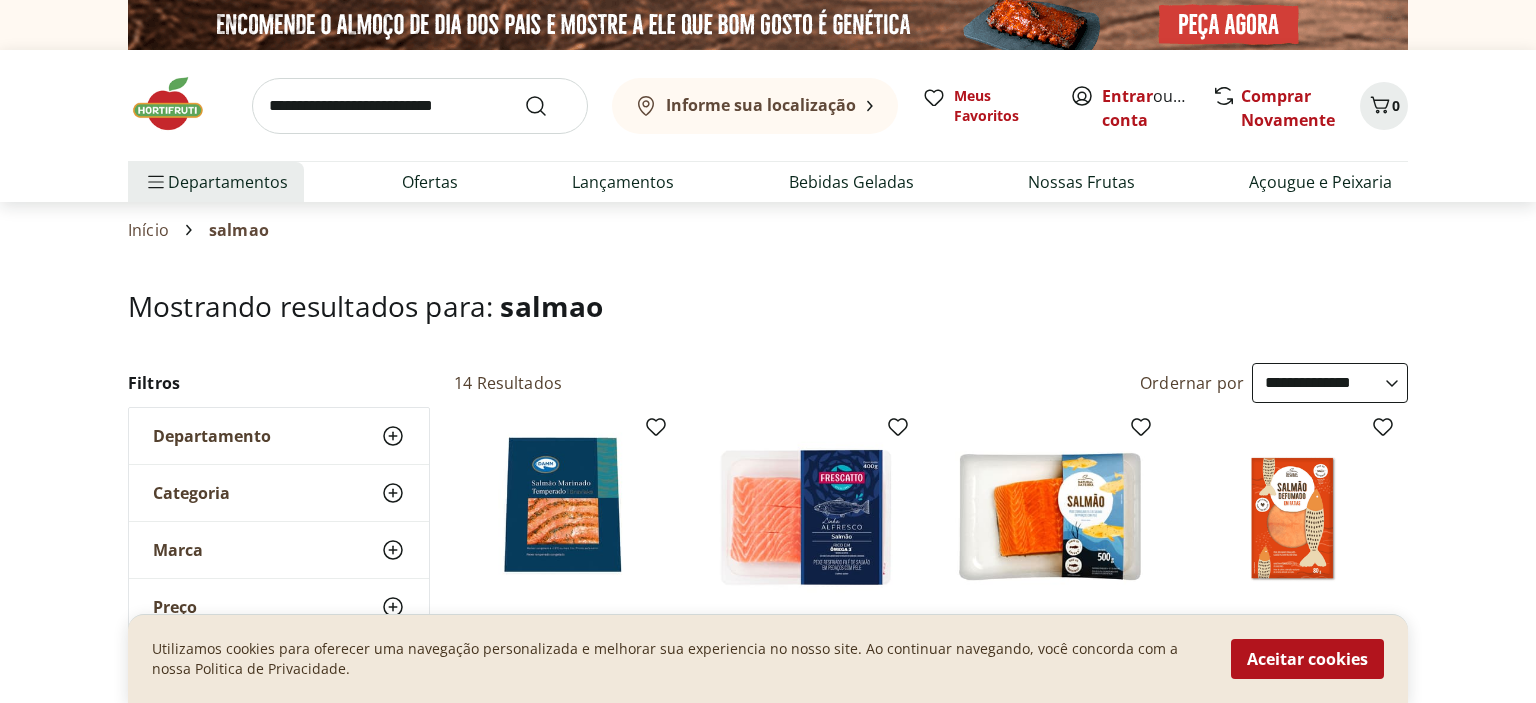 click at bounding box center (420, 106) 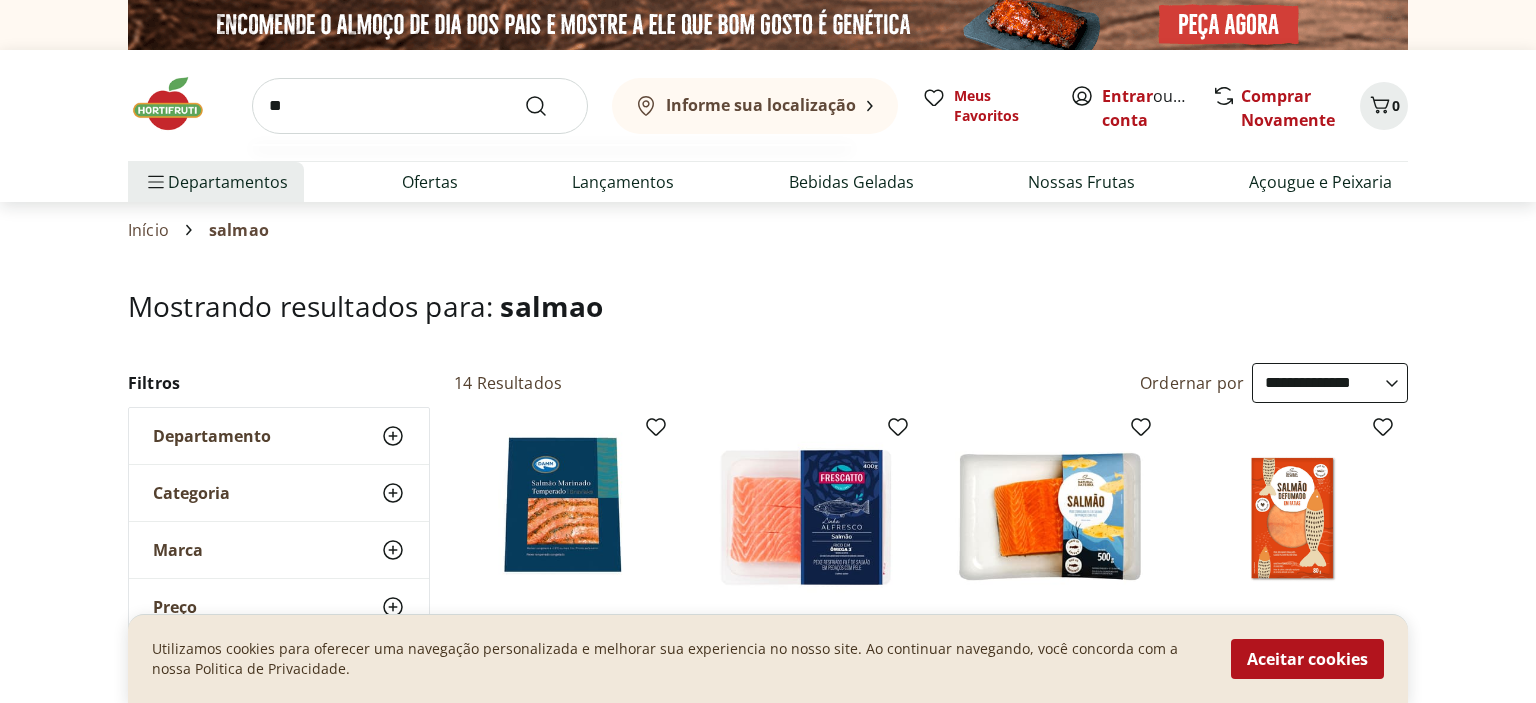 type on "*" 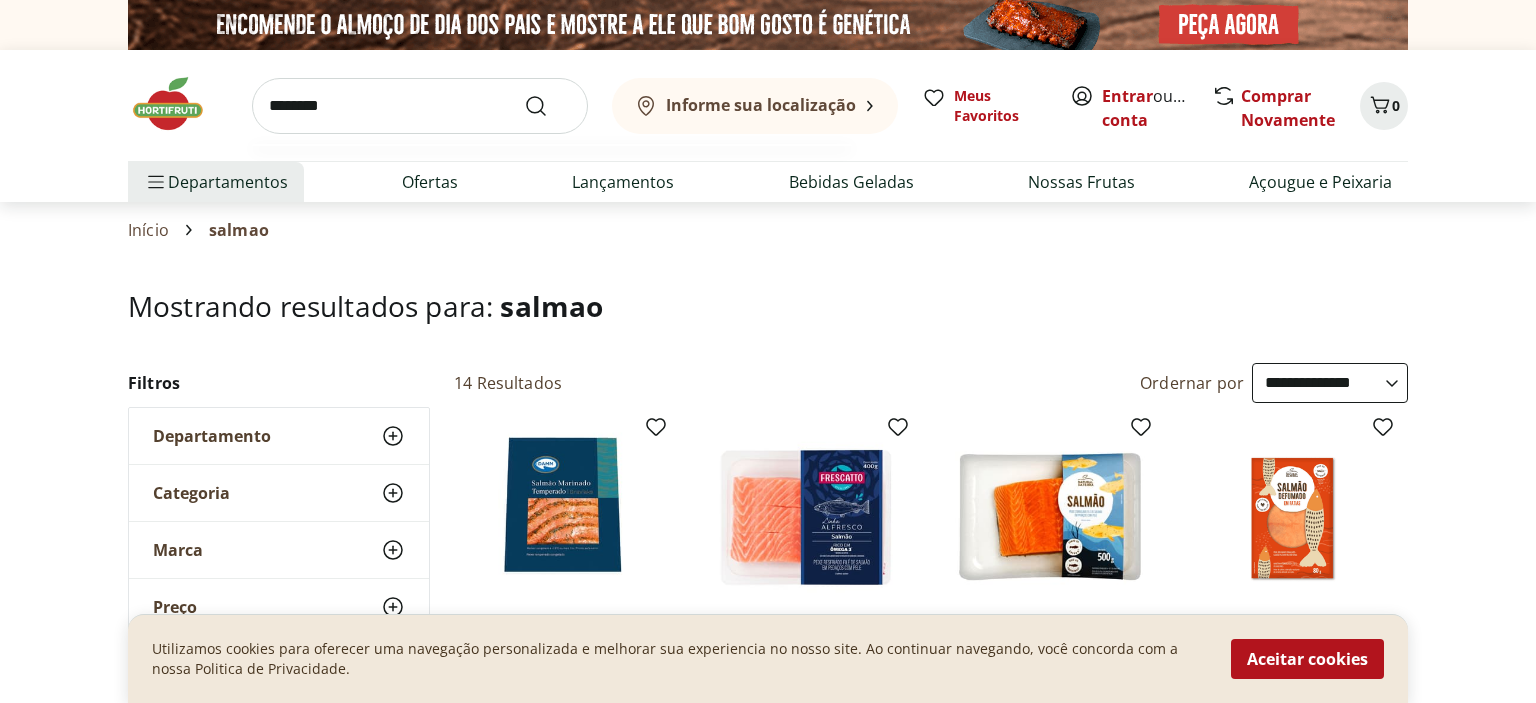 type on "********" 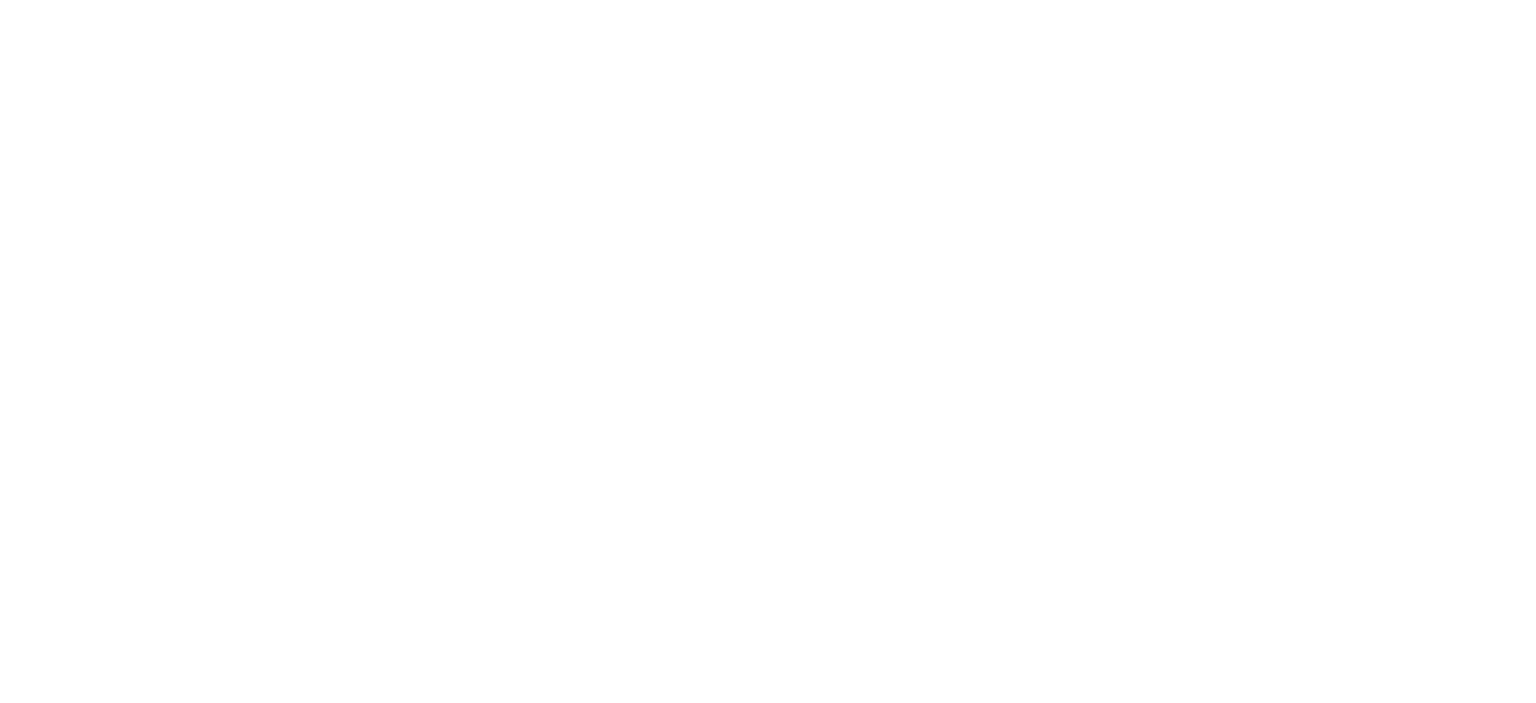 select on "**********" 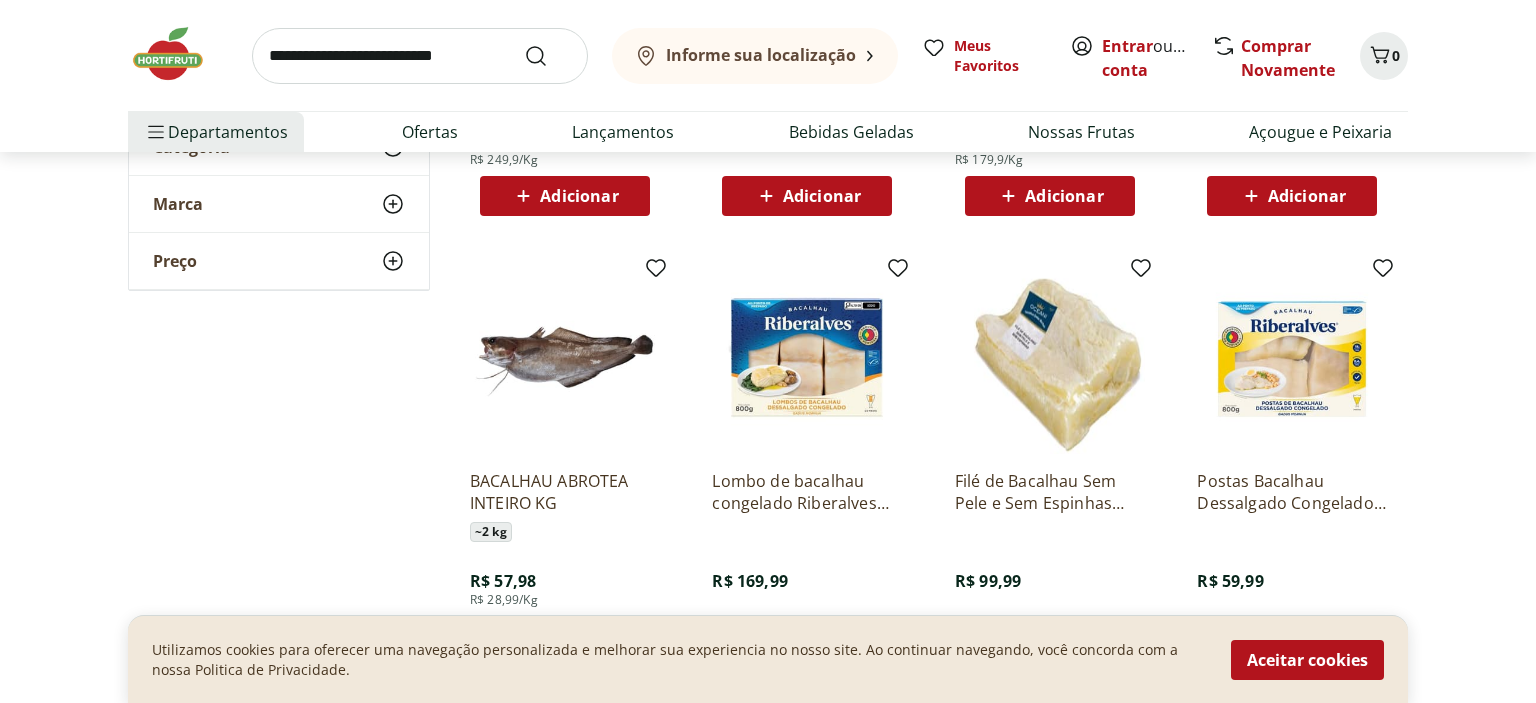 scroll, scrollTop: 633, scrollLeft: 0, axis: vertical 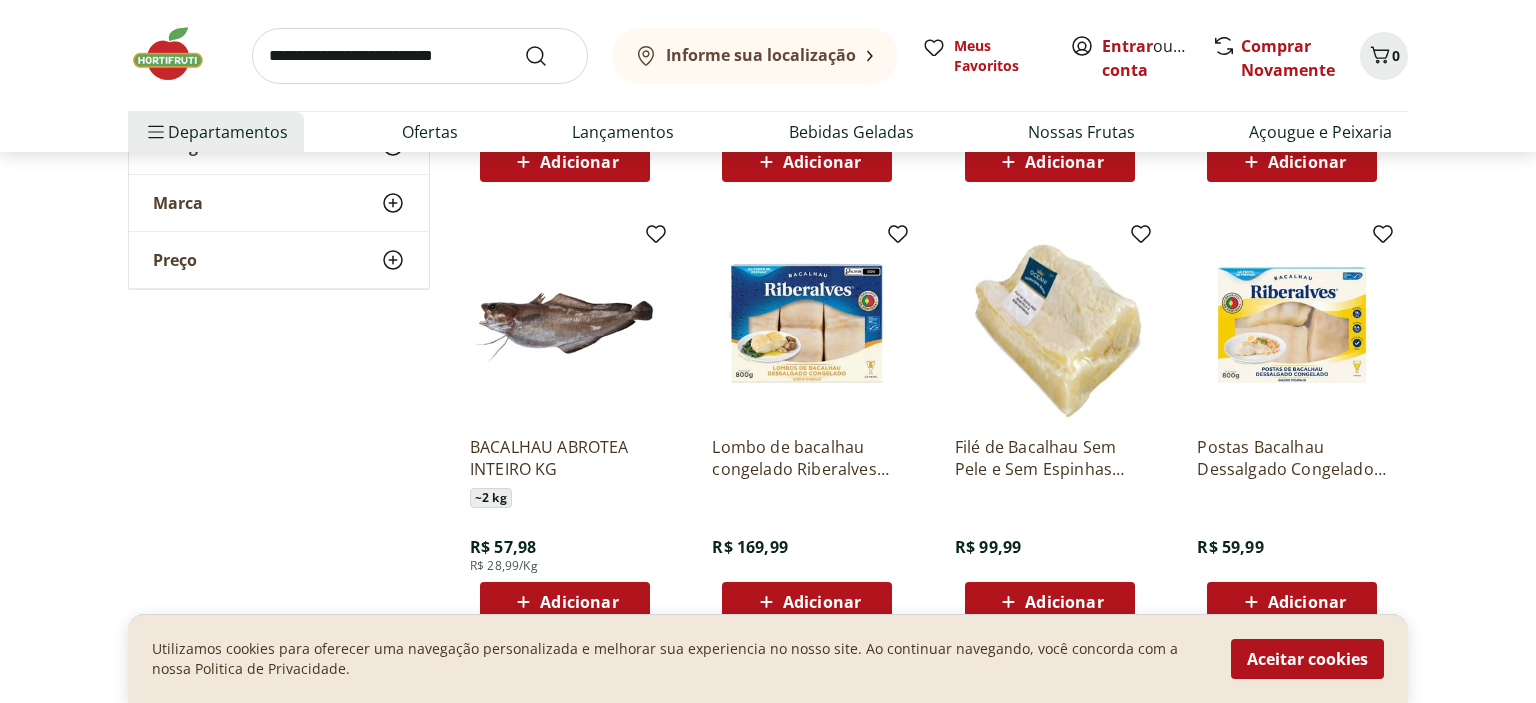 click at bounding box center [807, 325] 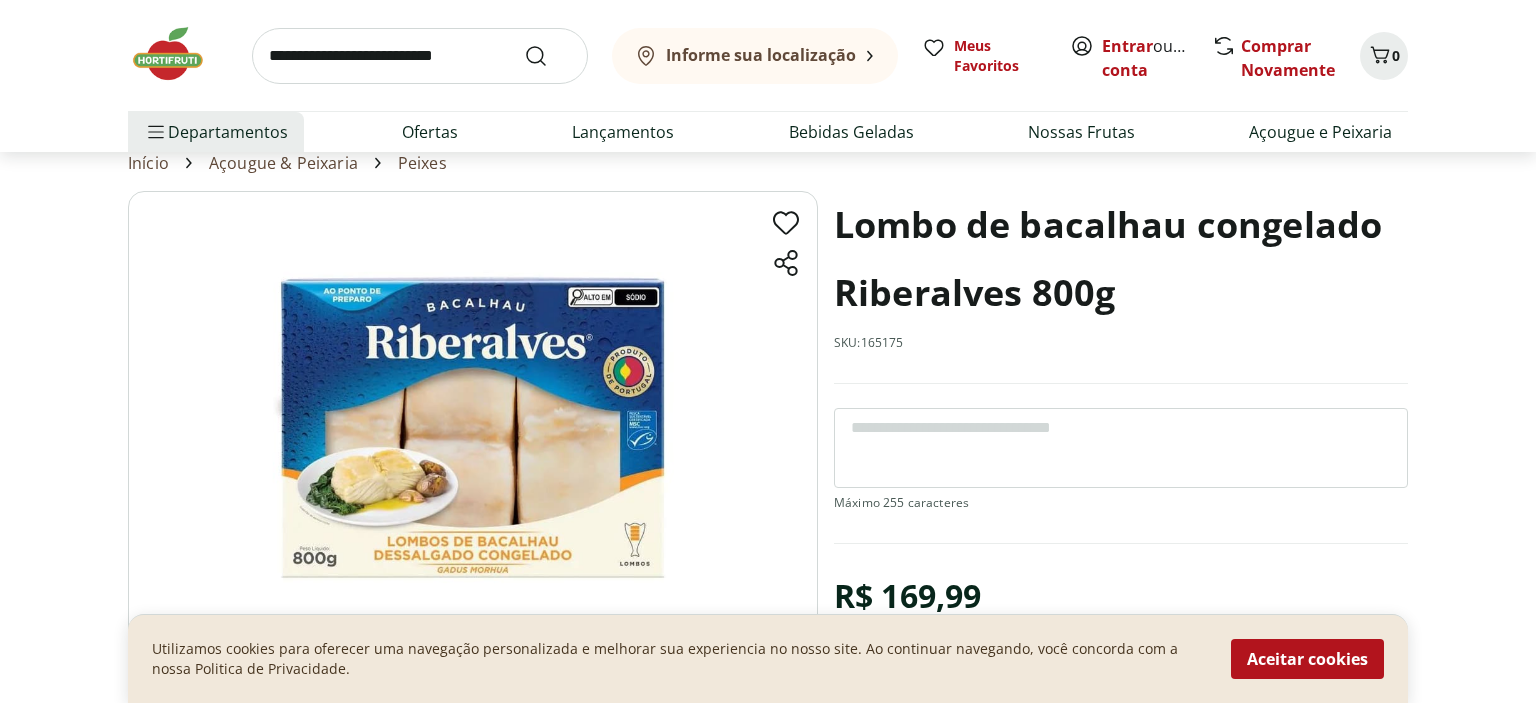 scroll, scrollTop: 105, scrollLeft: 0, axis: vertical 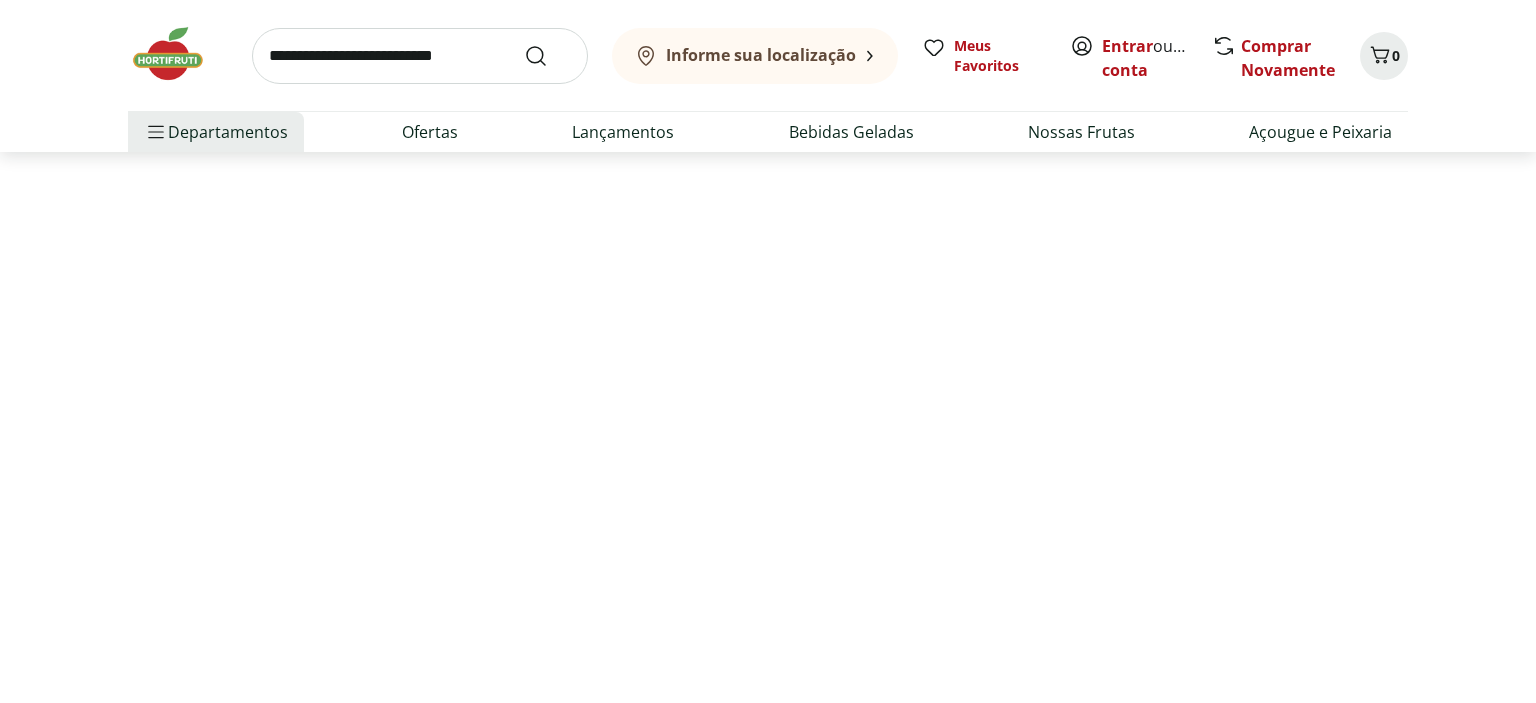 select on "**********" 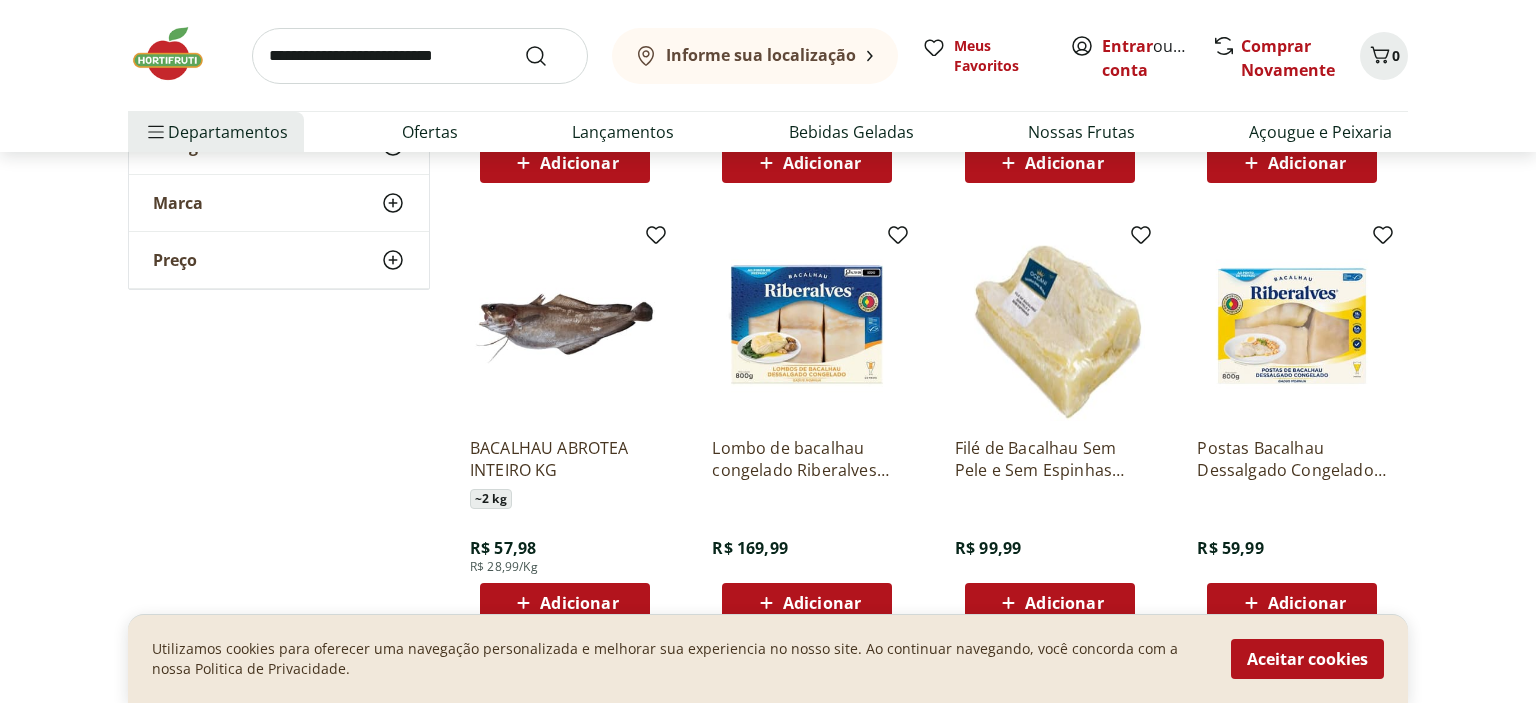 click at bounding box center (1292, 326) 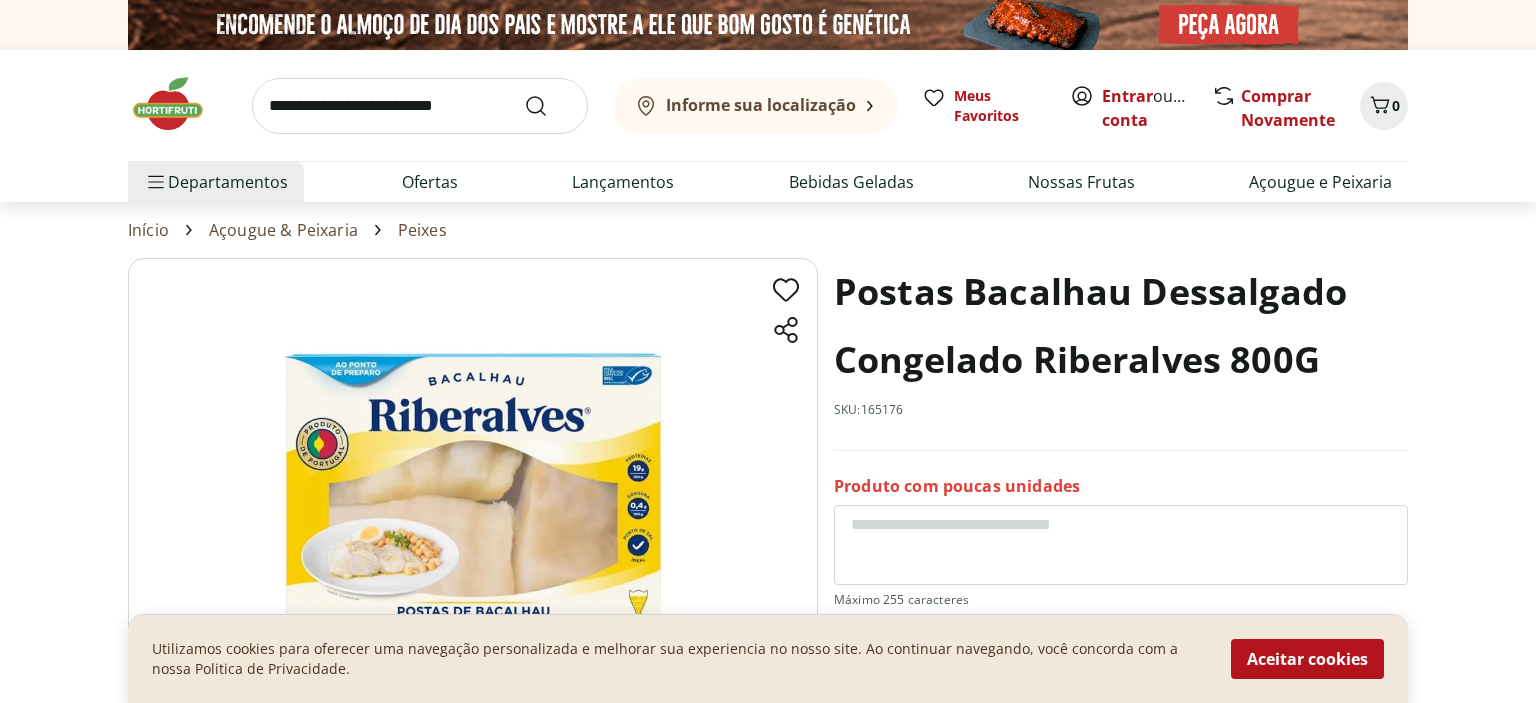 scroll, scrollTop: 105, scrollLeft: 0, axis: vertical 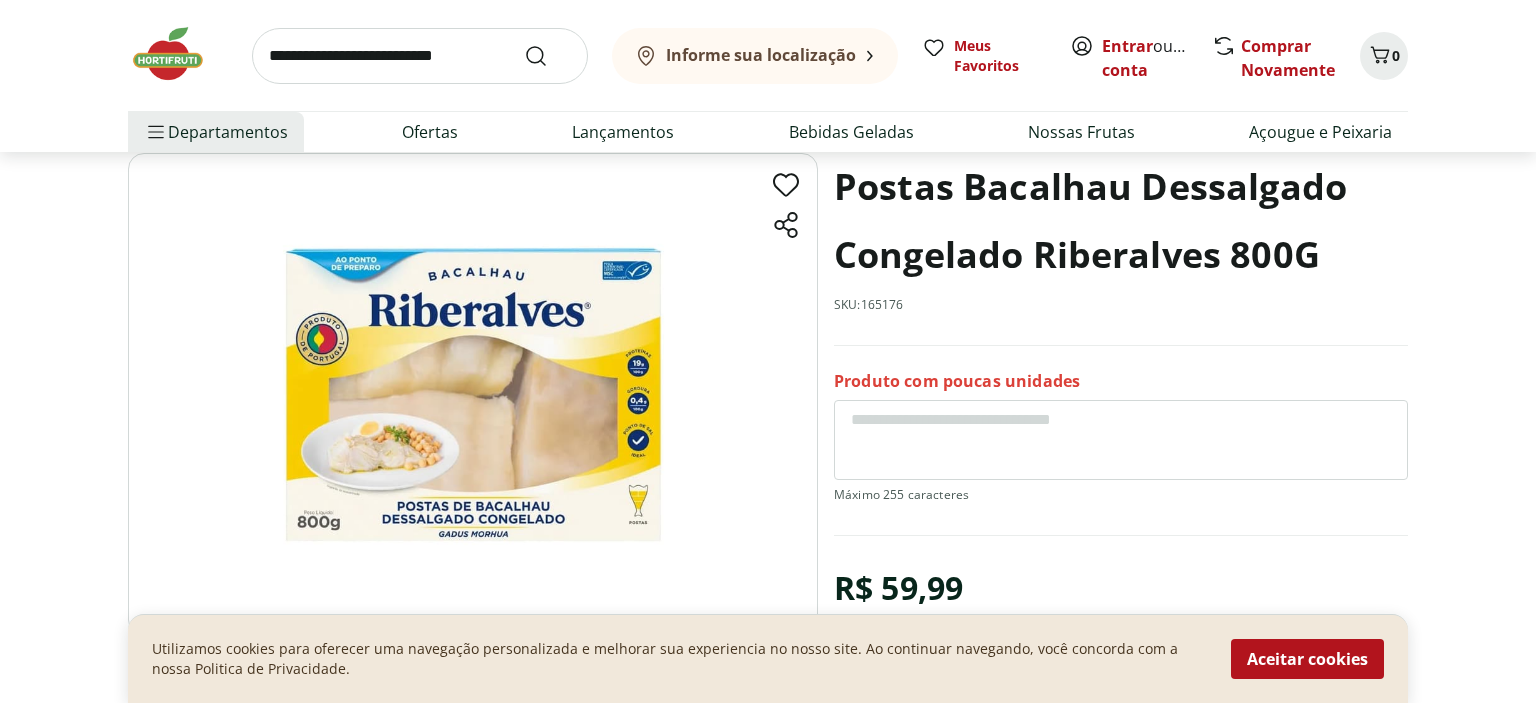 click at bounding box center (473, 394) 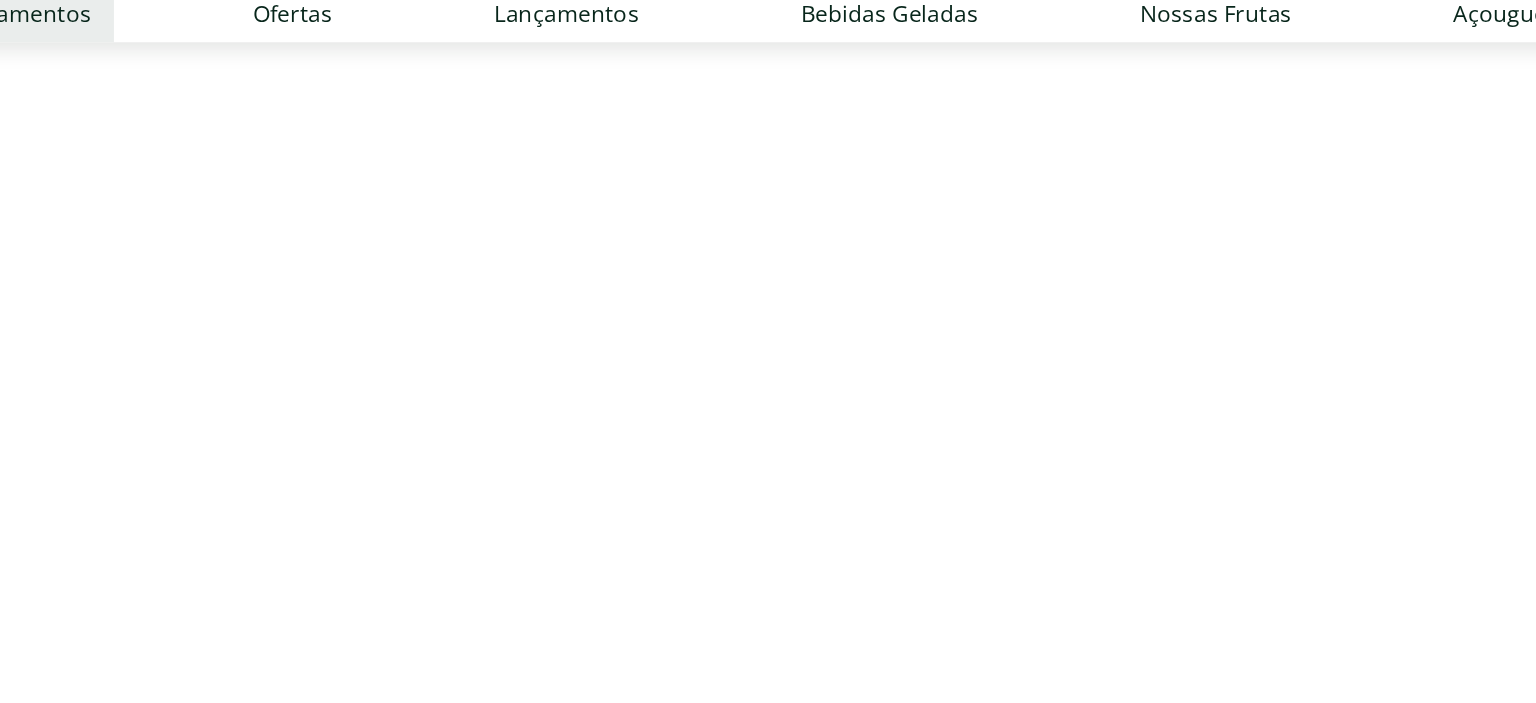 scroll, scrollTop: 632, scrollLeft: 0, axis: vertical 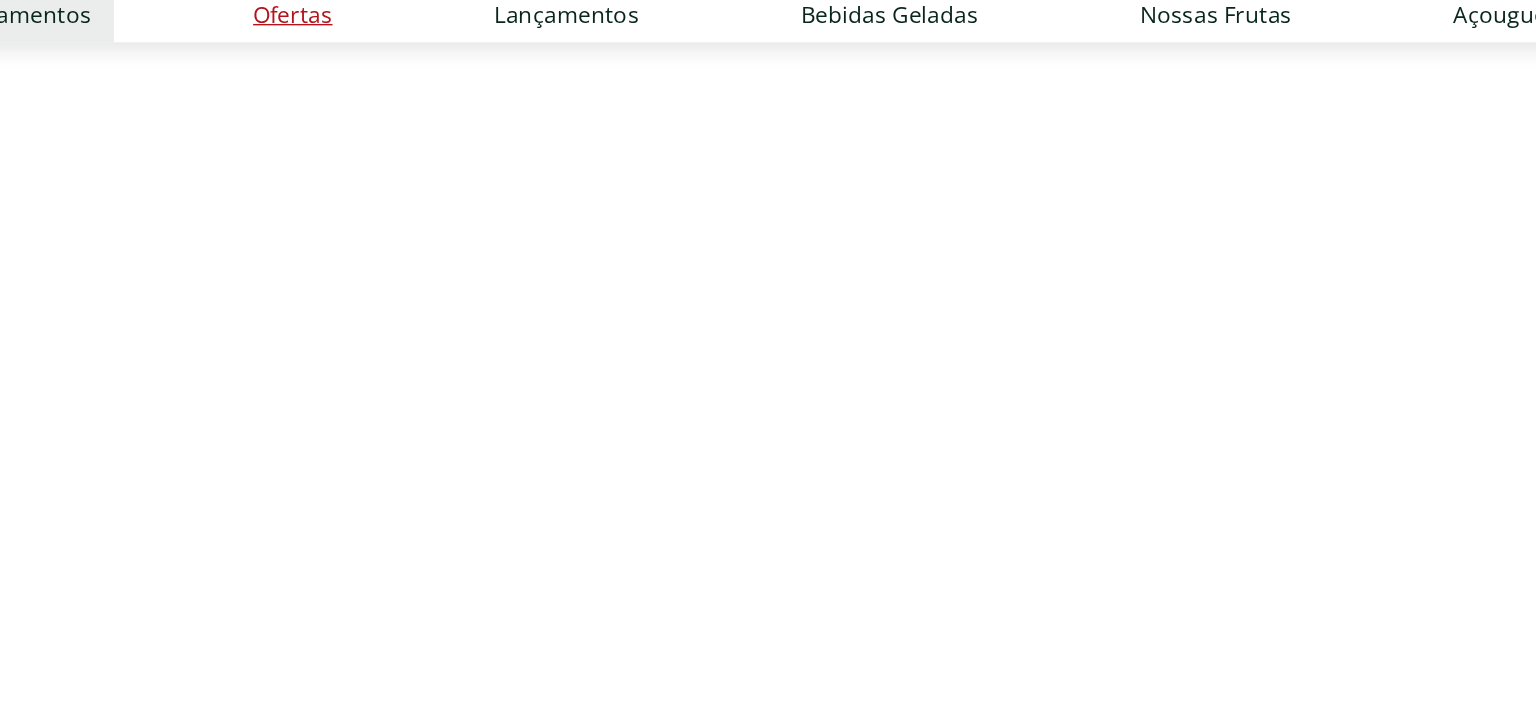 select on "**********" 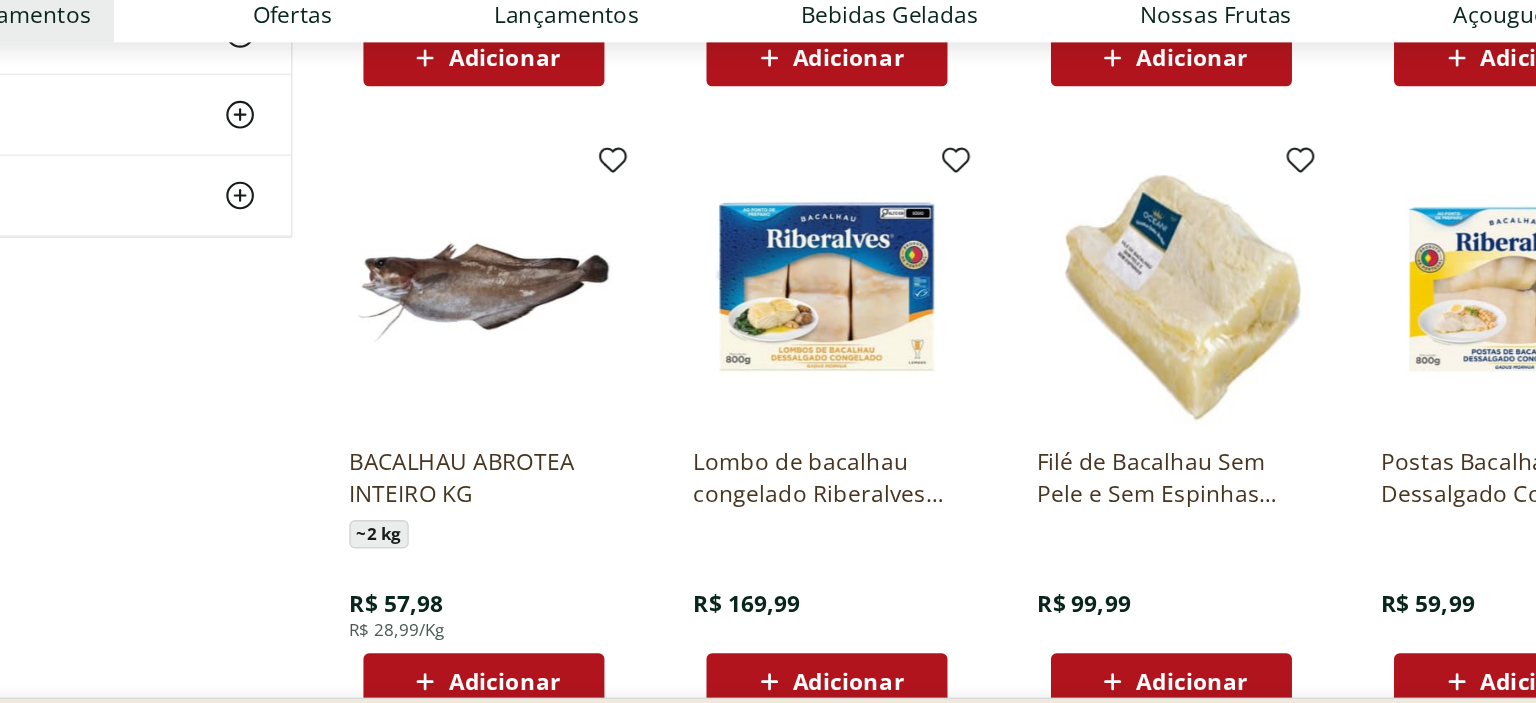 click at bounding box center [807, 326] 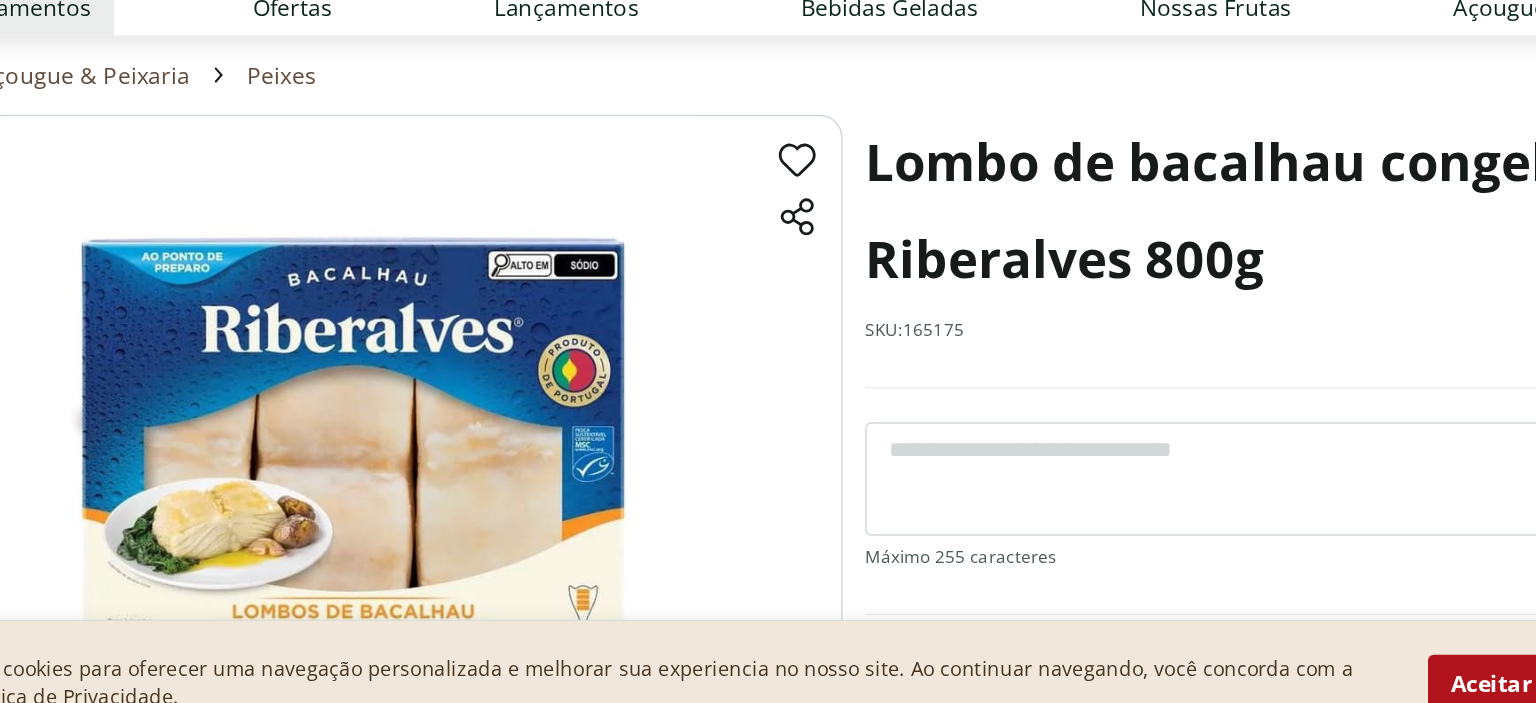 scroll, scrollTop: 20, scrollLeft: 0, axis: vertical 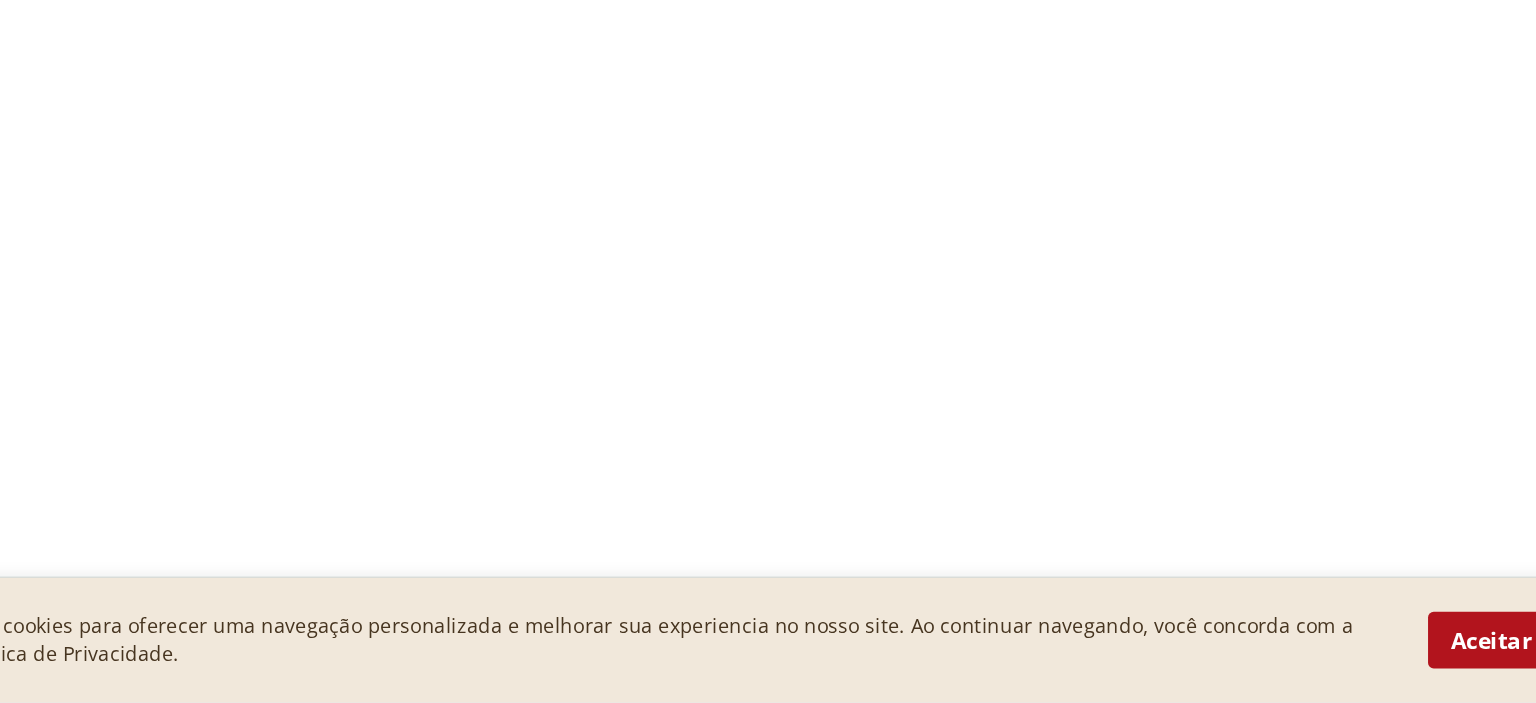 select on "**********" 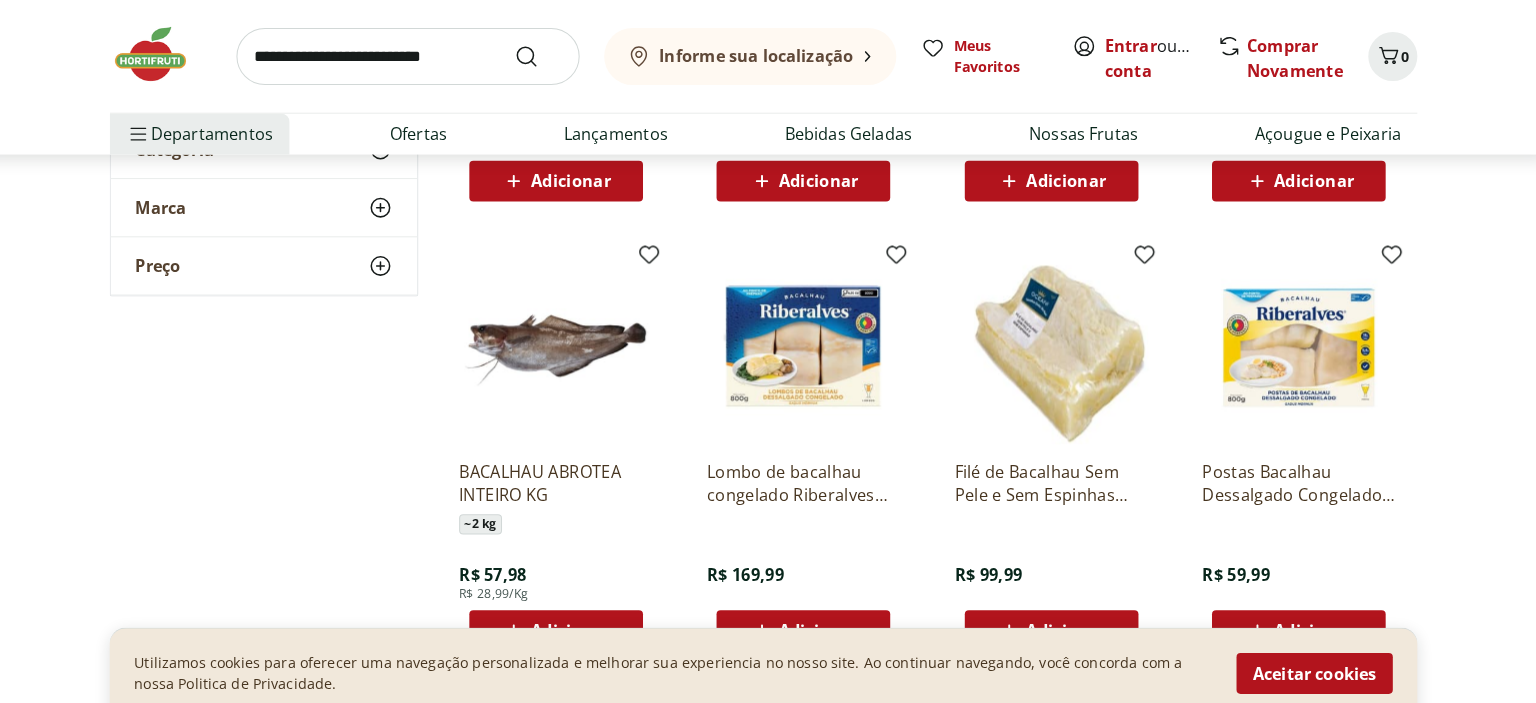 scroll, scrollTop: 615, scrollLeft: 0, axis: vertical 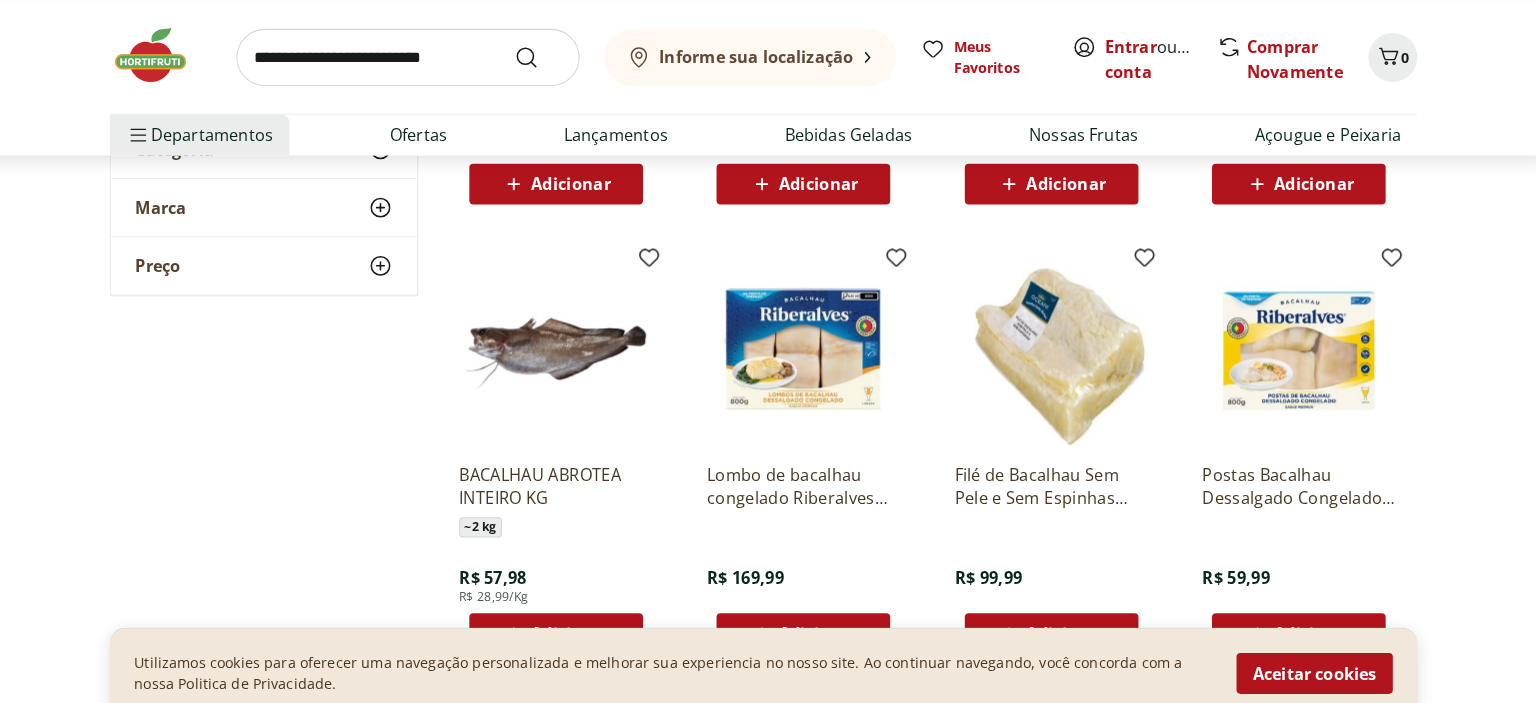 click at bounding box center (1292, 343) 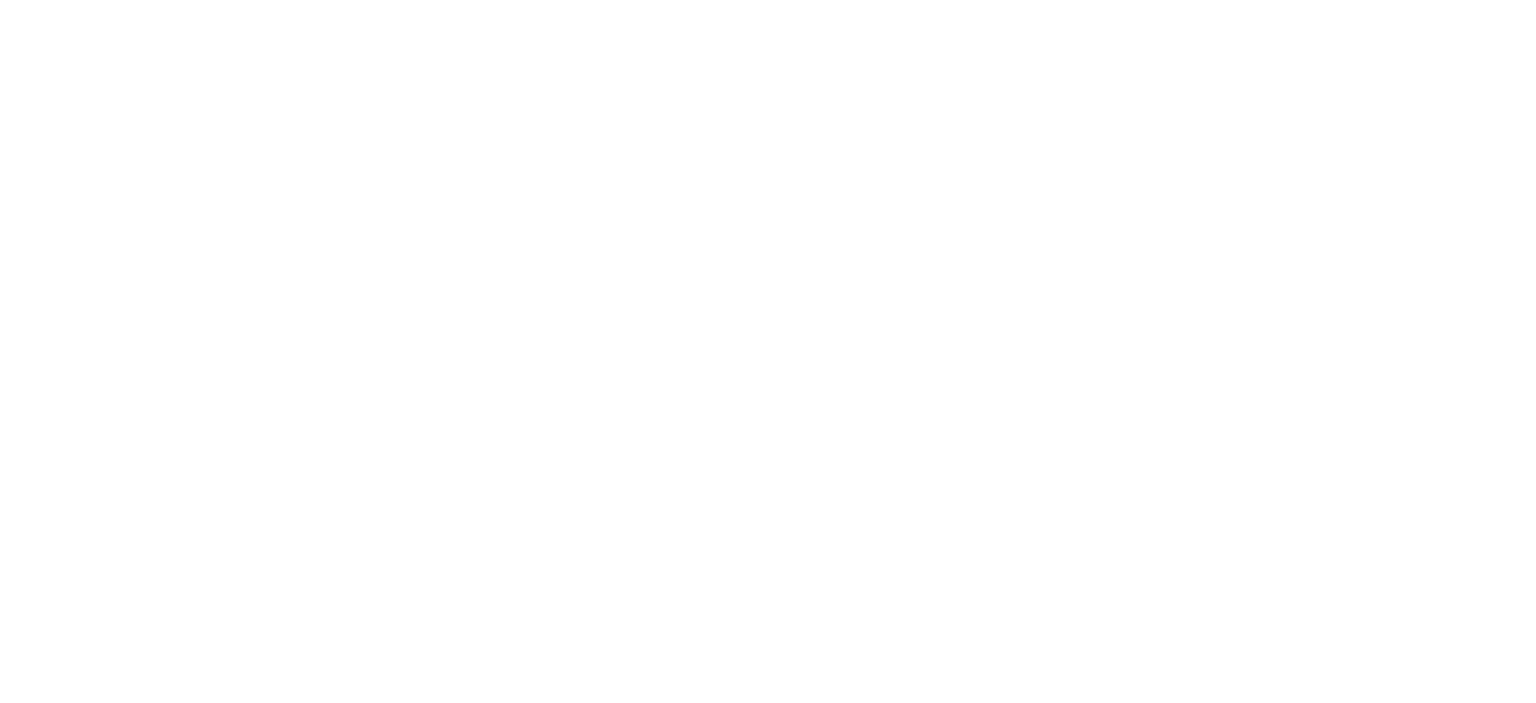 scroll, scrollTop: 0, scrollLeft: 0, axis: both 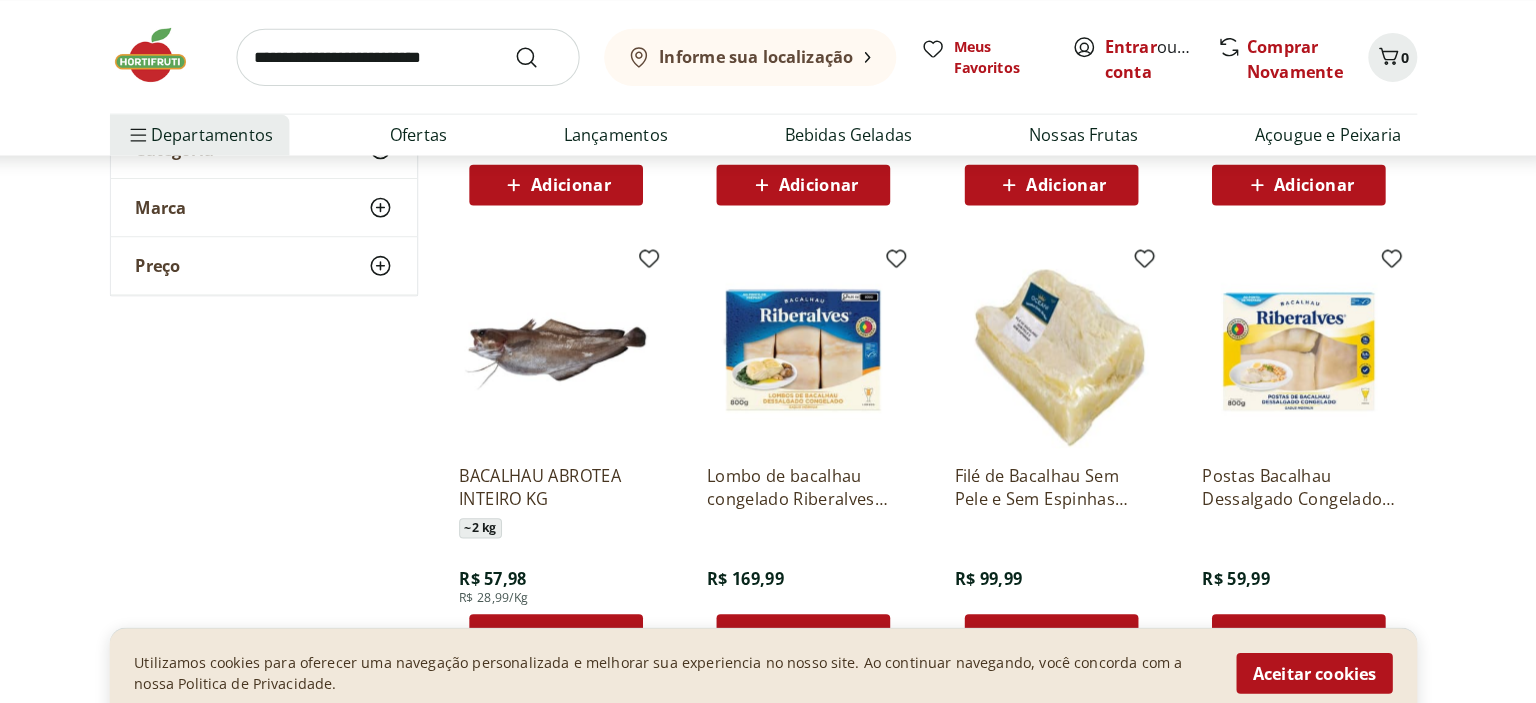 click at bounding box center [420, 56] 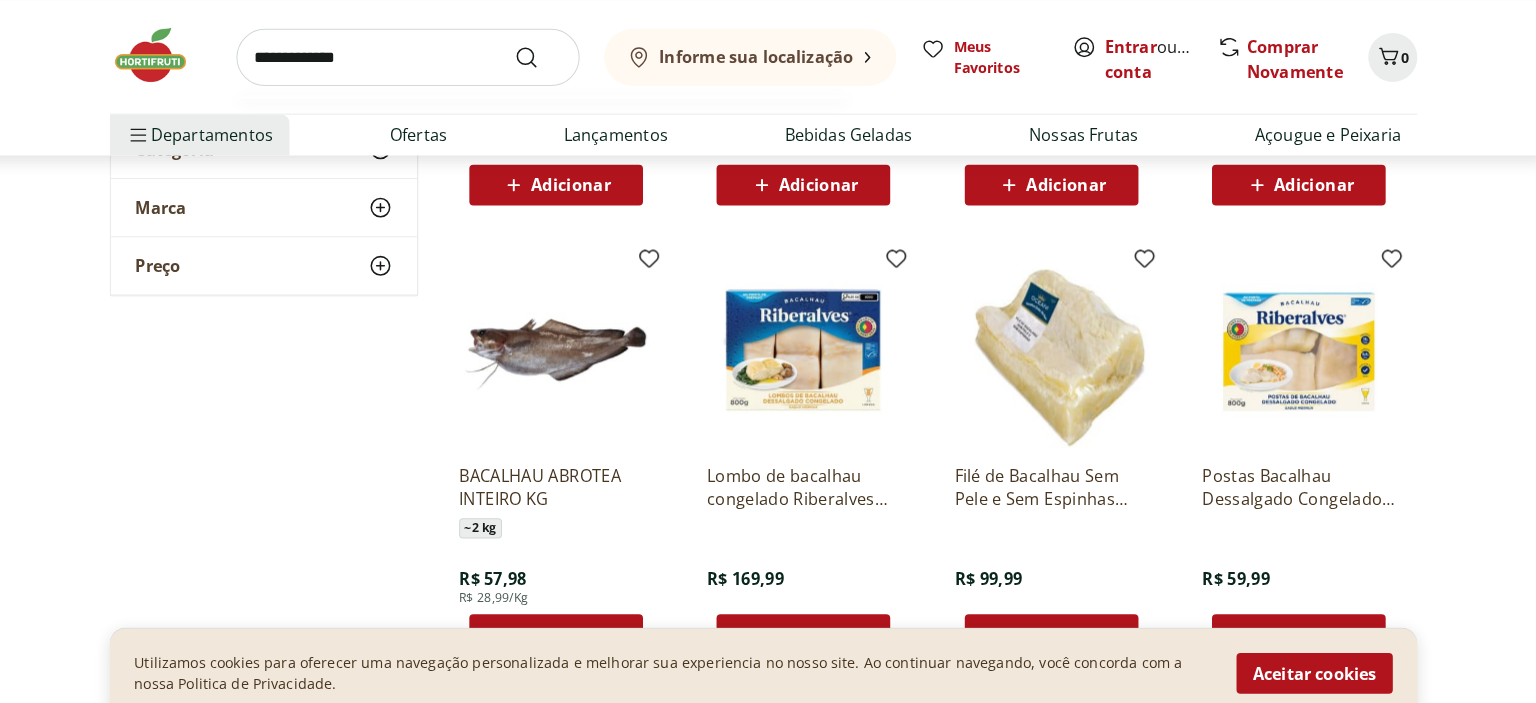 type on "**********" 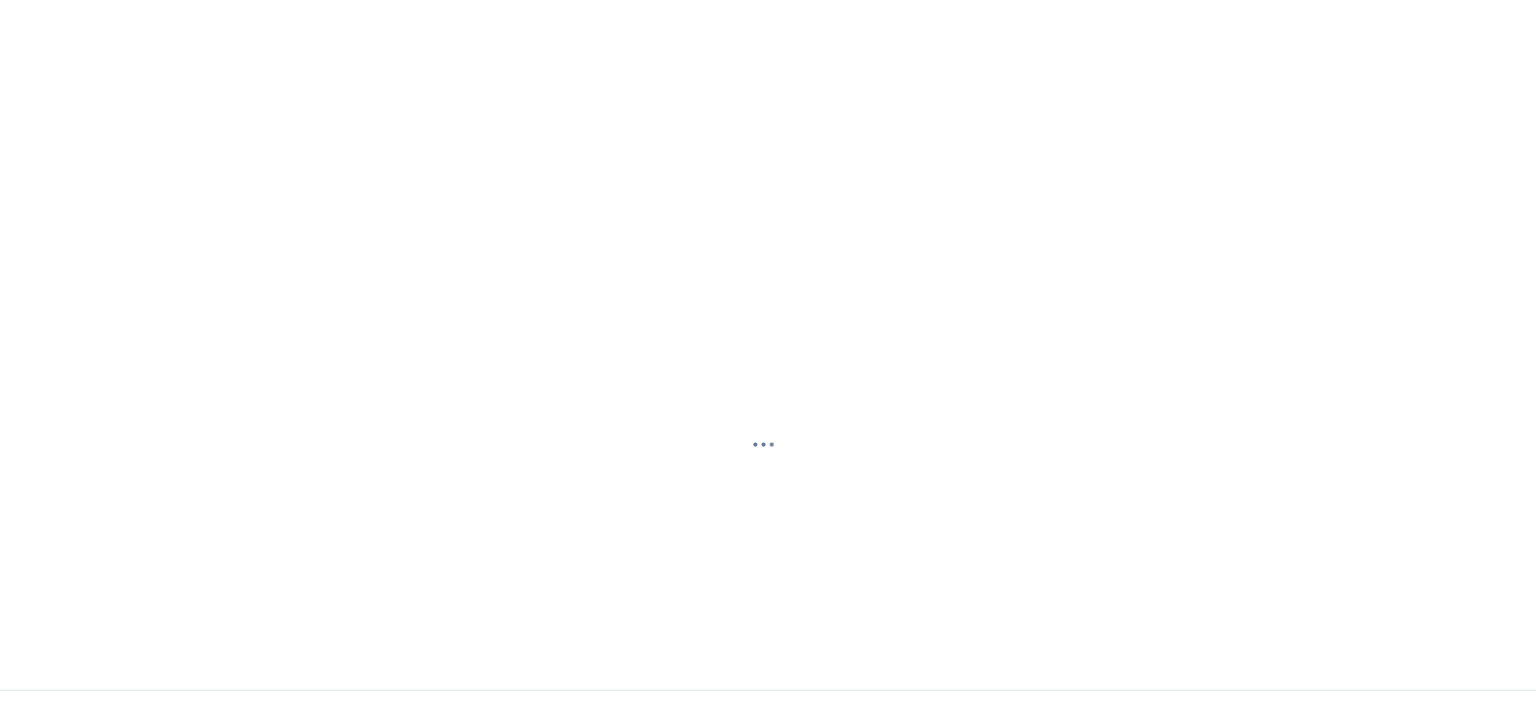 scroll, scrollTop: 0, scrollLeft: 0, axis: both 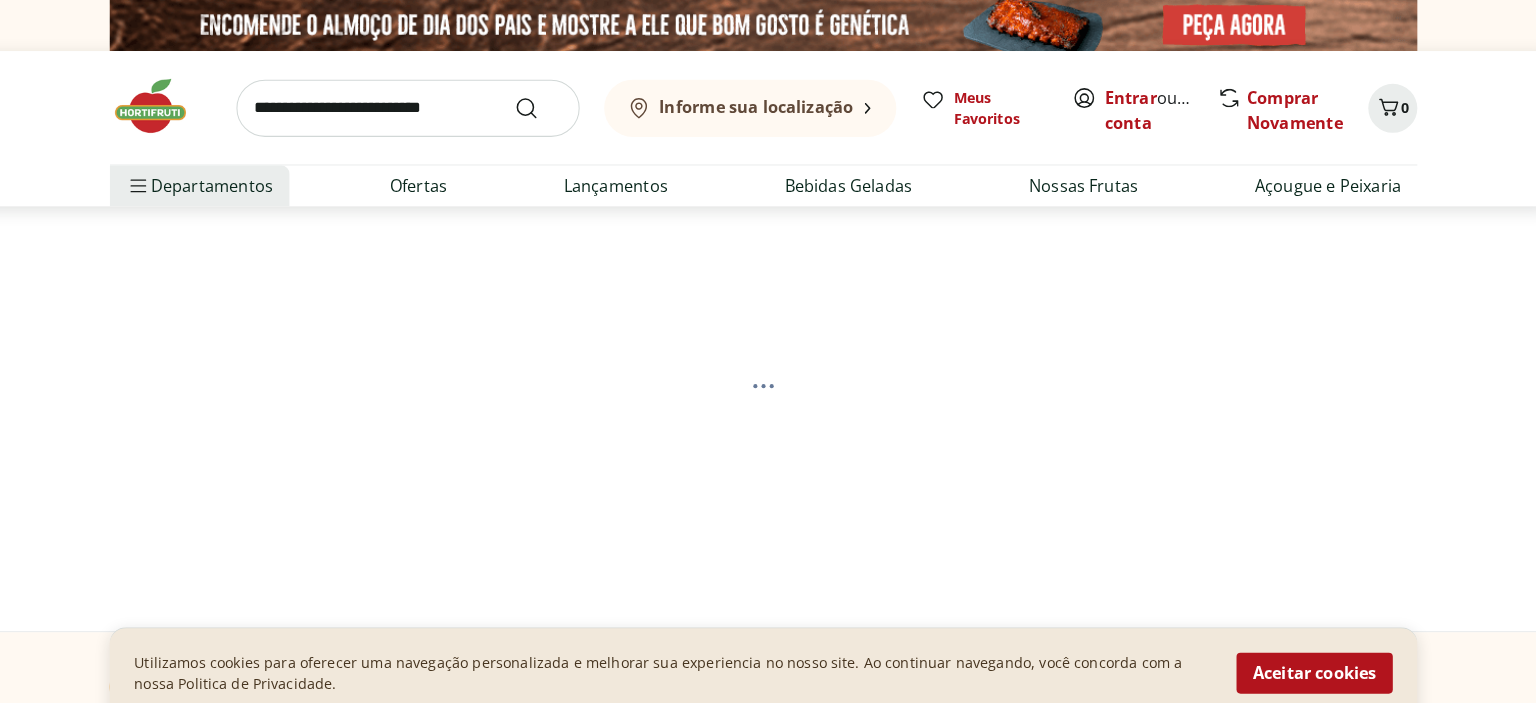 select on "**********" 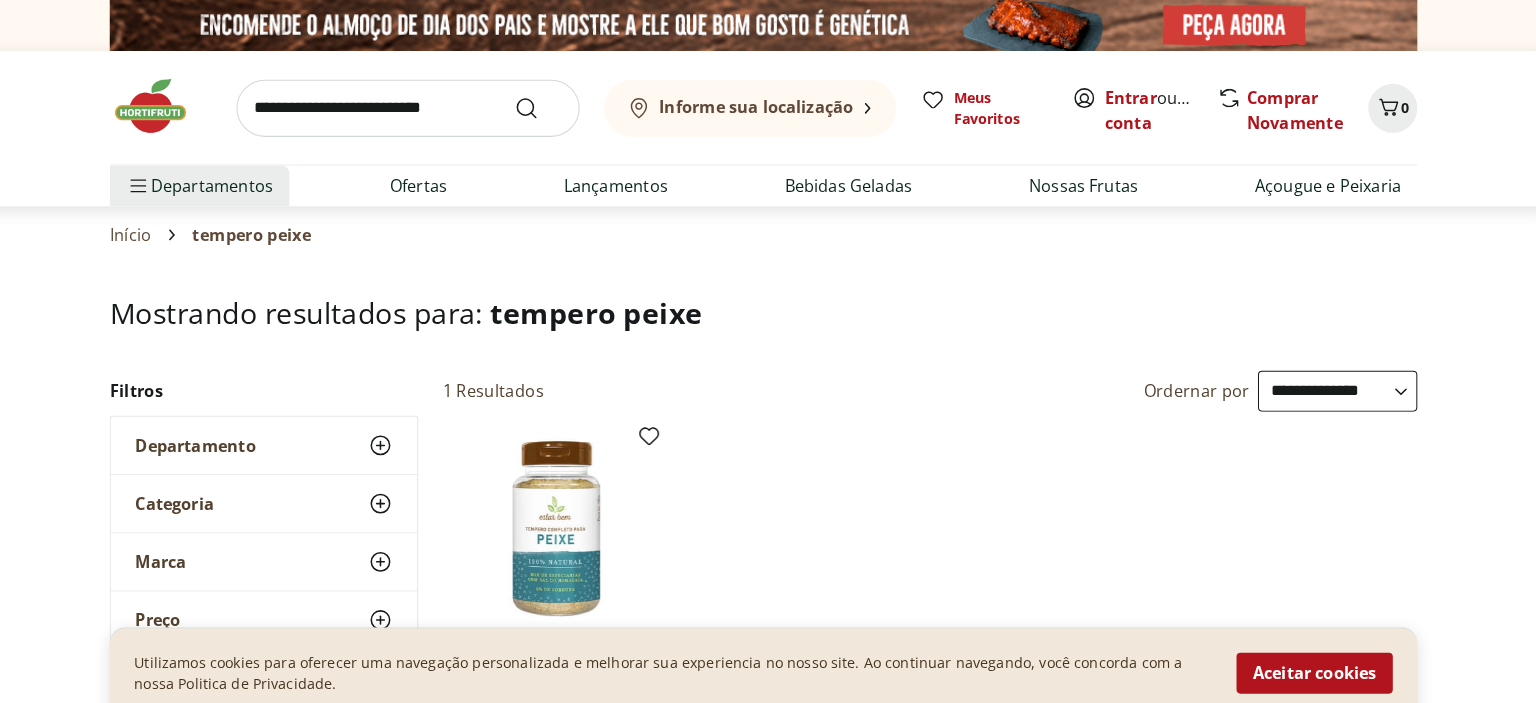 click at bounding box center (565, 518) 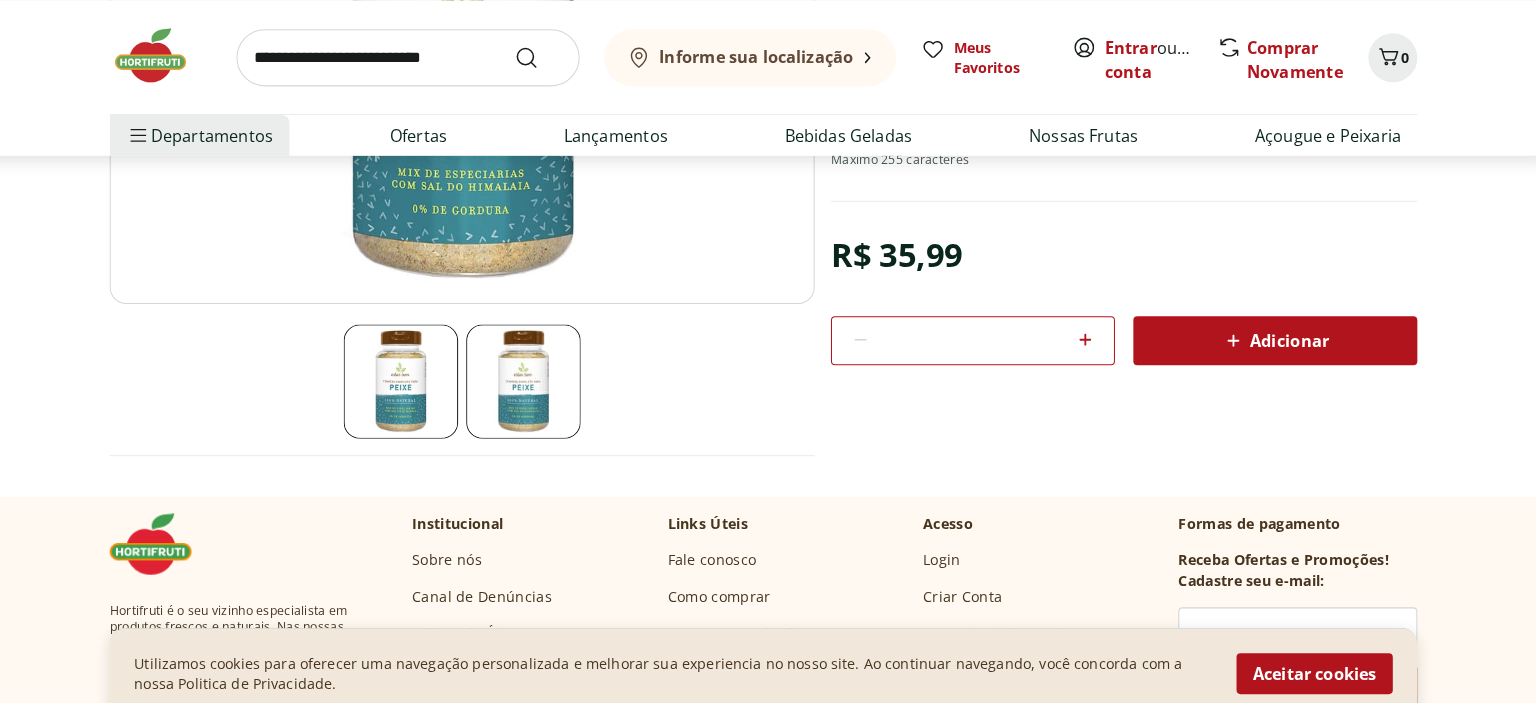 scroll, scrollTop: 422, scrollLeft: 0, axis: vertical 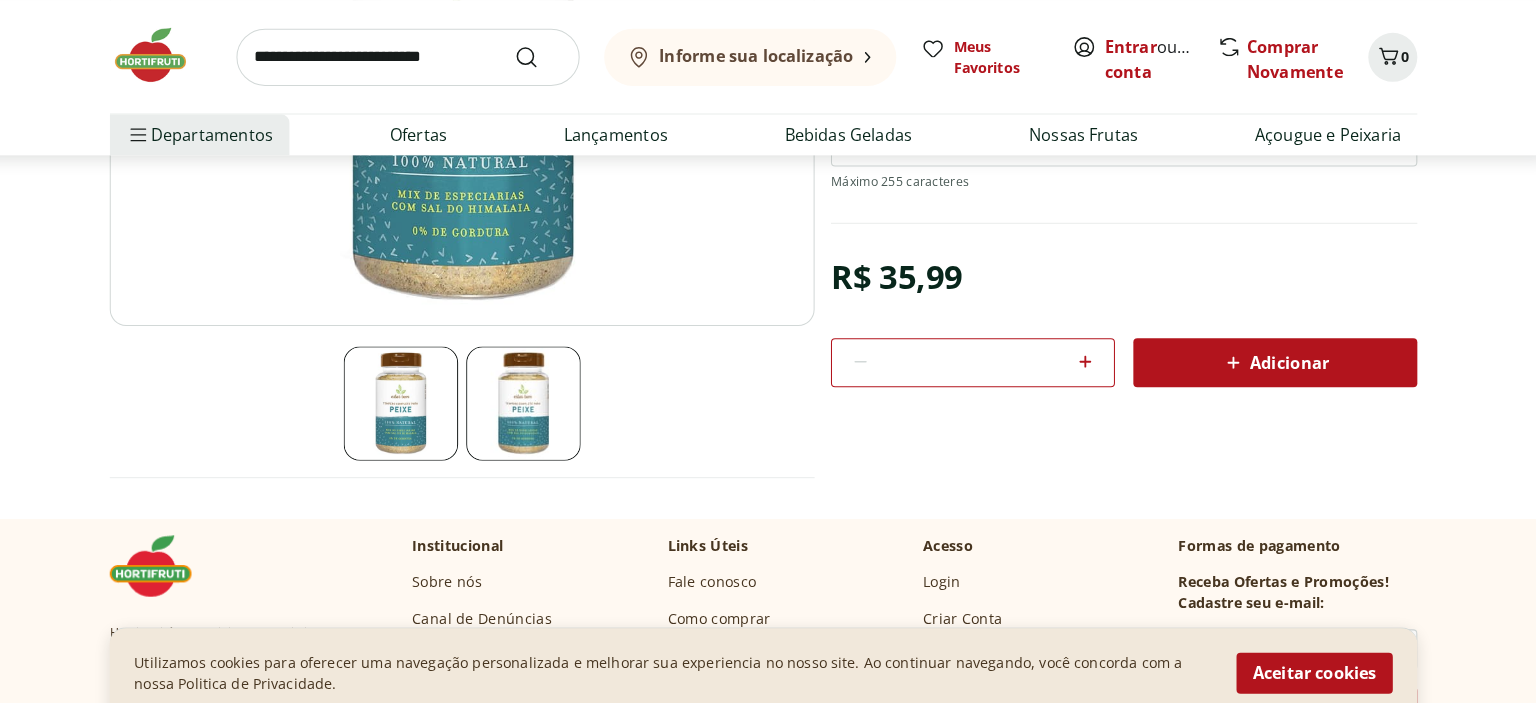 click at bounding box center [533, 395] 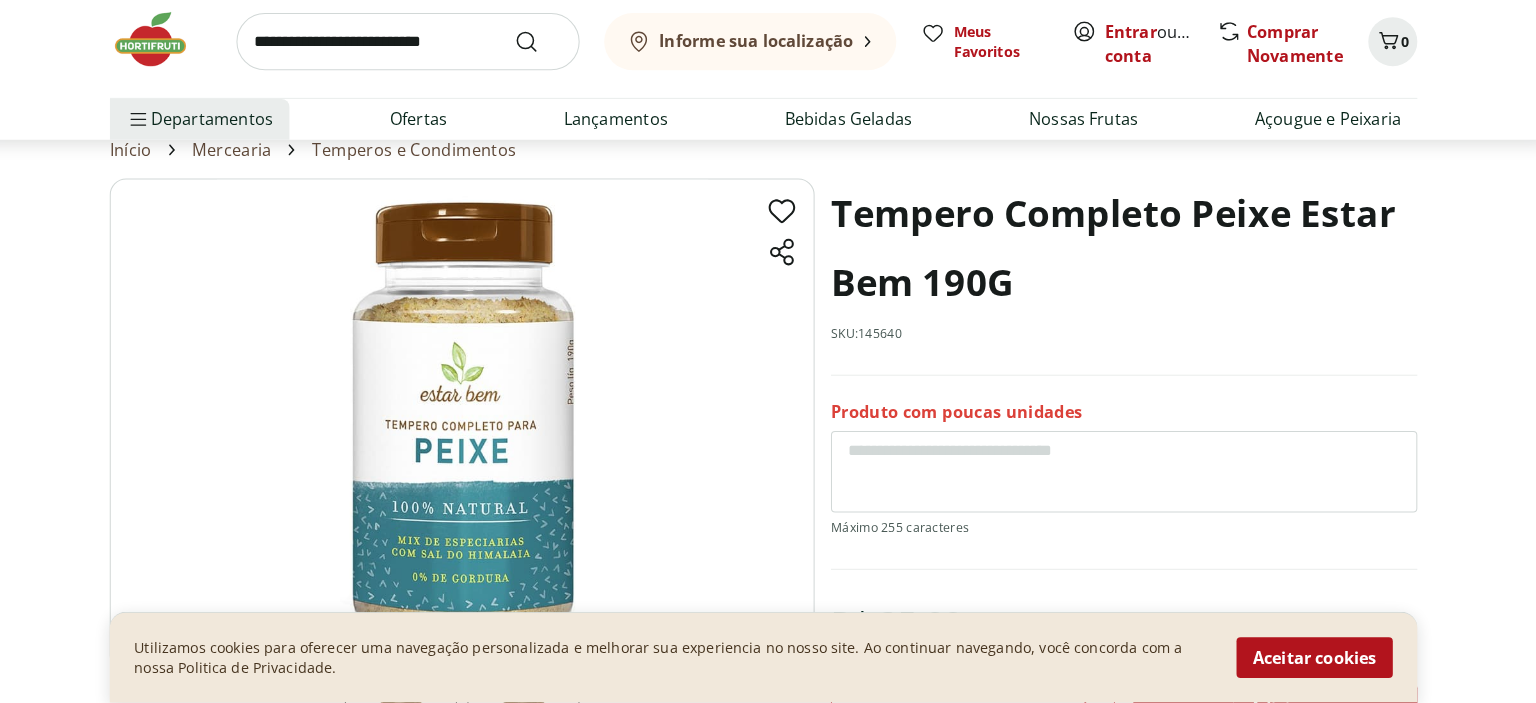 scroll, scrollTop: 90, scrollLeft: 0, axis: vertical 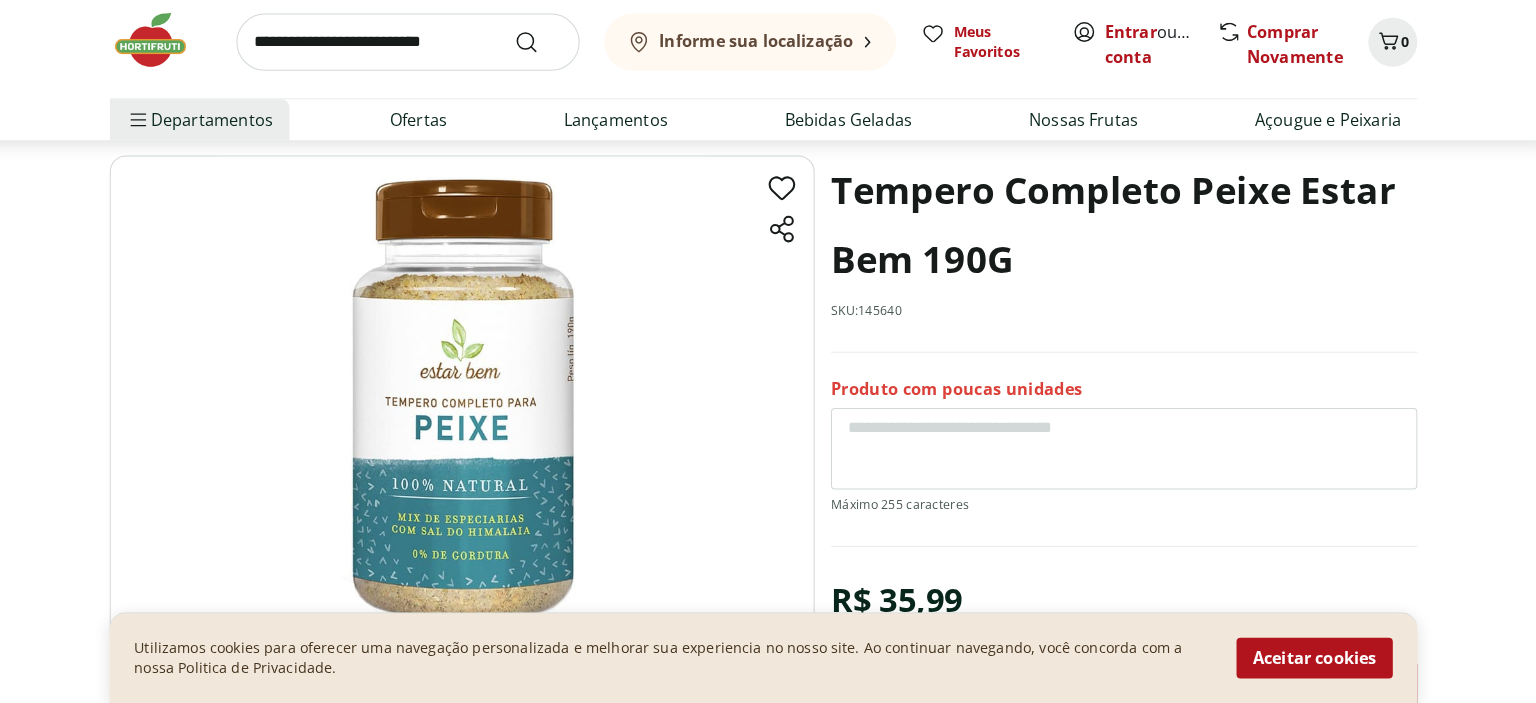 click at bounding box center [420, 56] 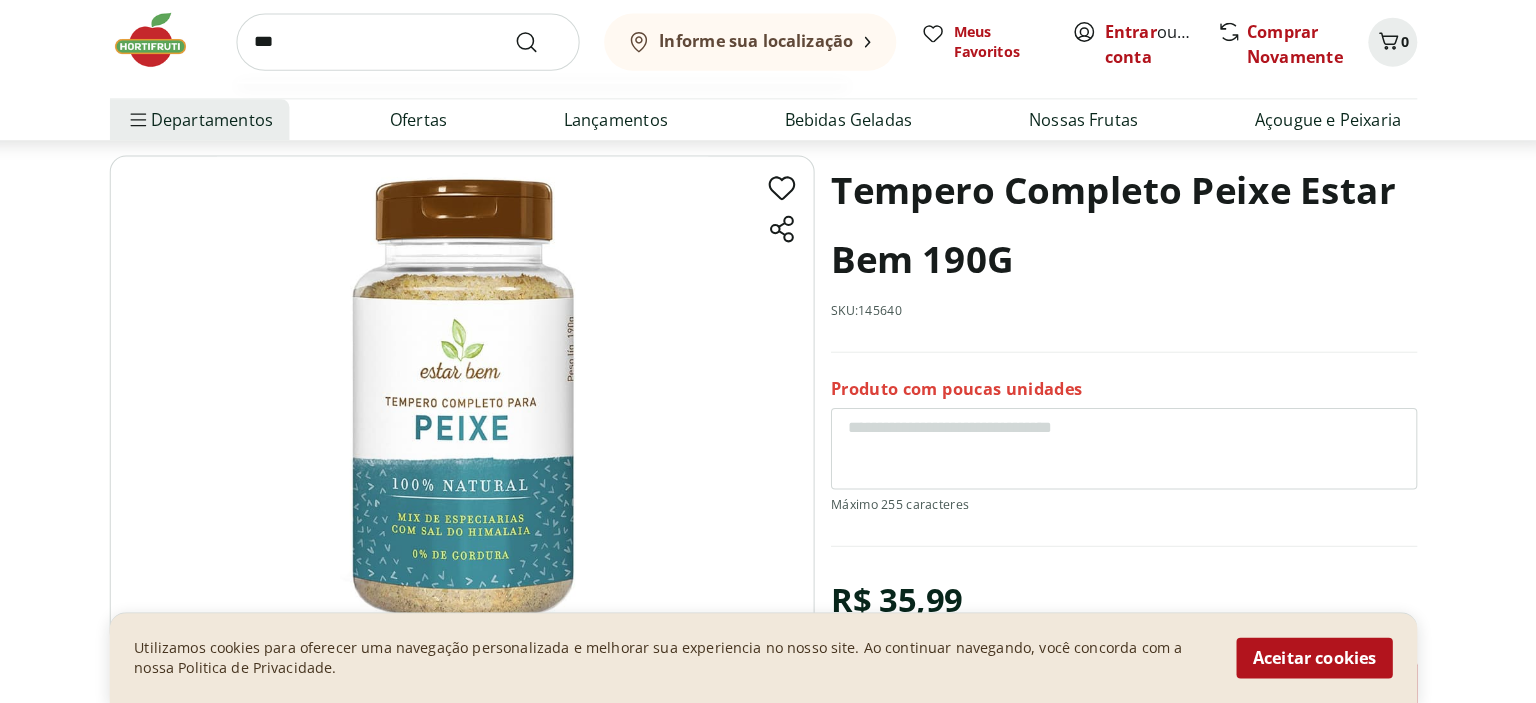 type on "***" 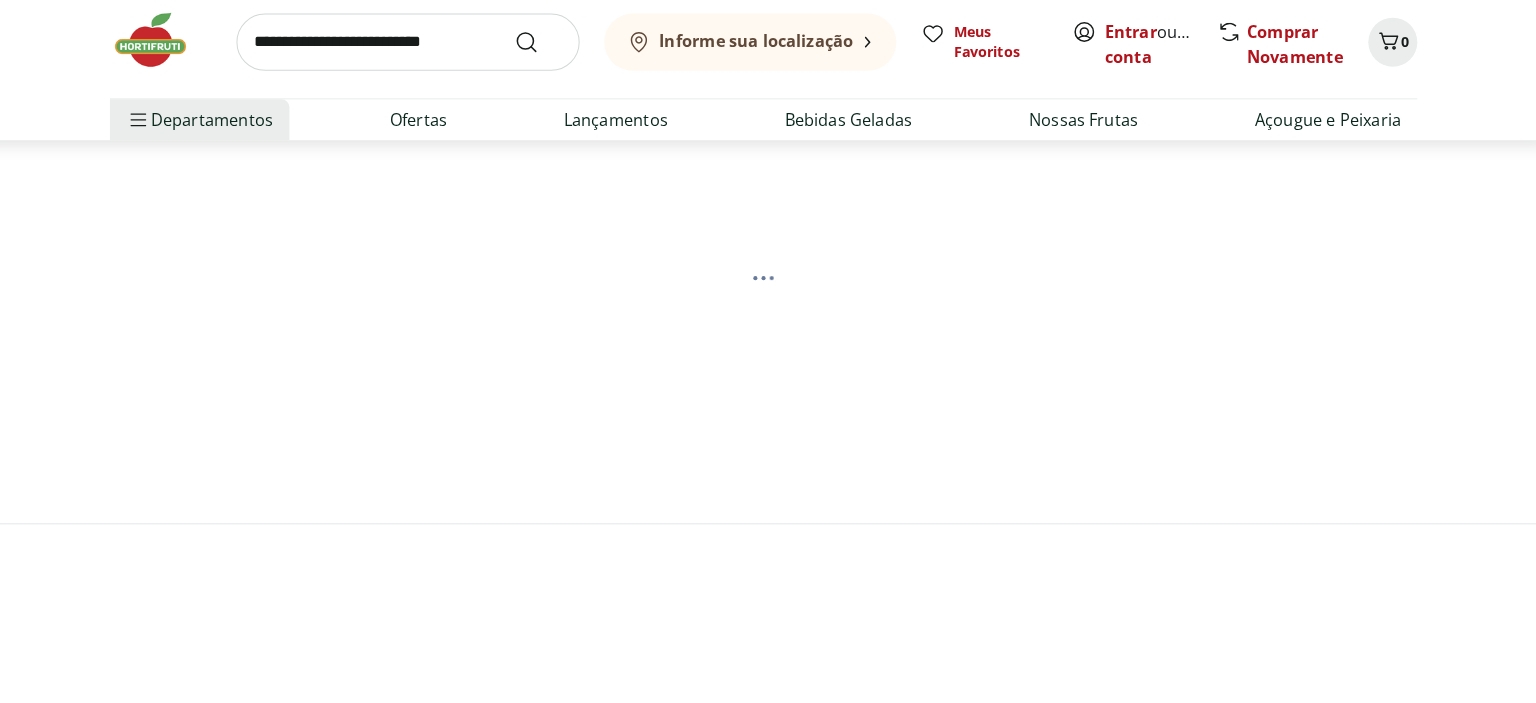 scroll, scrollTop: 0, scrollLeft: 0, axis: both 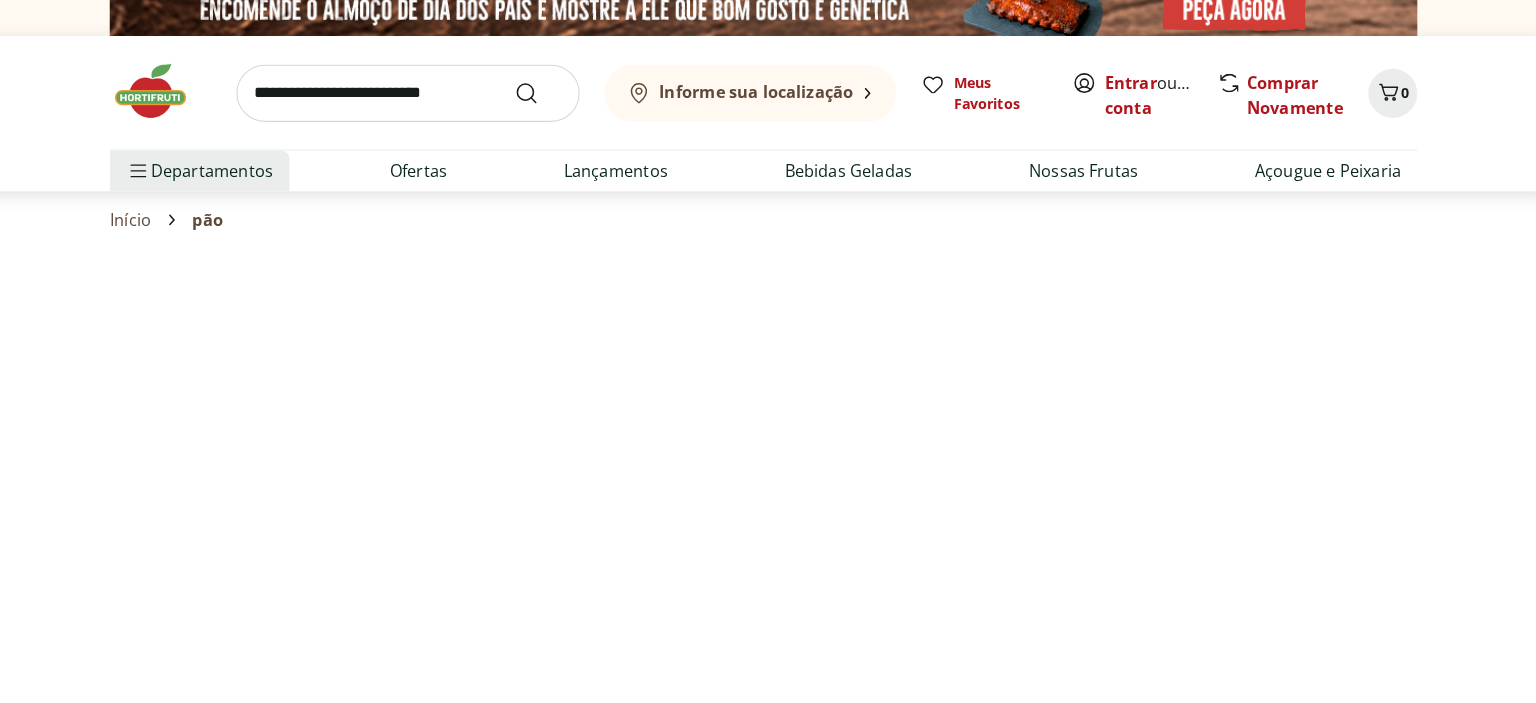 select on "**********" 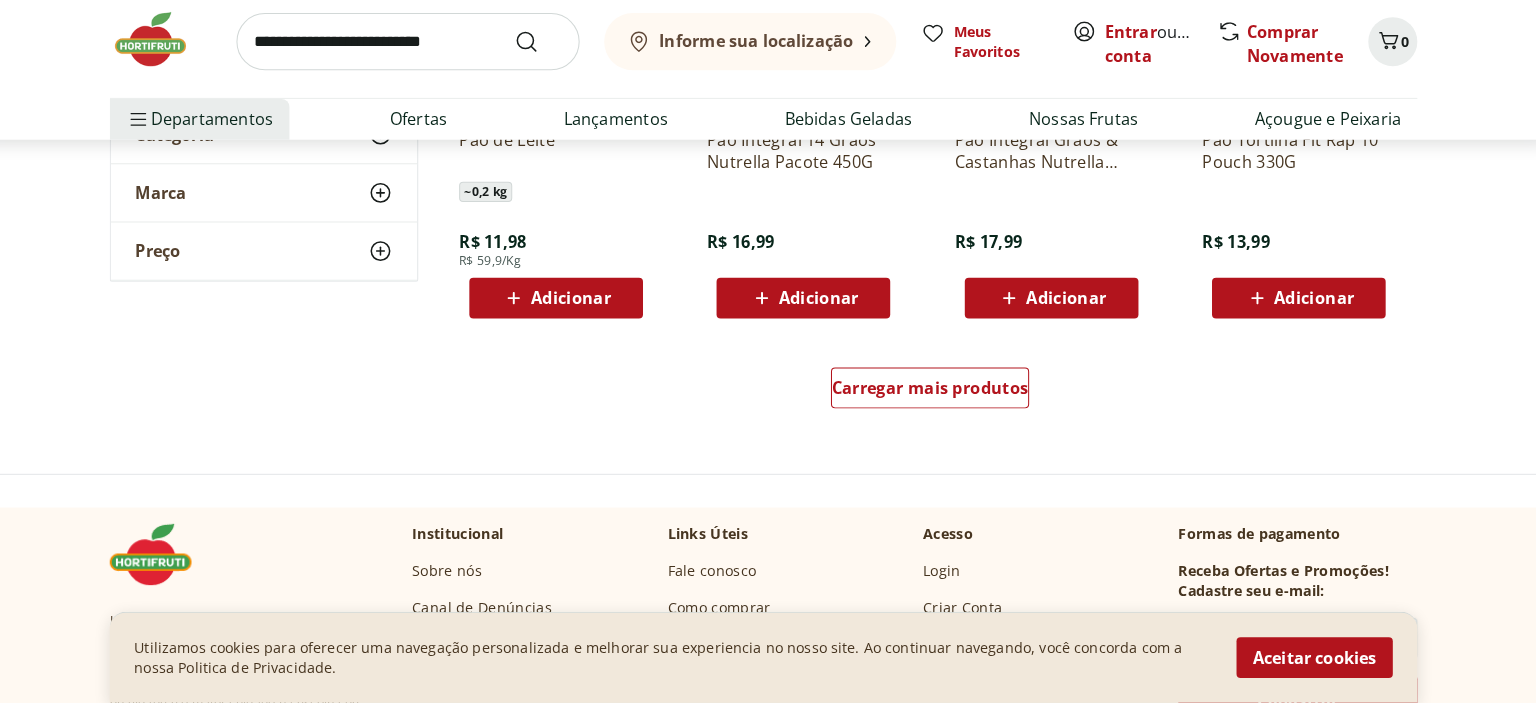 scroll, scrollTop: 1373, scrollLeft: 0, axis: vertical 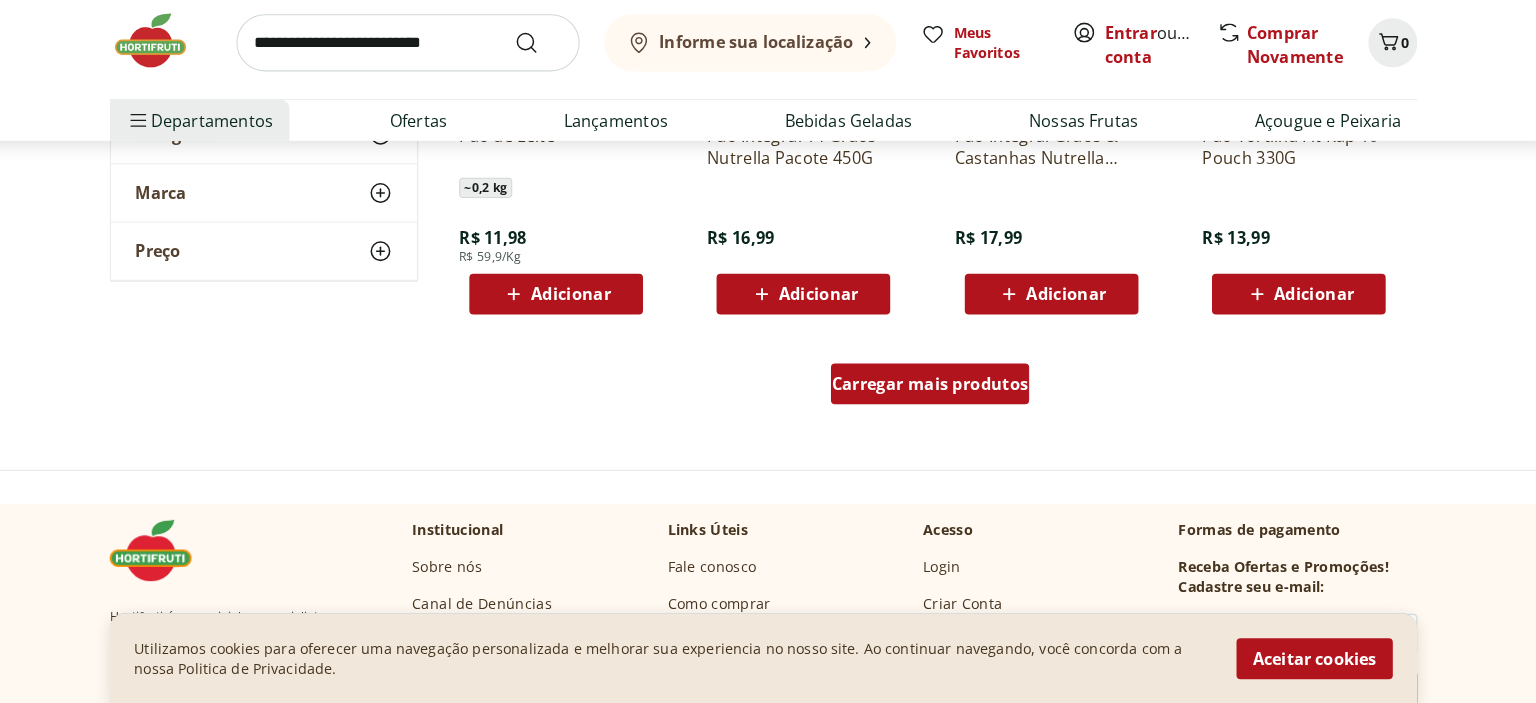 click on "Carregar mais produtos" at bounding box center (931, 390) 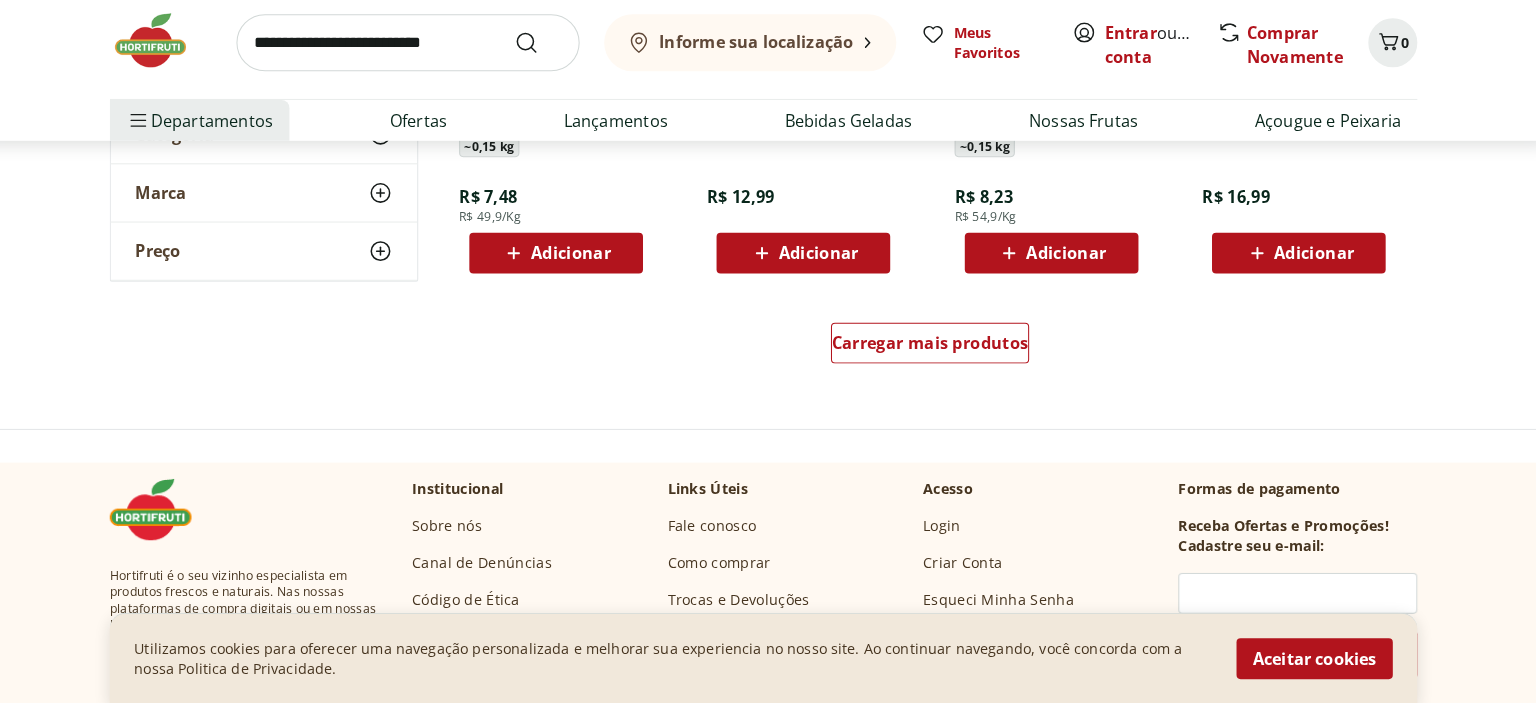 scroll, scrollTop: 2745, scrollLeft: 0, axis: vertical 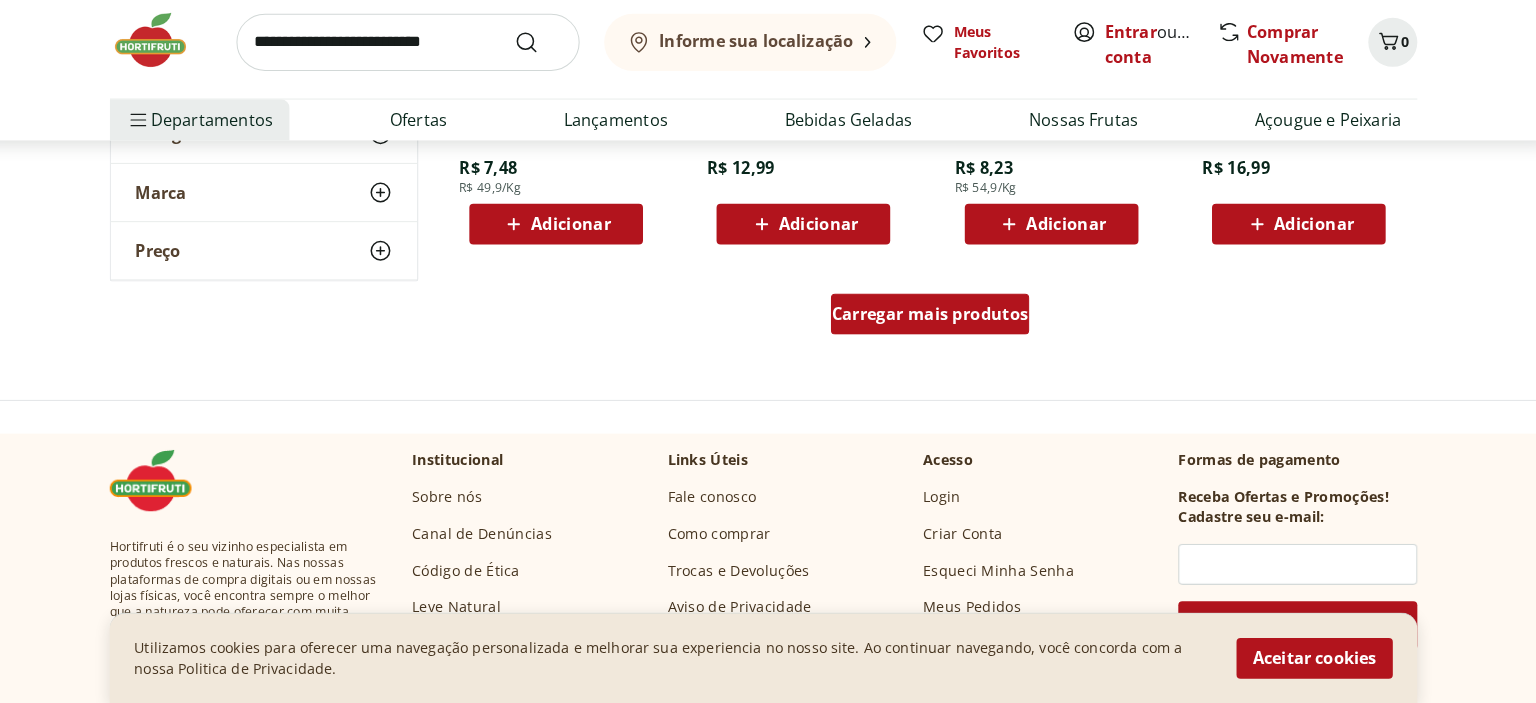 click on "Carregar mais produtos" at bounding box center [931, 322] 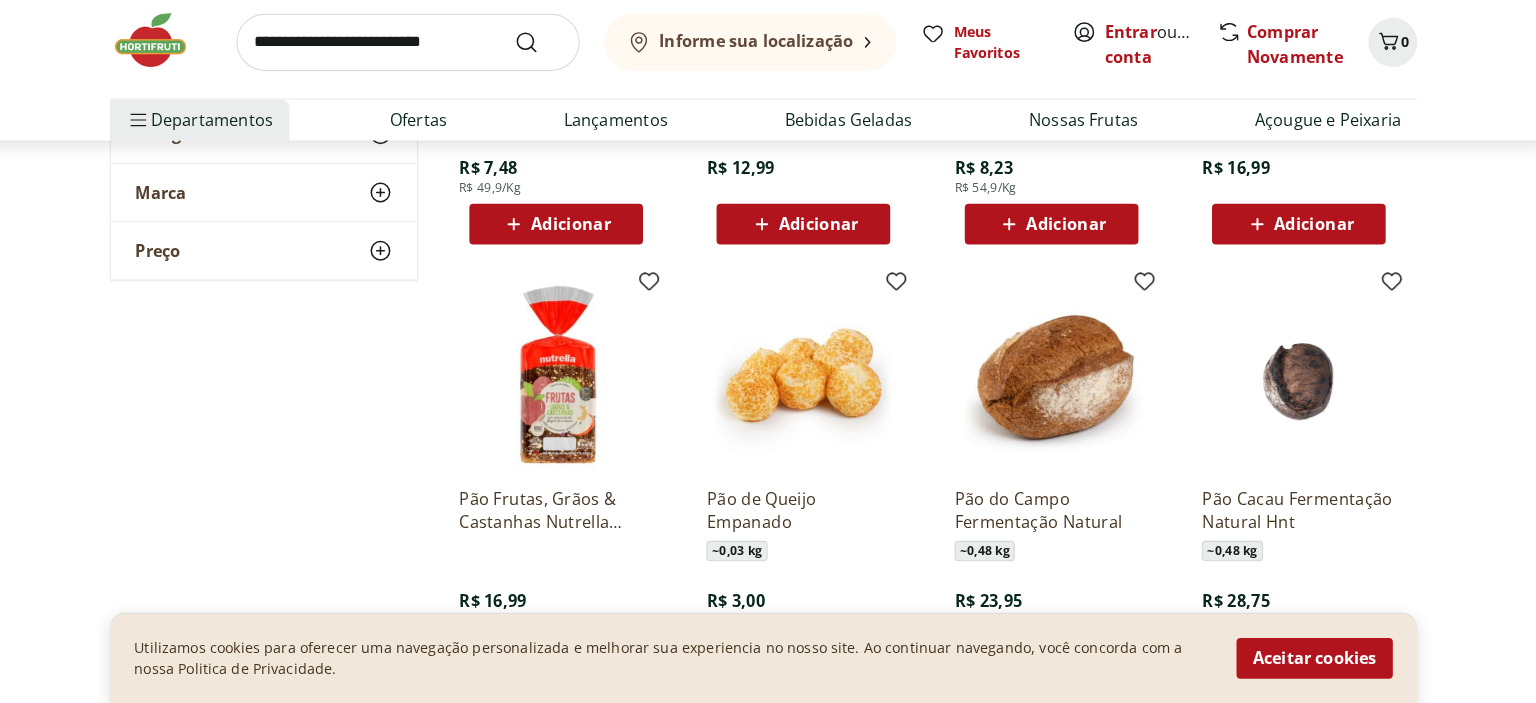 click at bounding box center [420, 56] 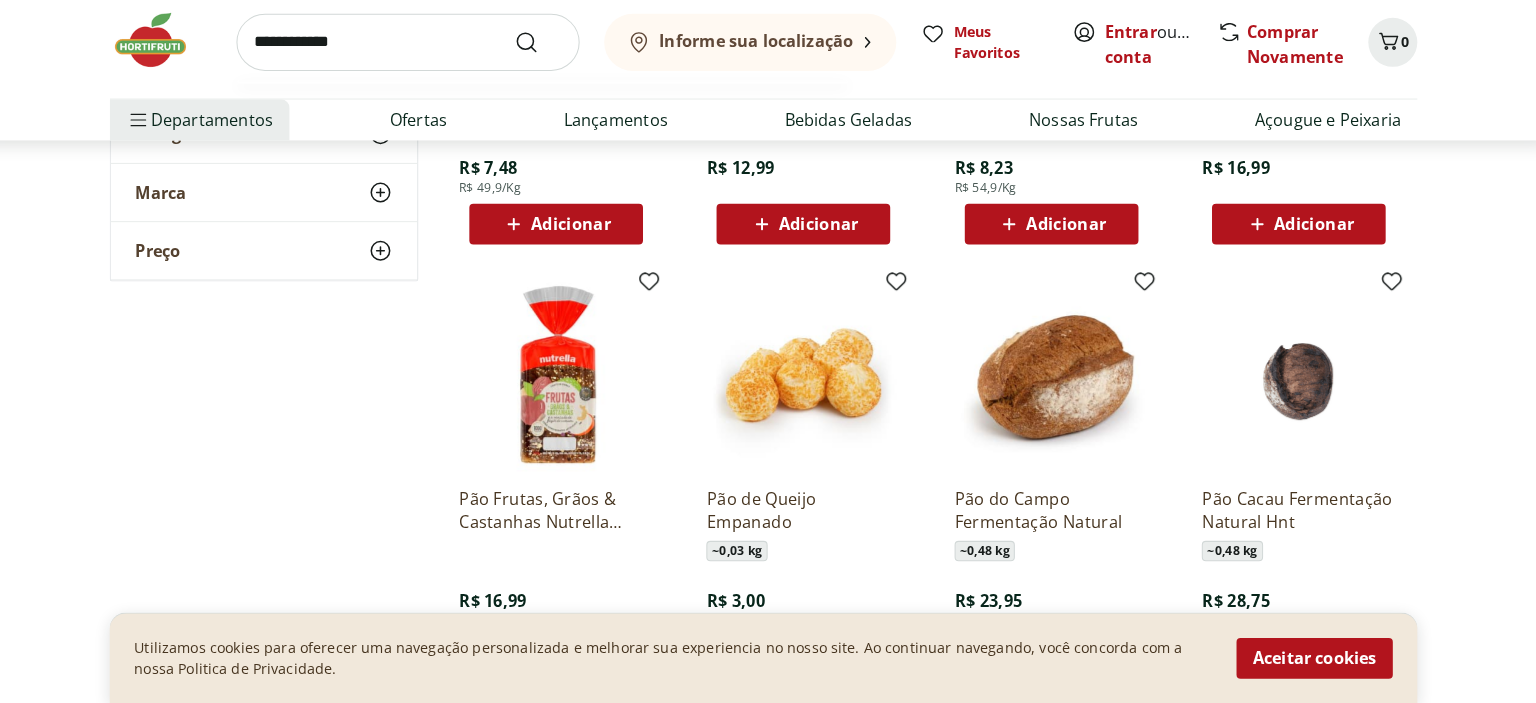 type on "**********" 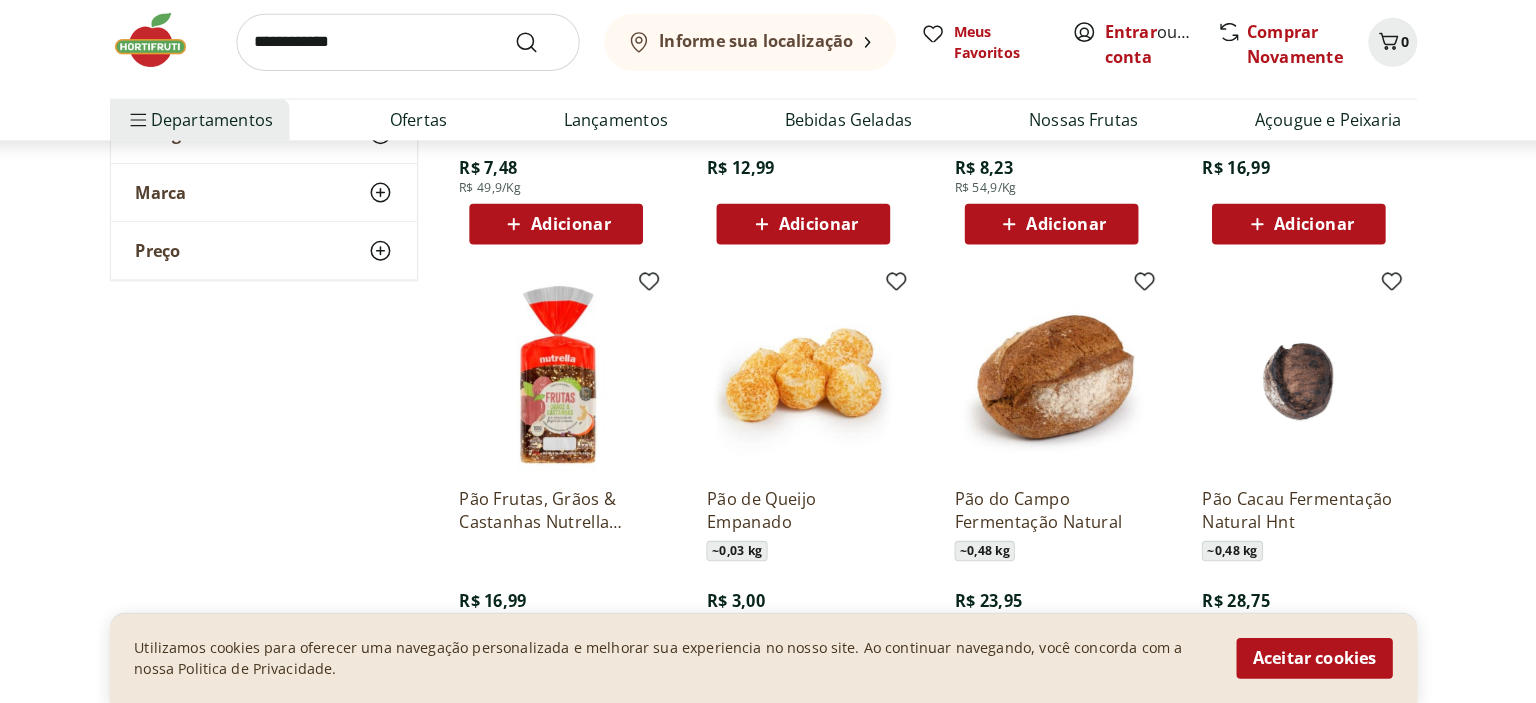 scroll, scrollTop: 0, scrollLeft: 0, axis: both 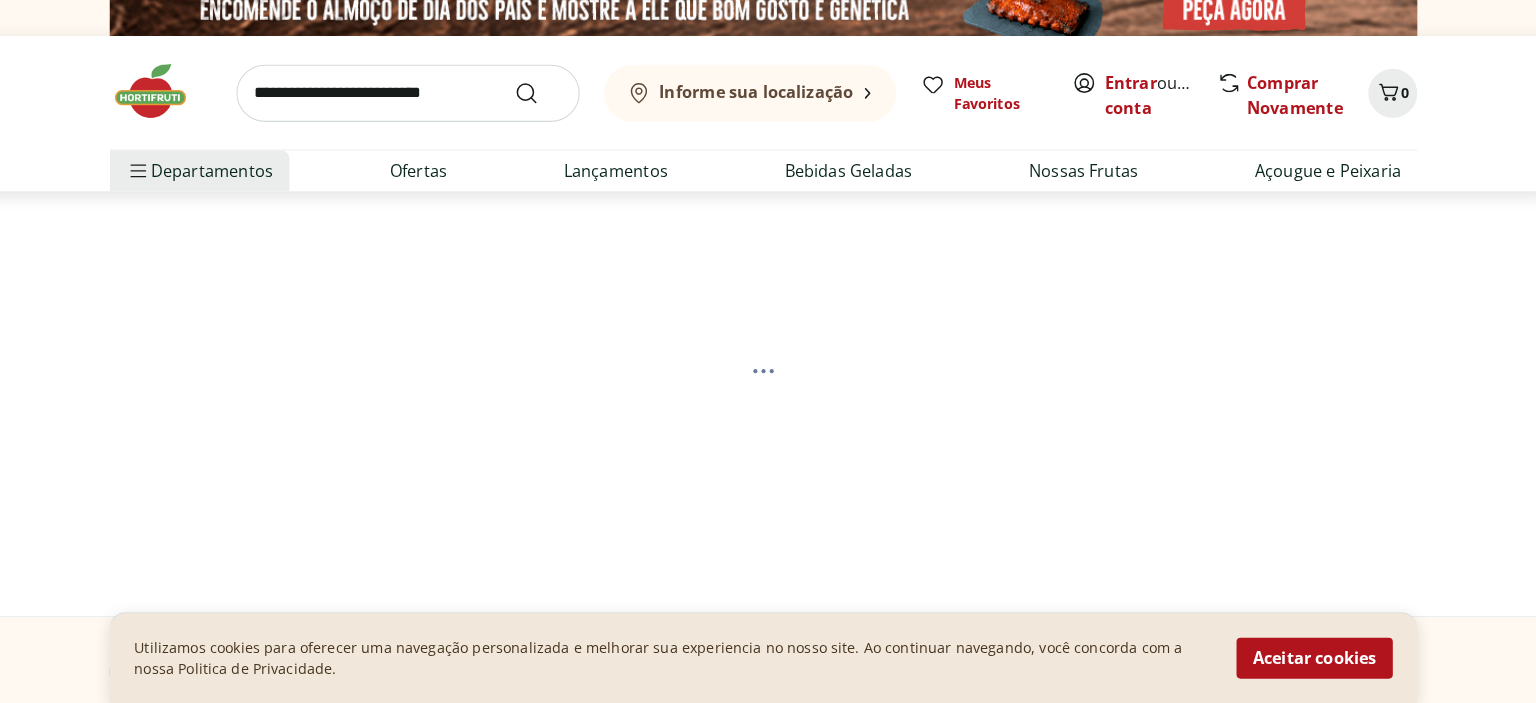 select on "**********" 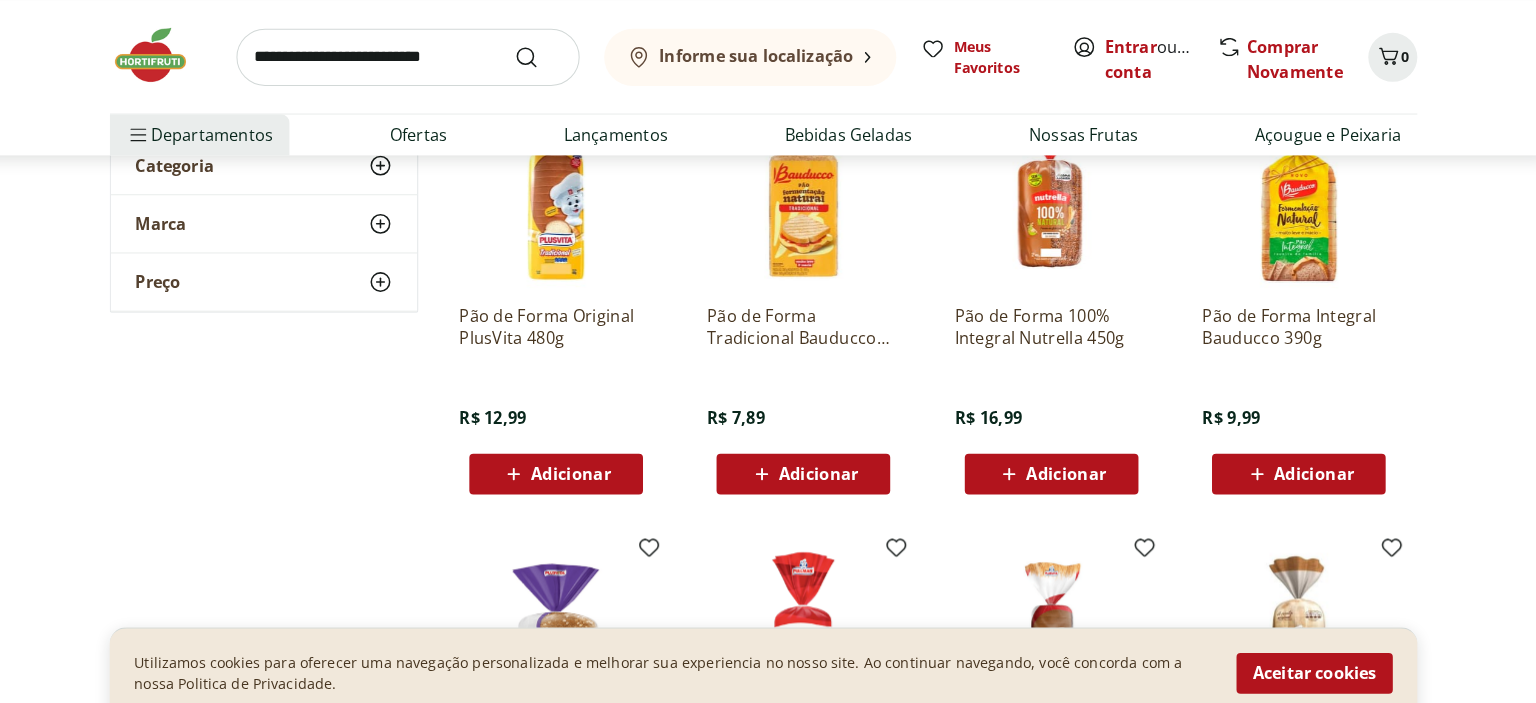 scroll, scrollTop: 739, scrollLeft: 0, axis: vertical 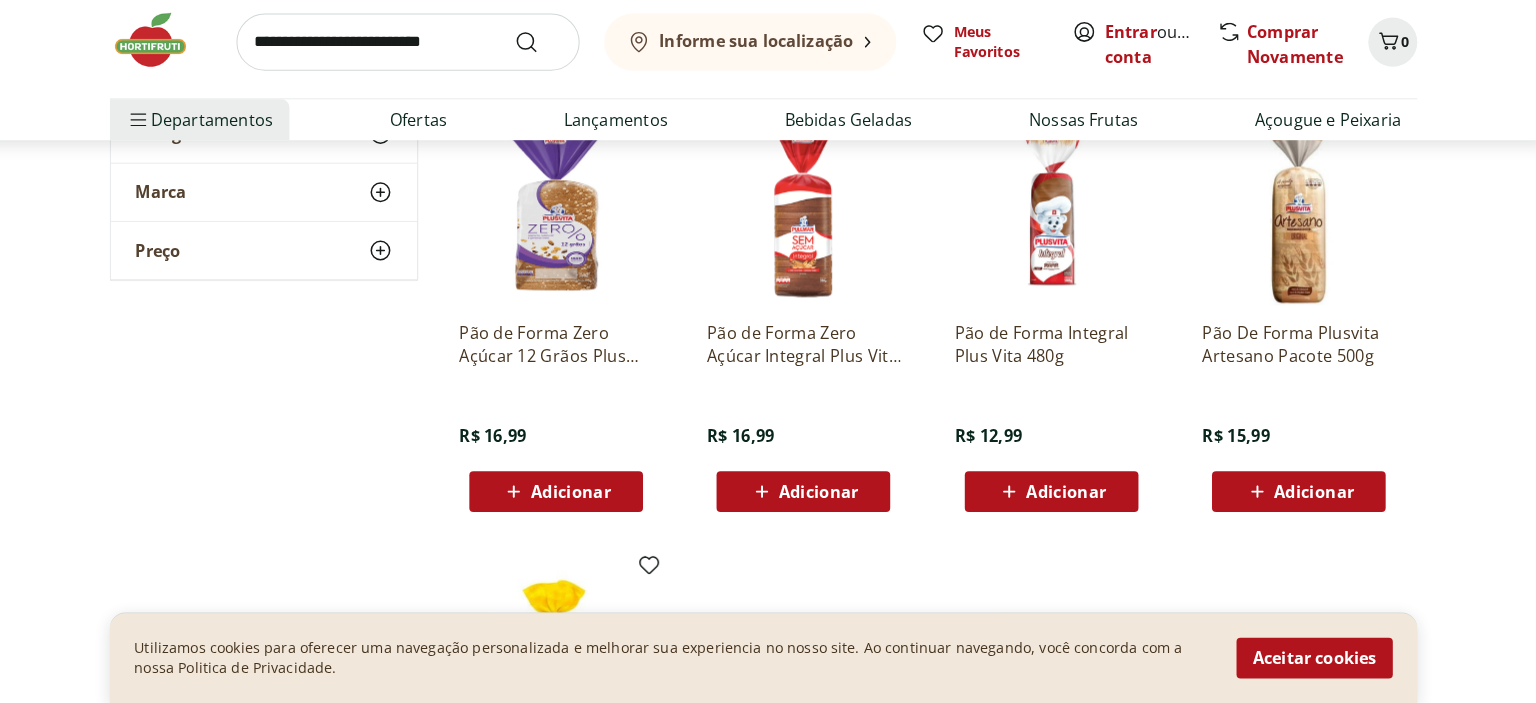 click at bounding box center [1292, 219] 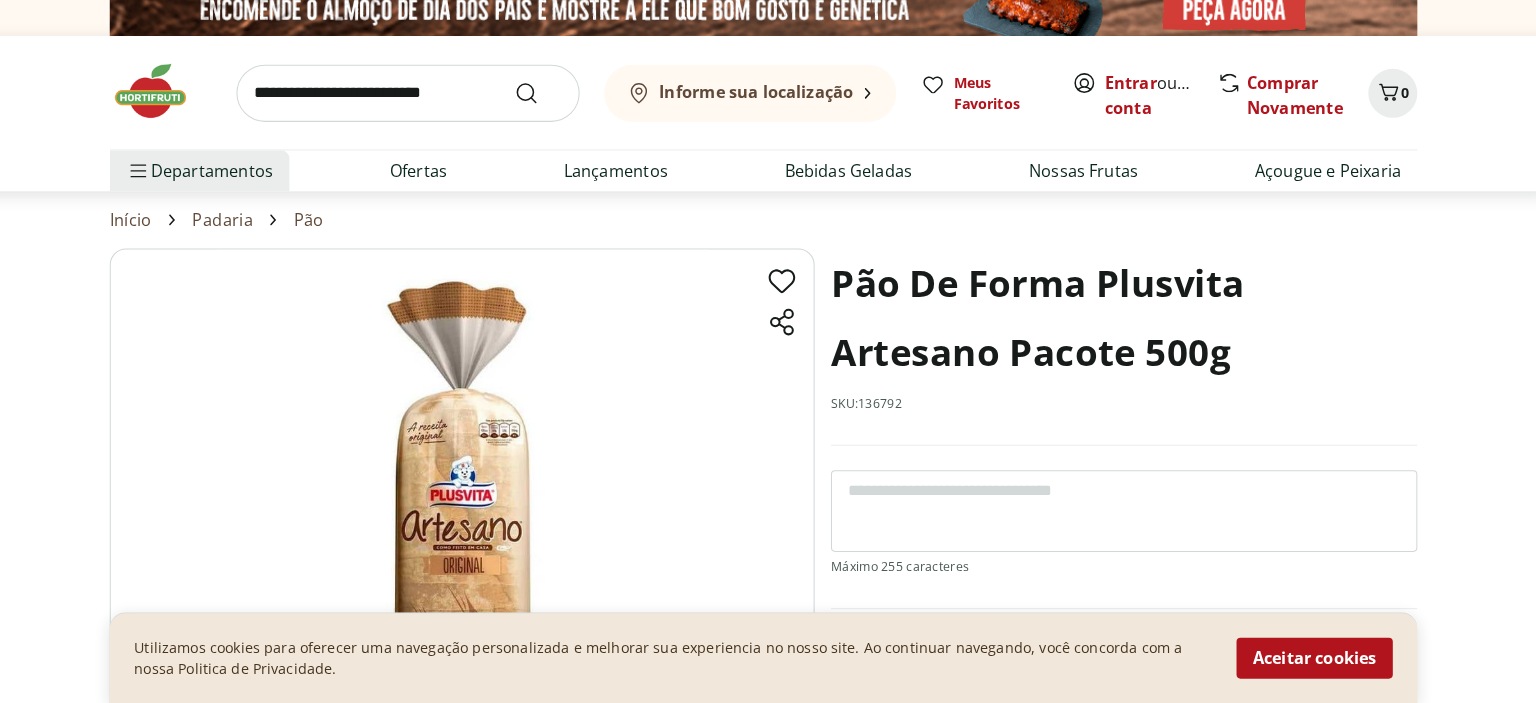 drag, startPoint x: 1137, startPoint y: 372, endPoint x: 822, endPoint y: 297, distance: 323.8055 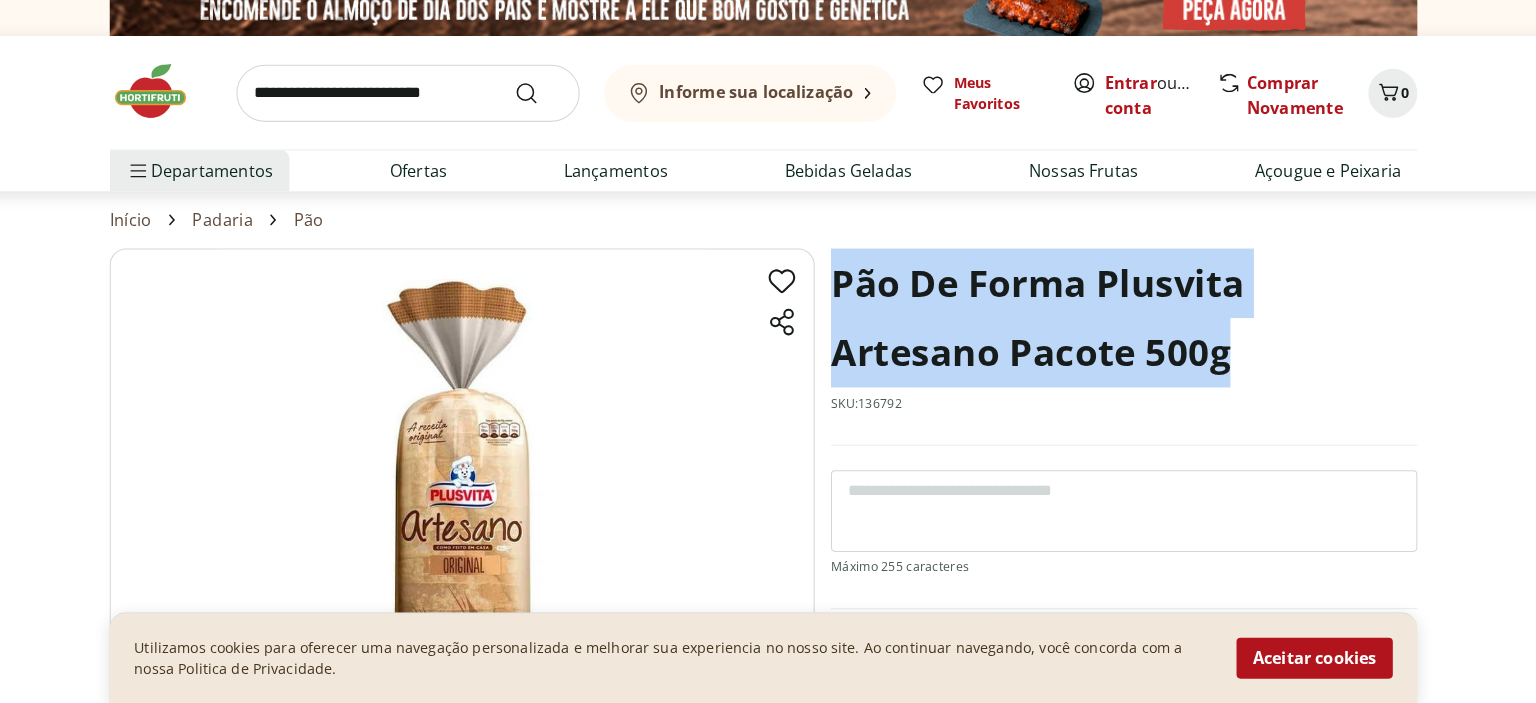 drag, startPoint x: 1216, startPoint y: 359, endPoint x: 845, endPoint y: 305, distance: 374.90933 